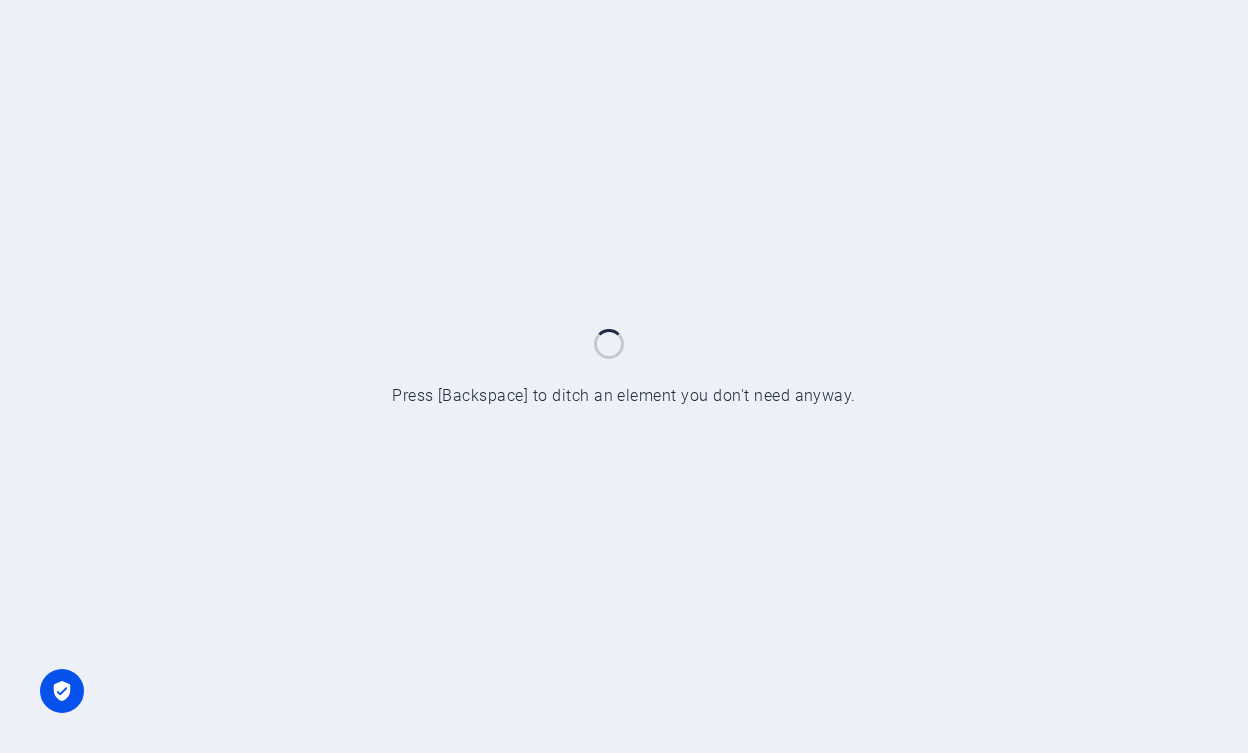 scroll, scrollTop: 0, scrollLeft: 0, axis: both 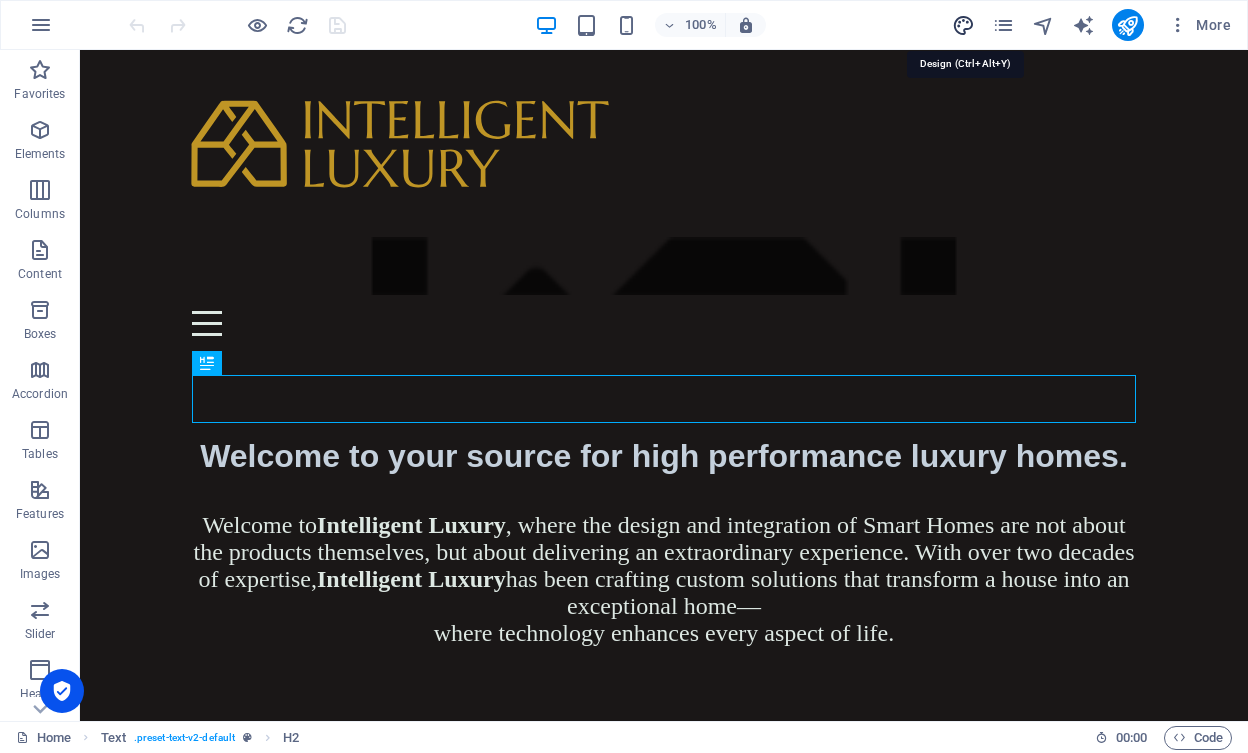 click at bounding box center (963, 25) 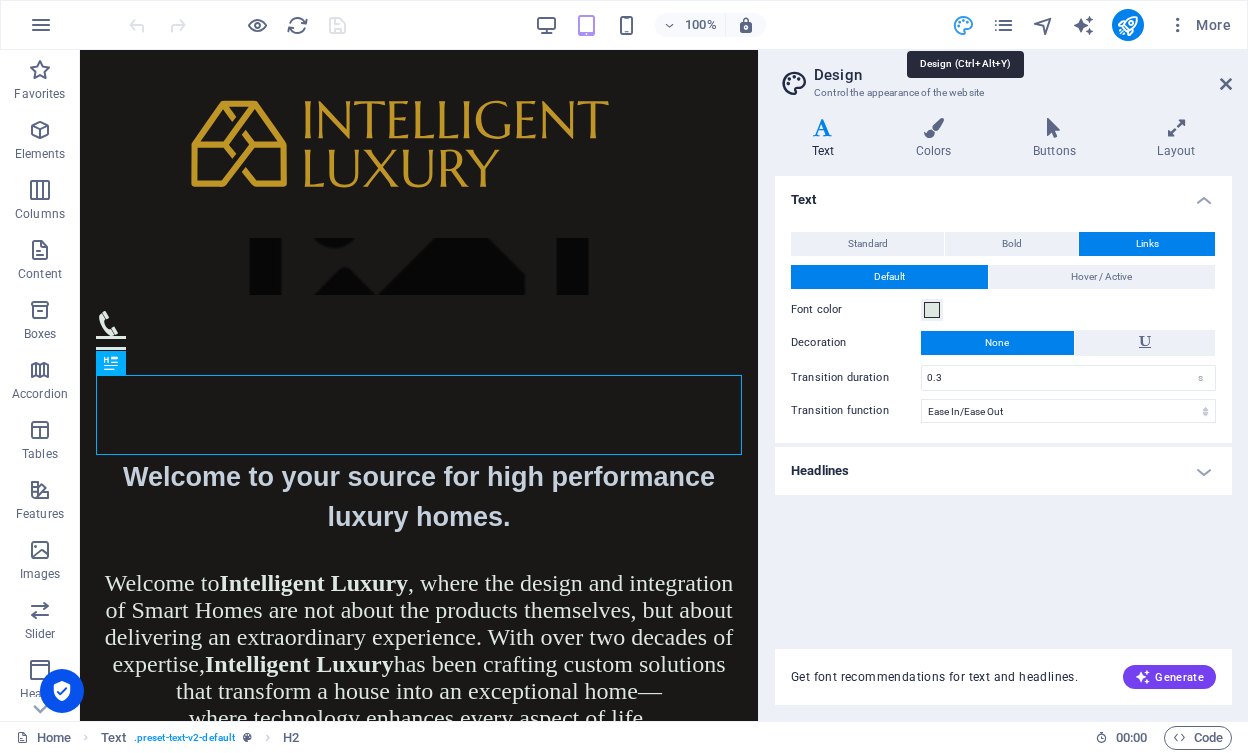 click at bounding box center [963, 25] 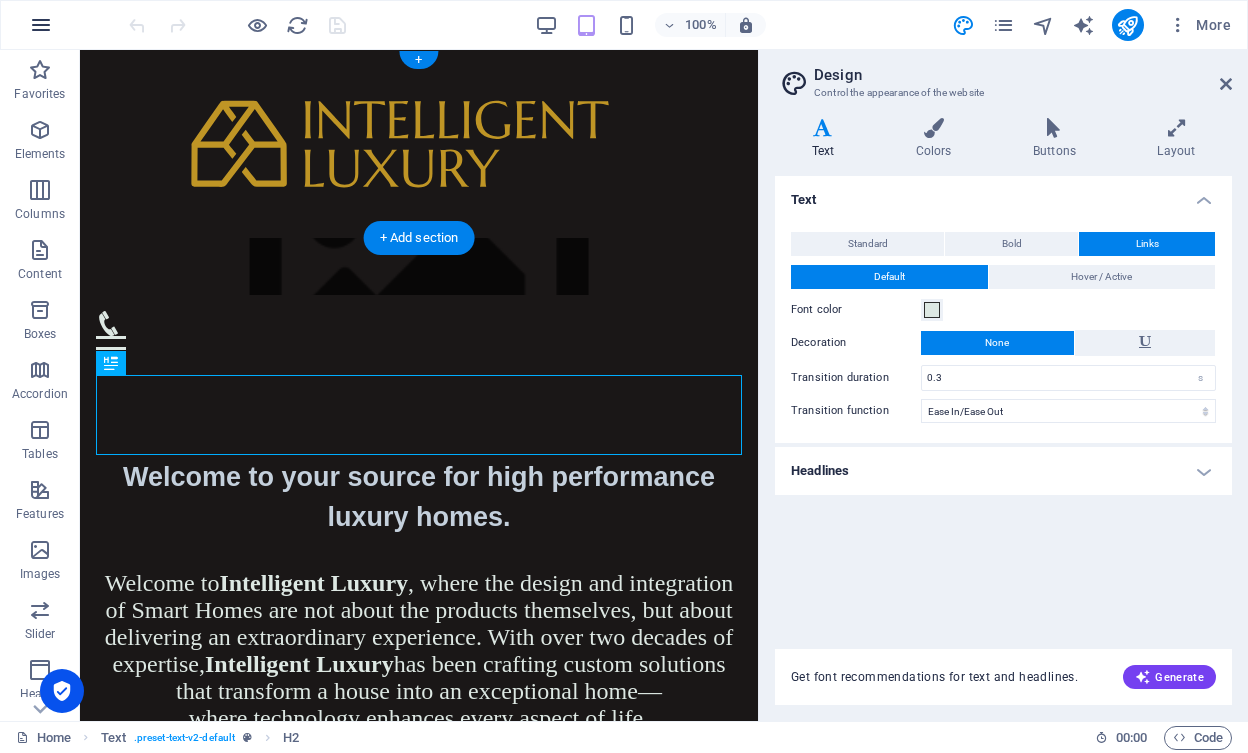click at bounding box center [41, 25] 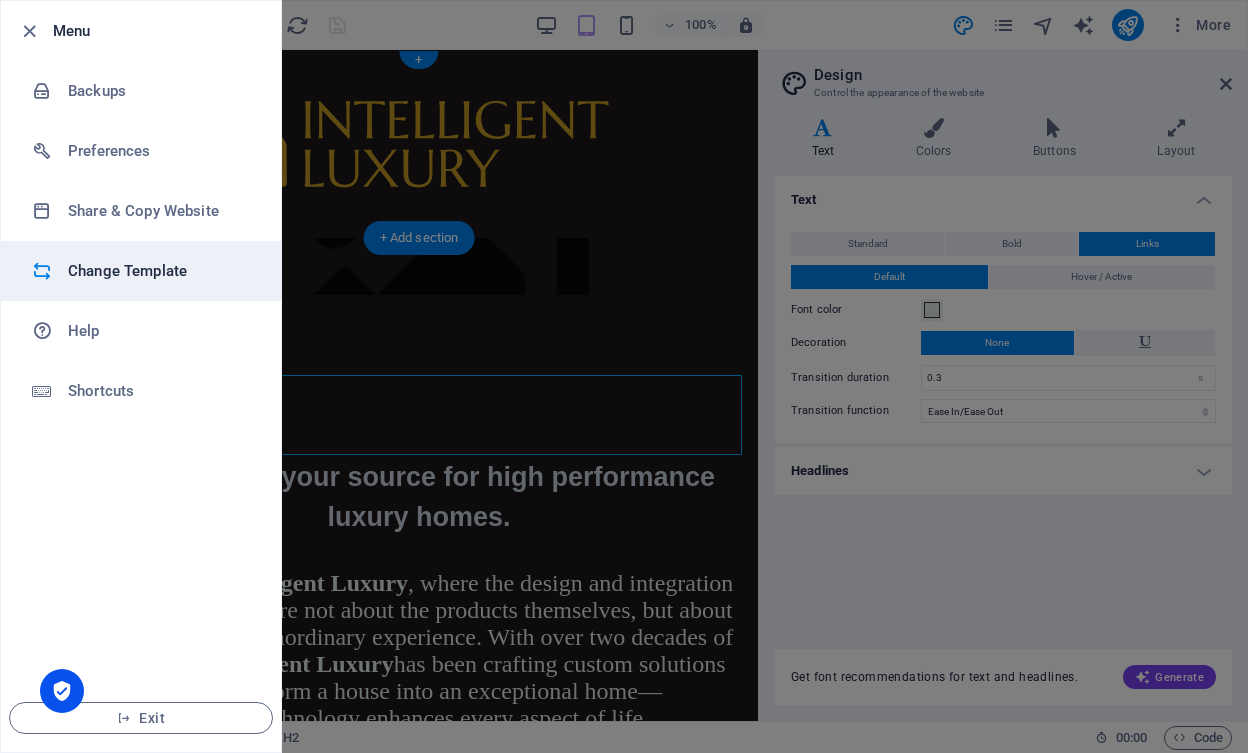 click on "Change Template" at bounding box center (160, 271) 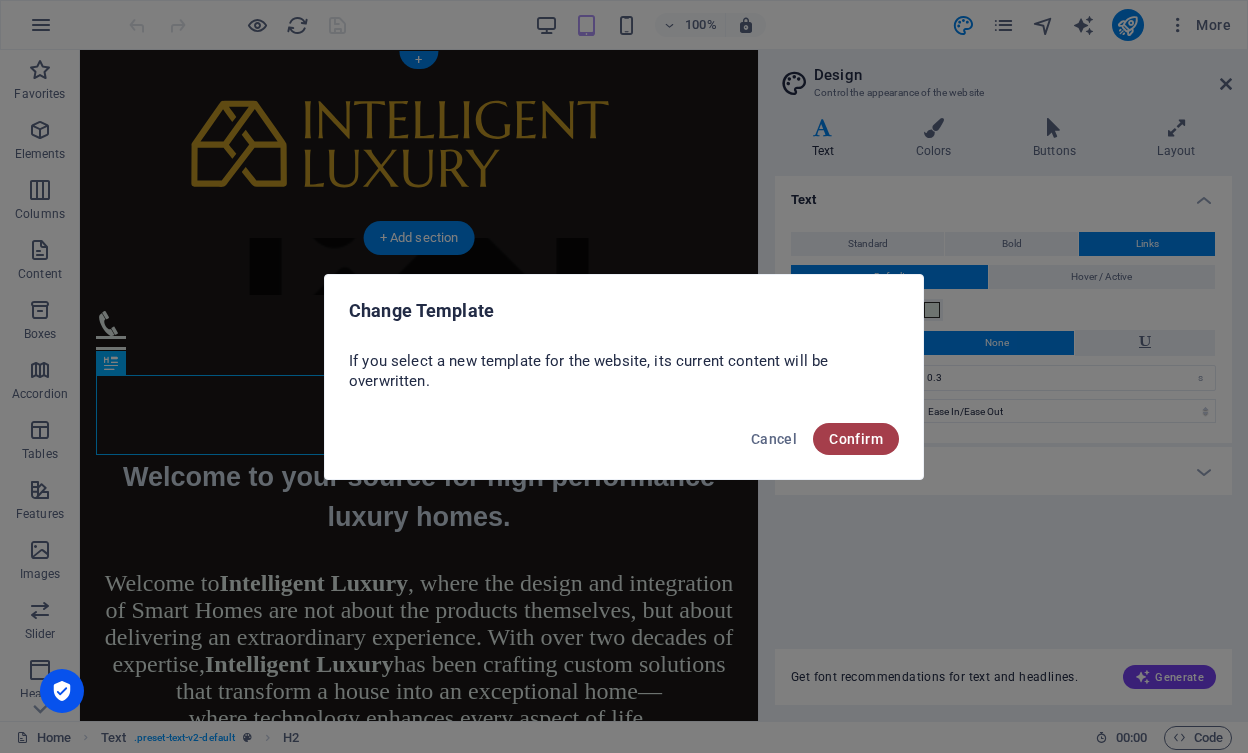 click on "Confirm" at bounding box center [856, 439] 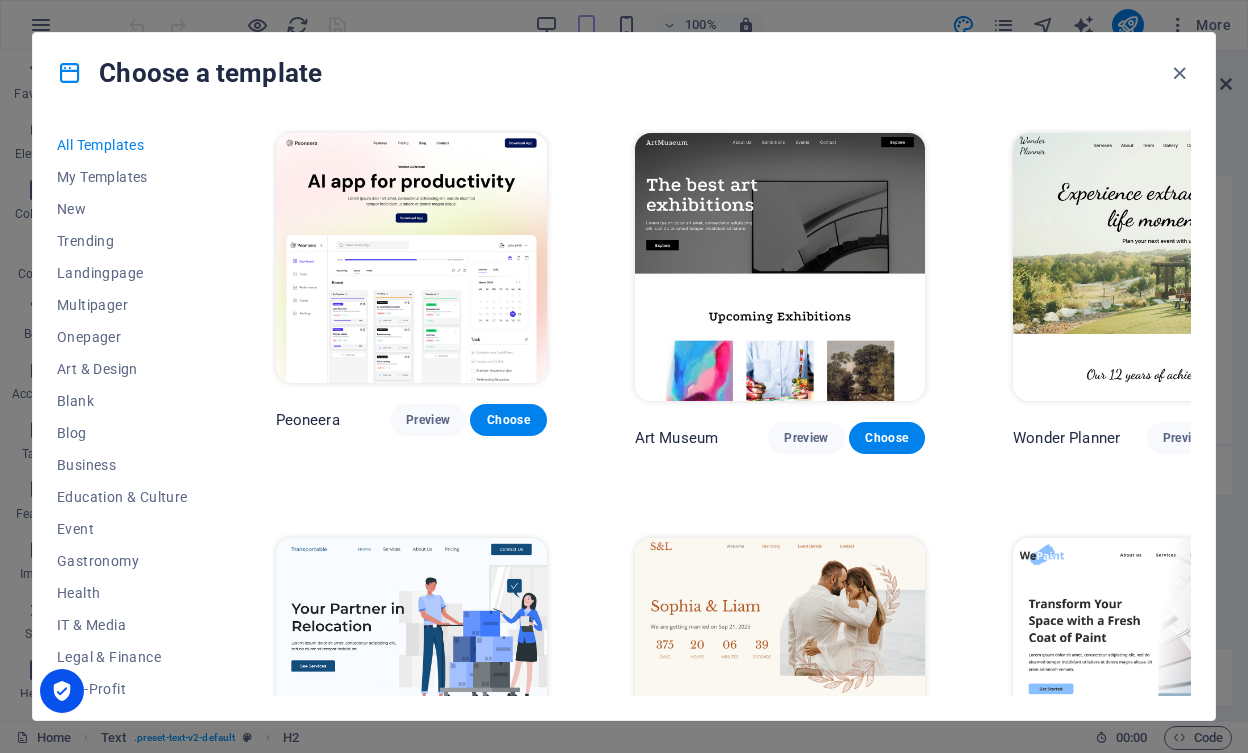scroll, scrollTop: 0, scrollLeft: 0, axis: both 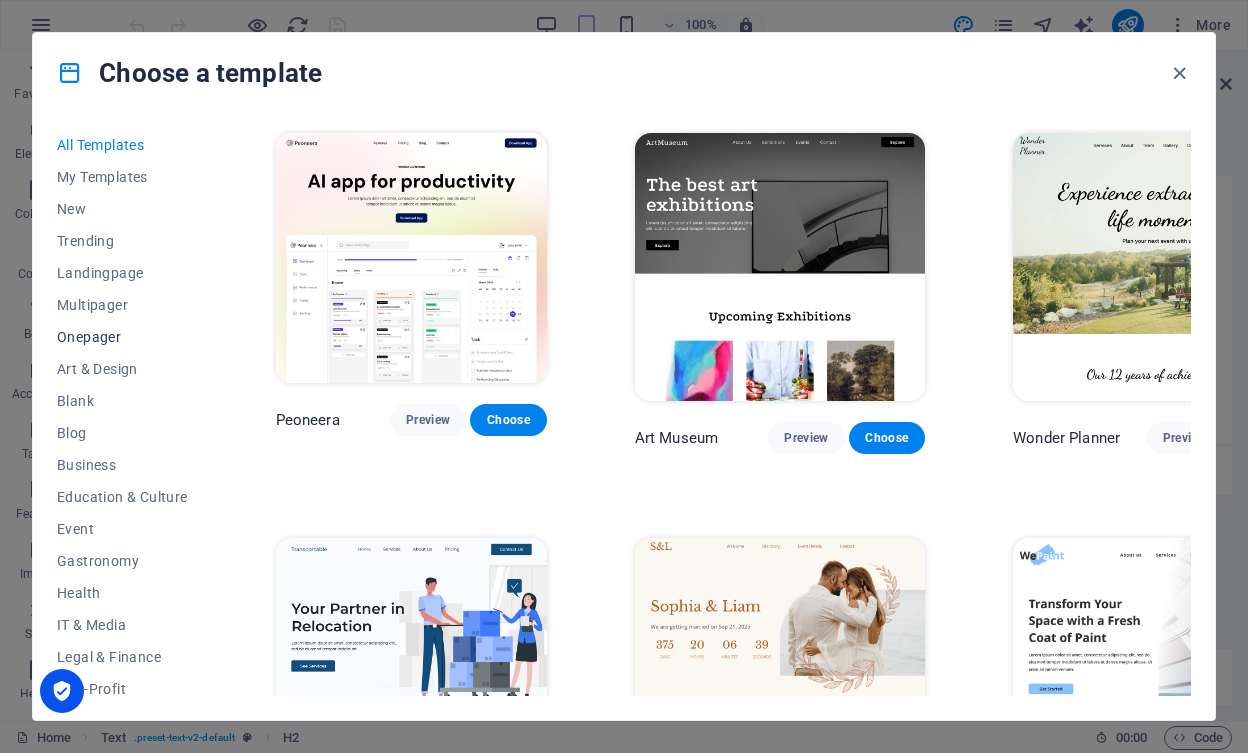 click on "Onepager" at bounding box center (122, 337) 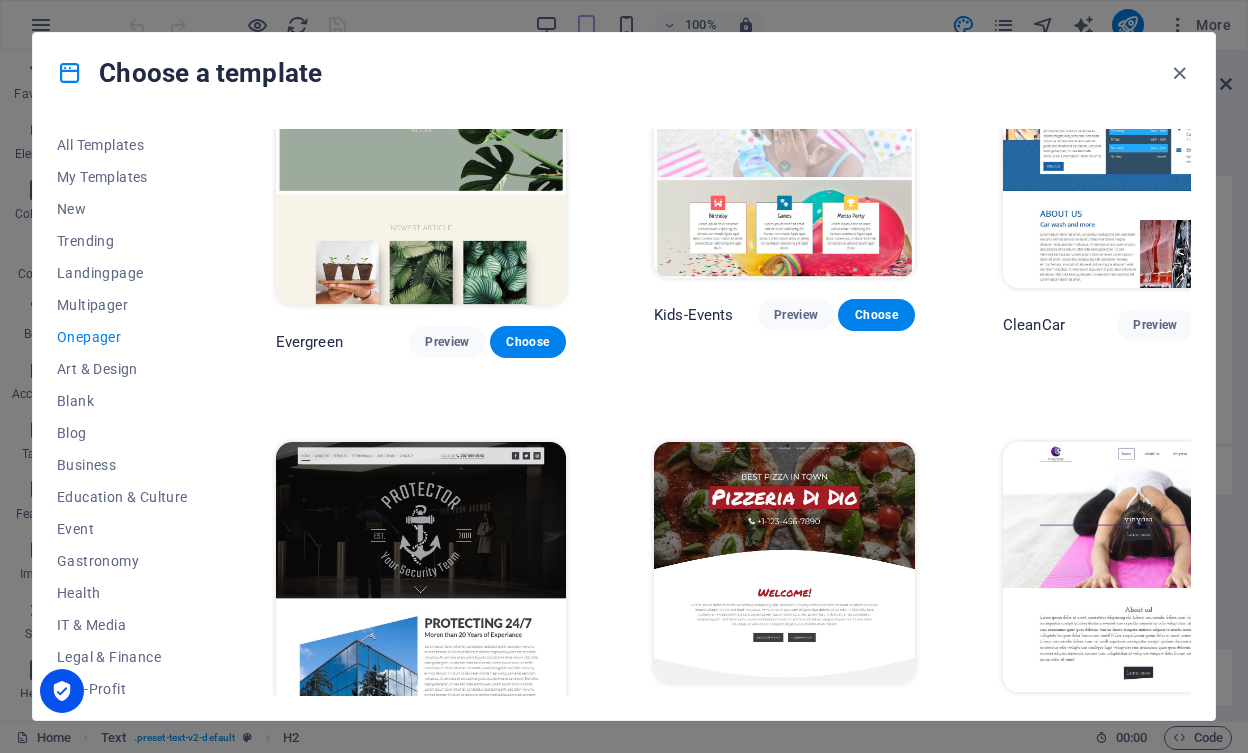 scroll, scrollTop: 2940, scrollLeft: 0, axis: vertical 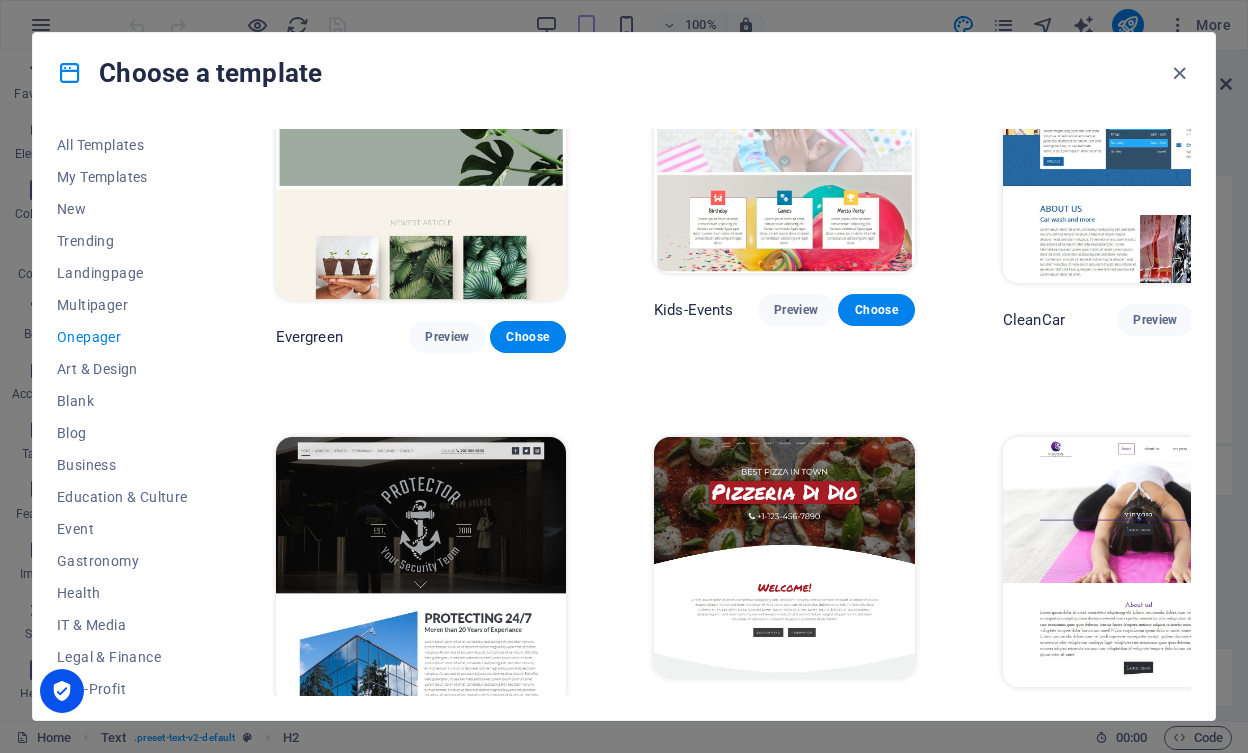 click on "Choose" at bounding box center [528, 742] 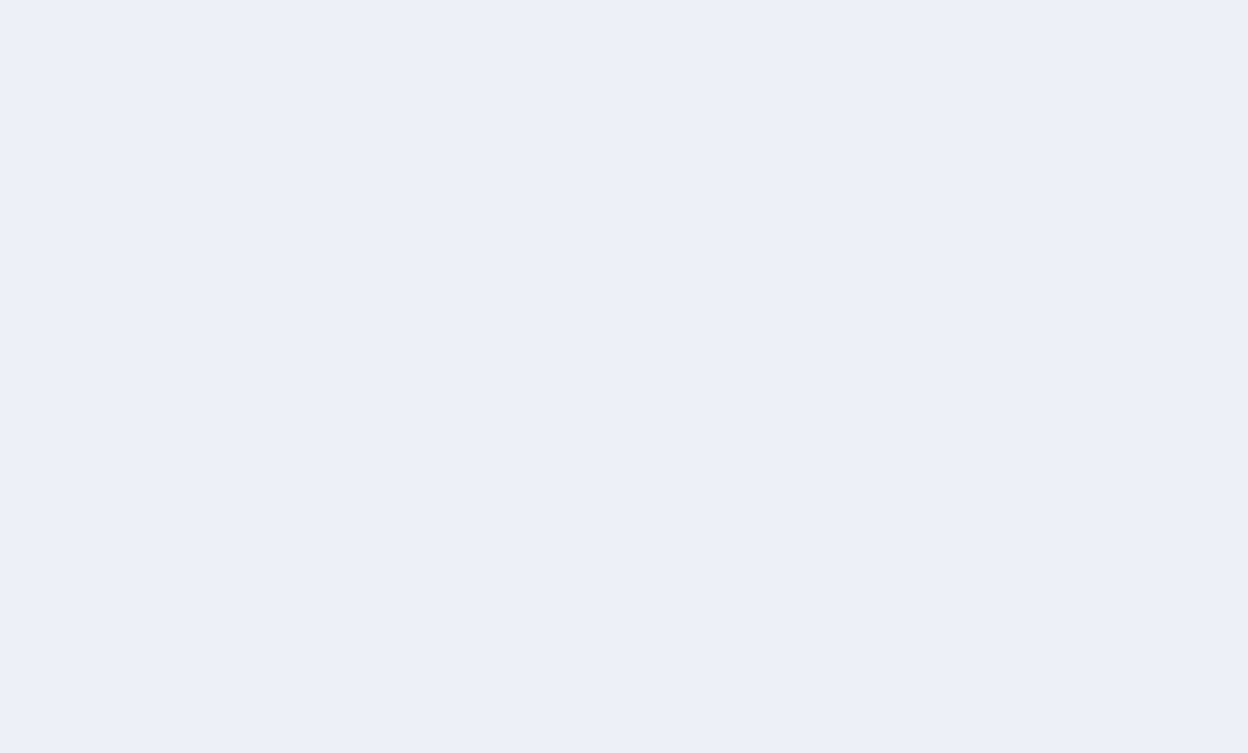 scroll, scrollTop: 0, scrollLeft: 0, axis: both 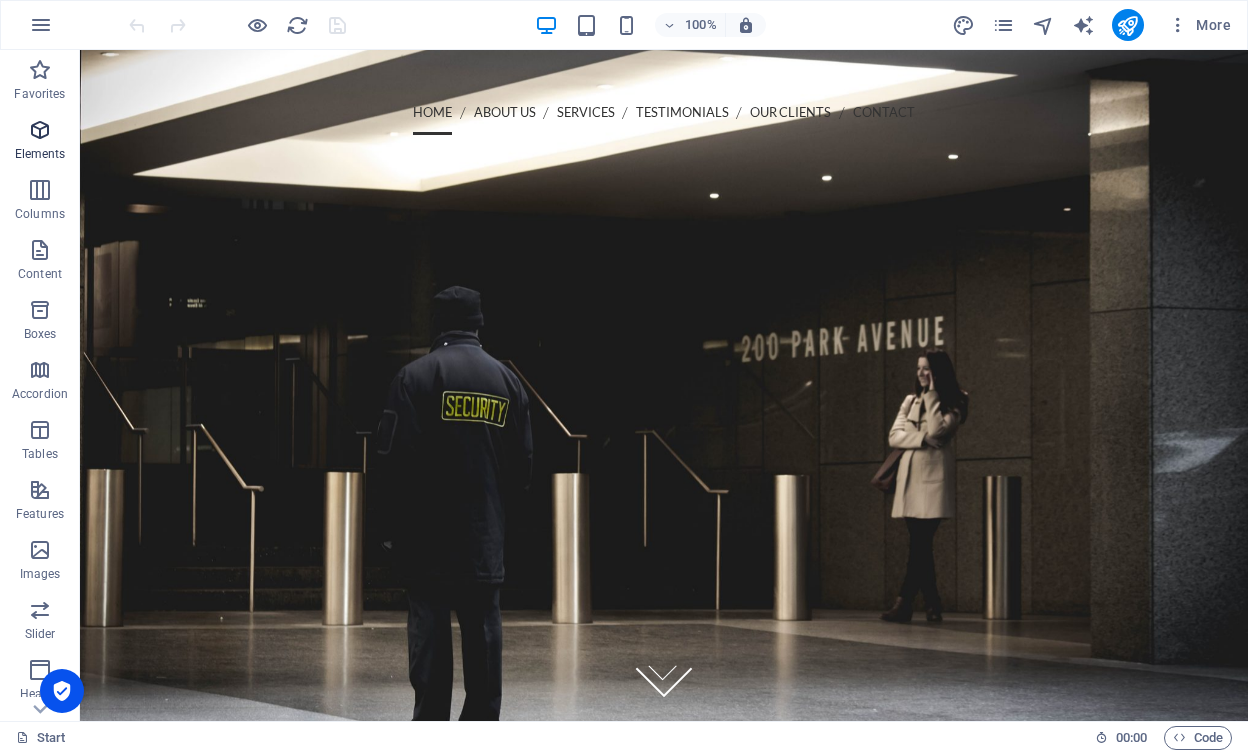 click at bounding box center [40, 130] 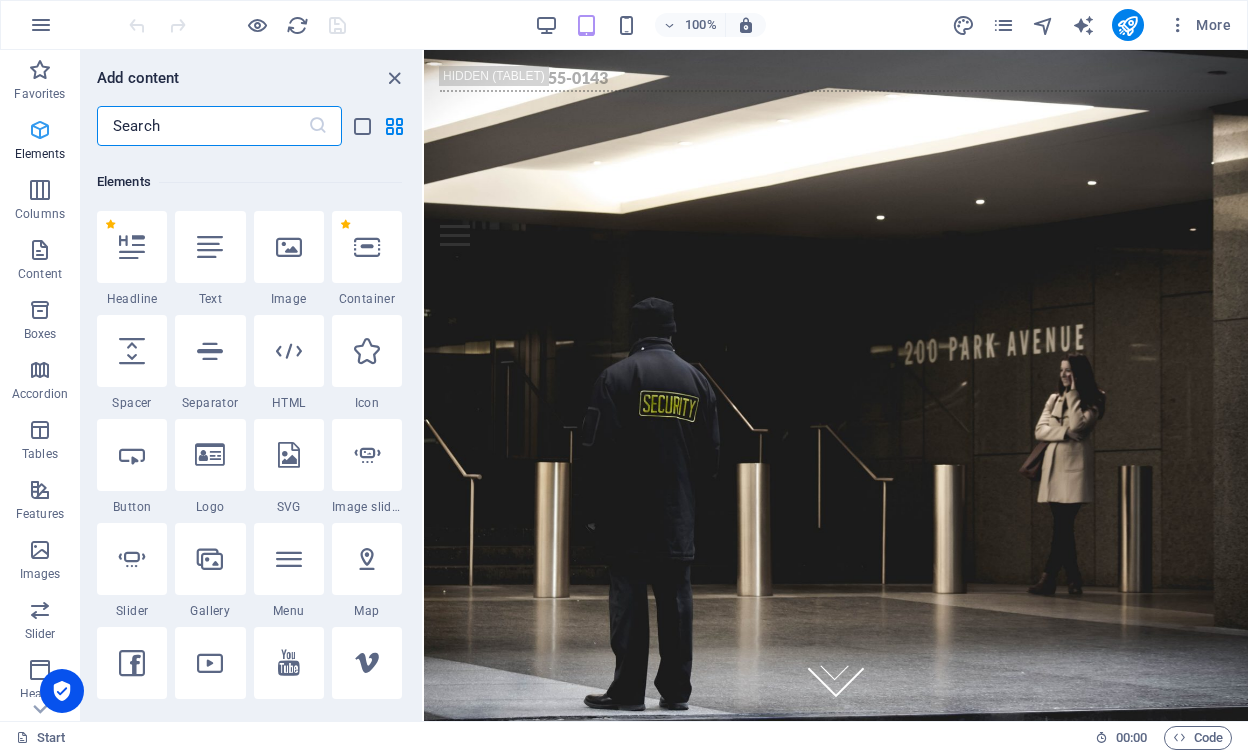 scroll, scrollTop: 213, scrollLeft: 0, axis: vertical 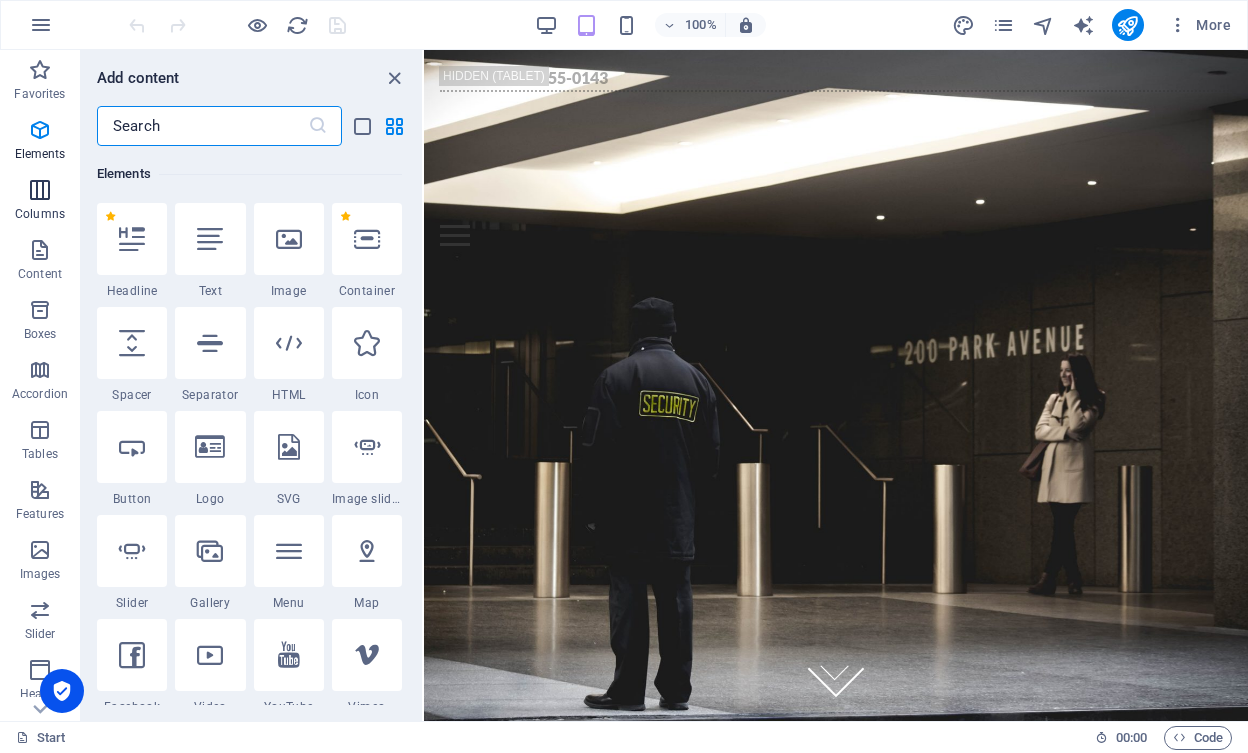 click at bounding box center (40, 190) 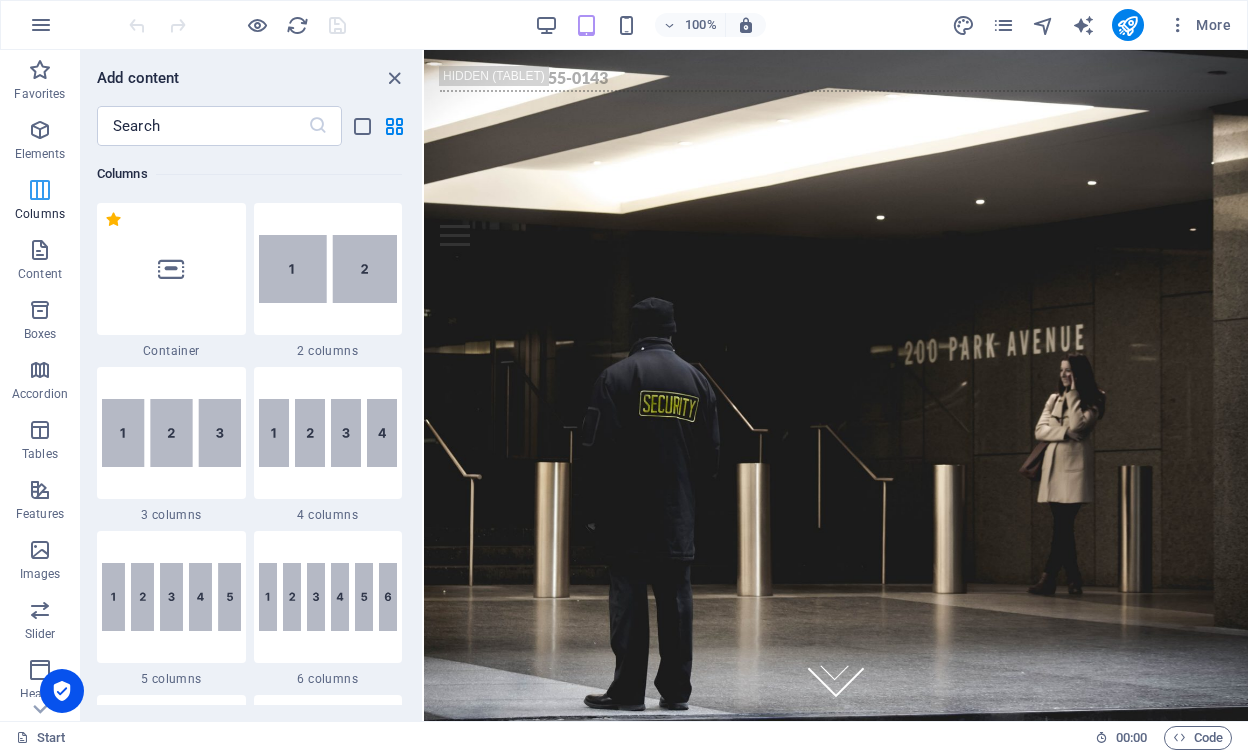 scroll, scrollTop: 990, scrollLeft: 0, axis: vertical 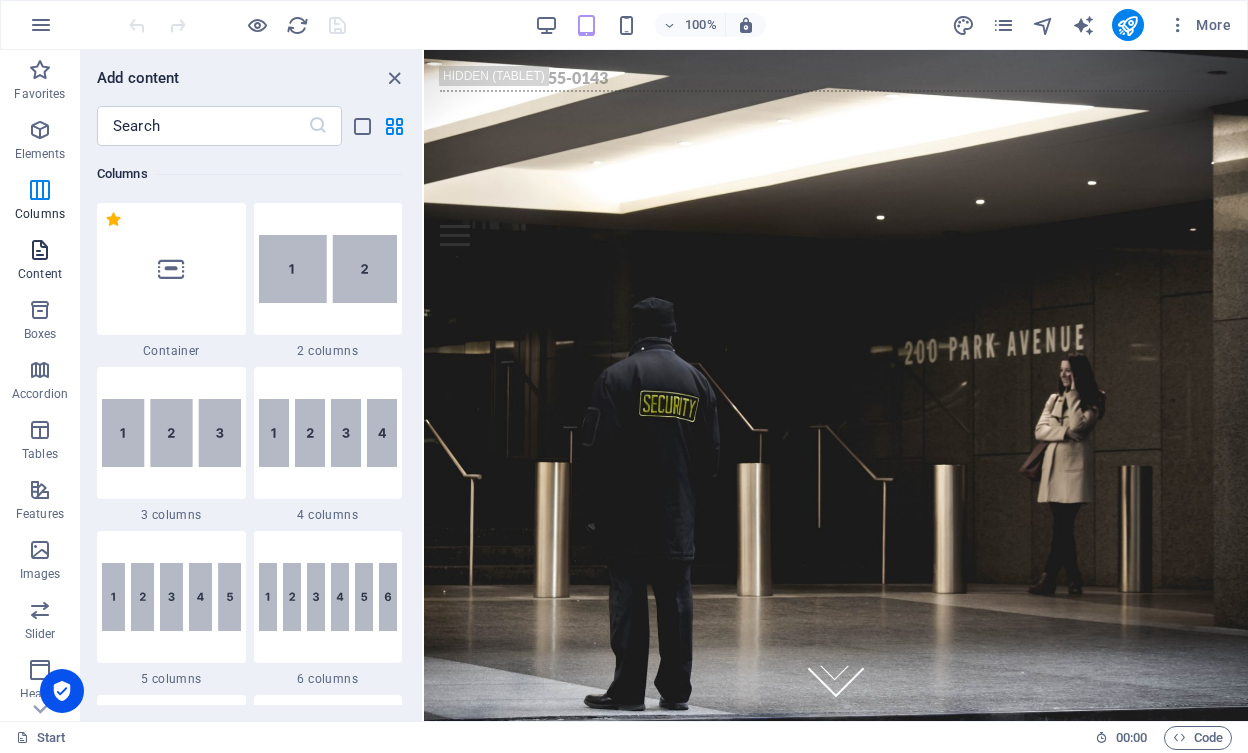 click at bounding box center (40, 250) 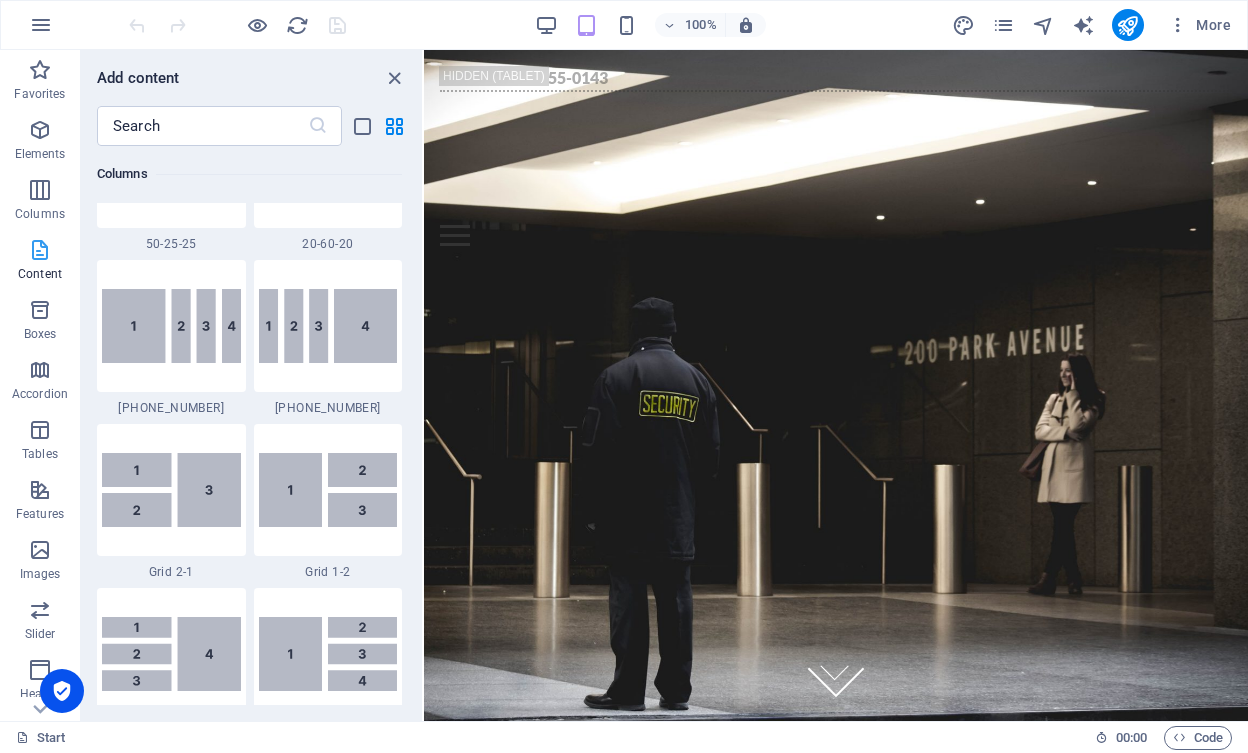 scroll, scrollTop: 3499, scrollLeft: 0, axis: vertical 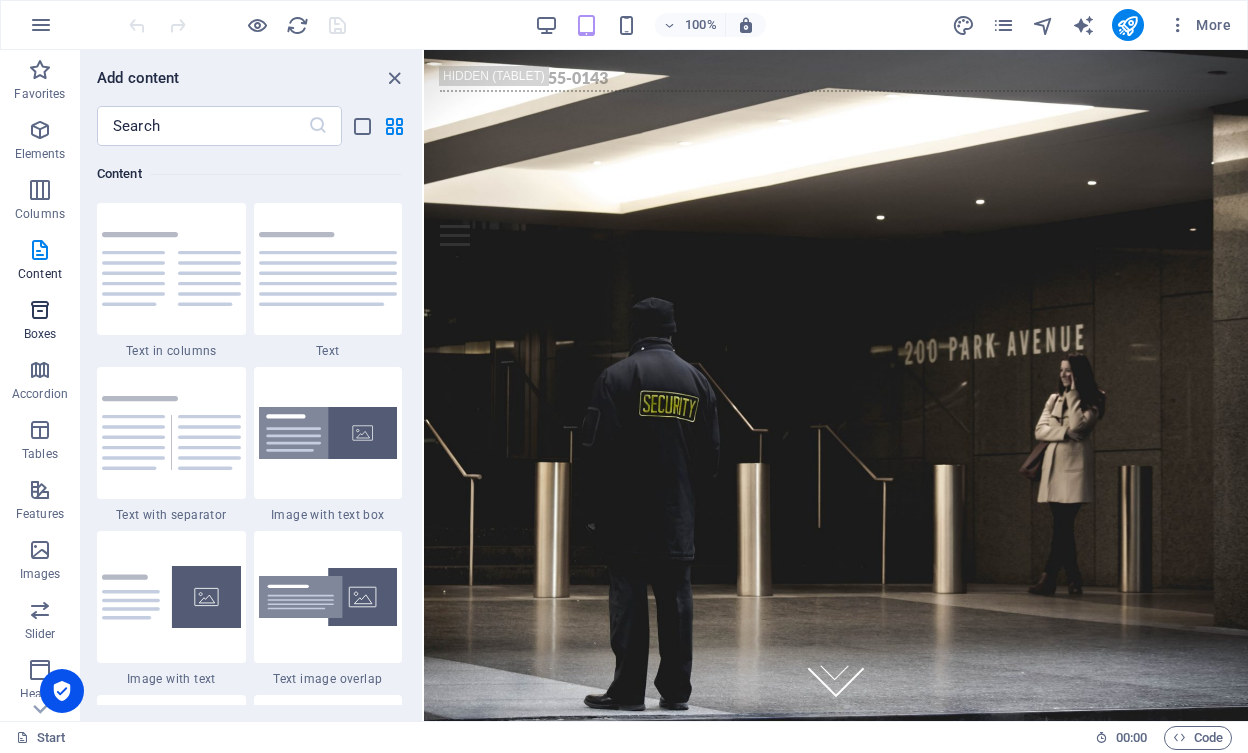 click at bounding box center (40, 310) 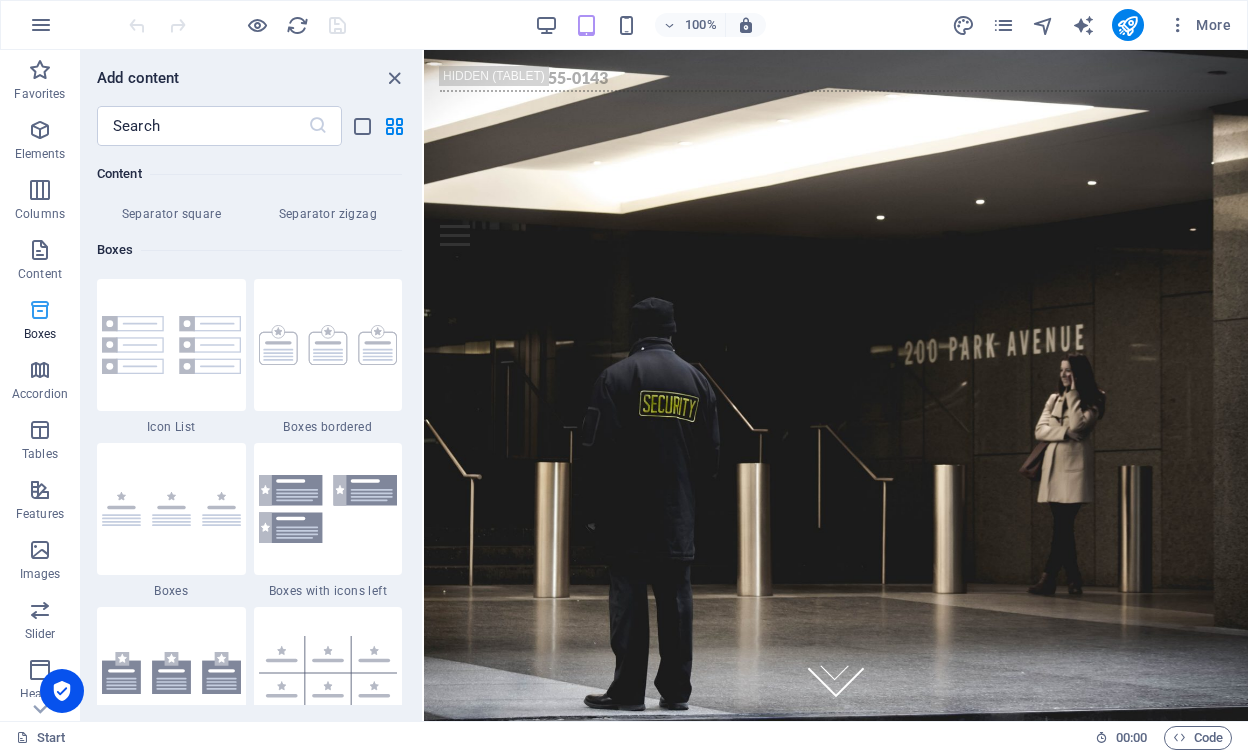 scroll, scrollTop: 5352, scrollLeft: 0, axis: vertical 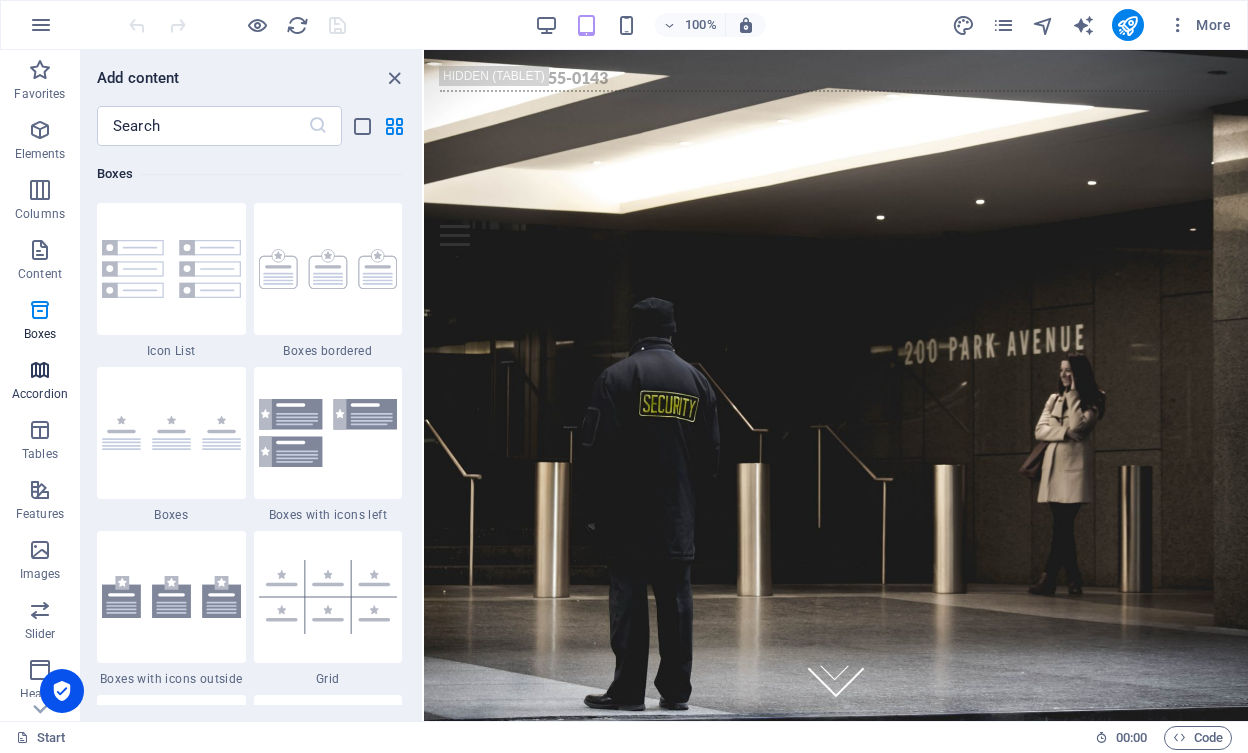 click at bounding box center [40, 370] 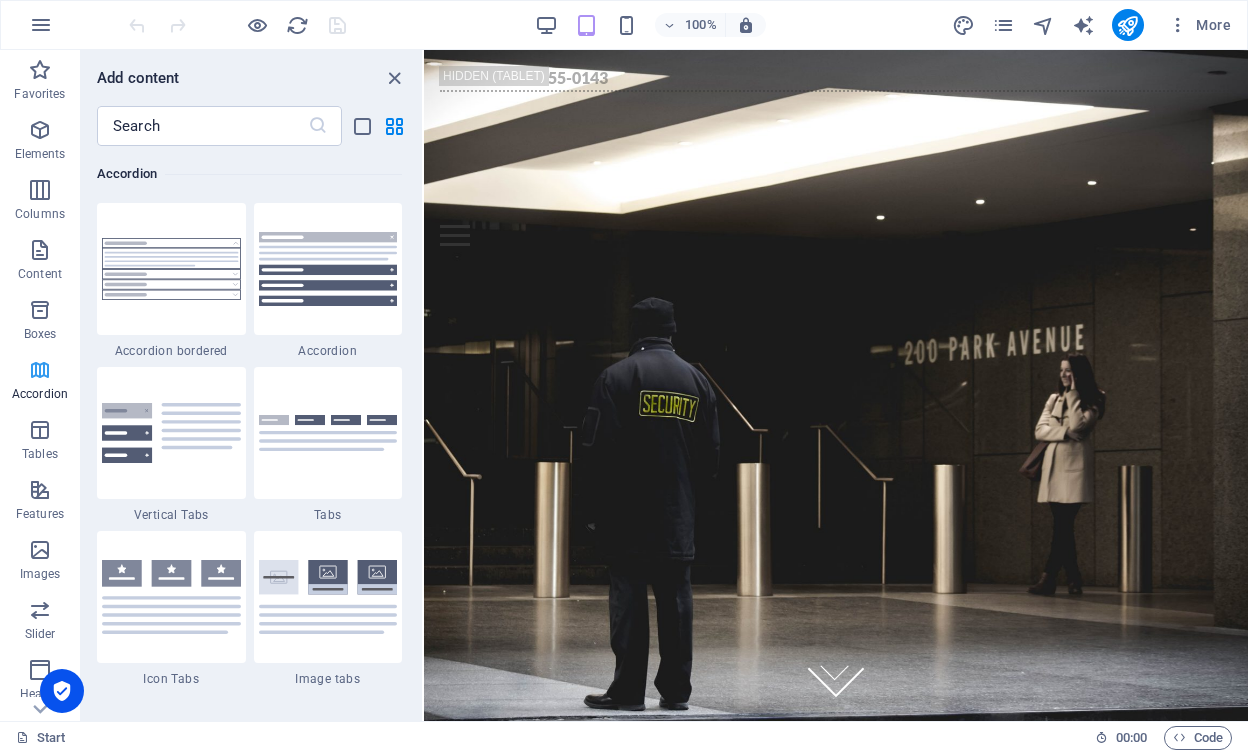scroll, scrollTop: 6221, scrollLeft: 0, axis: vertical 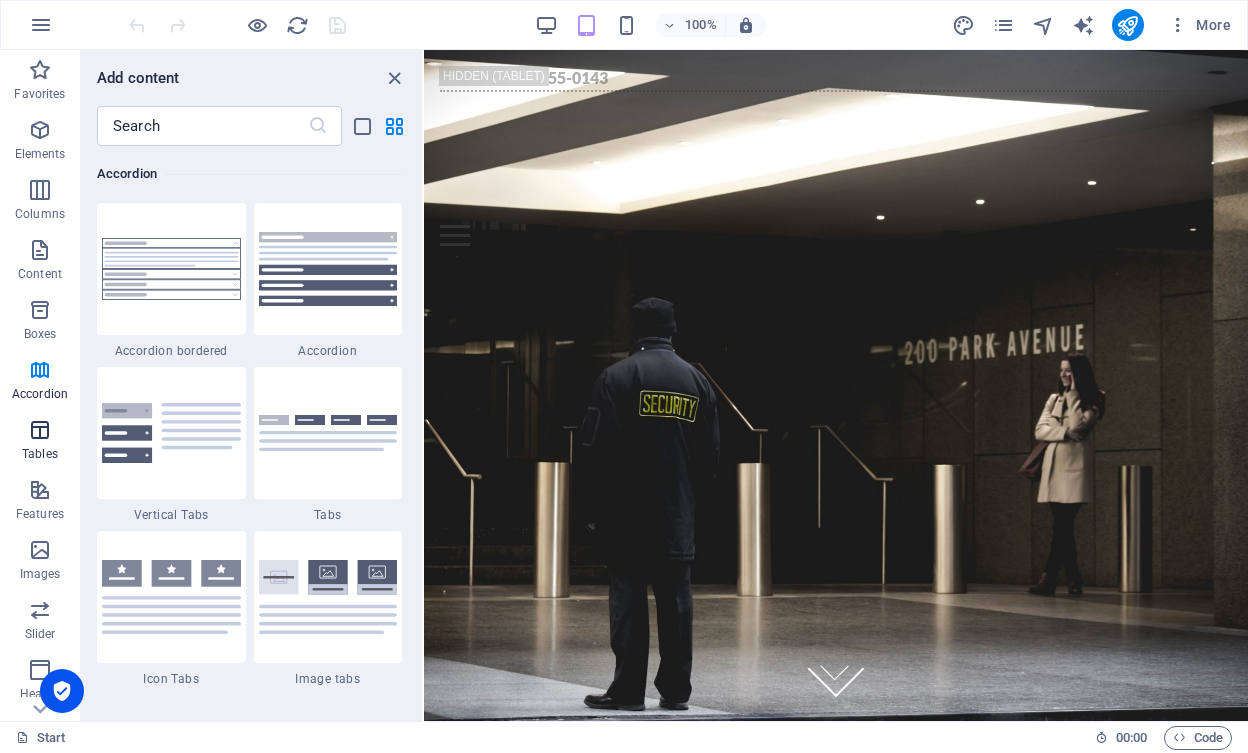 click at bounding box center [40, 430] 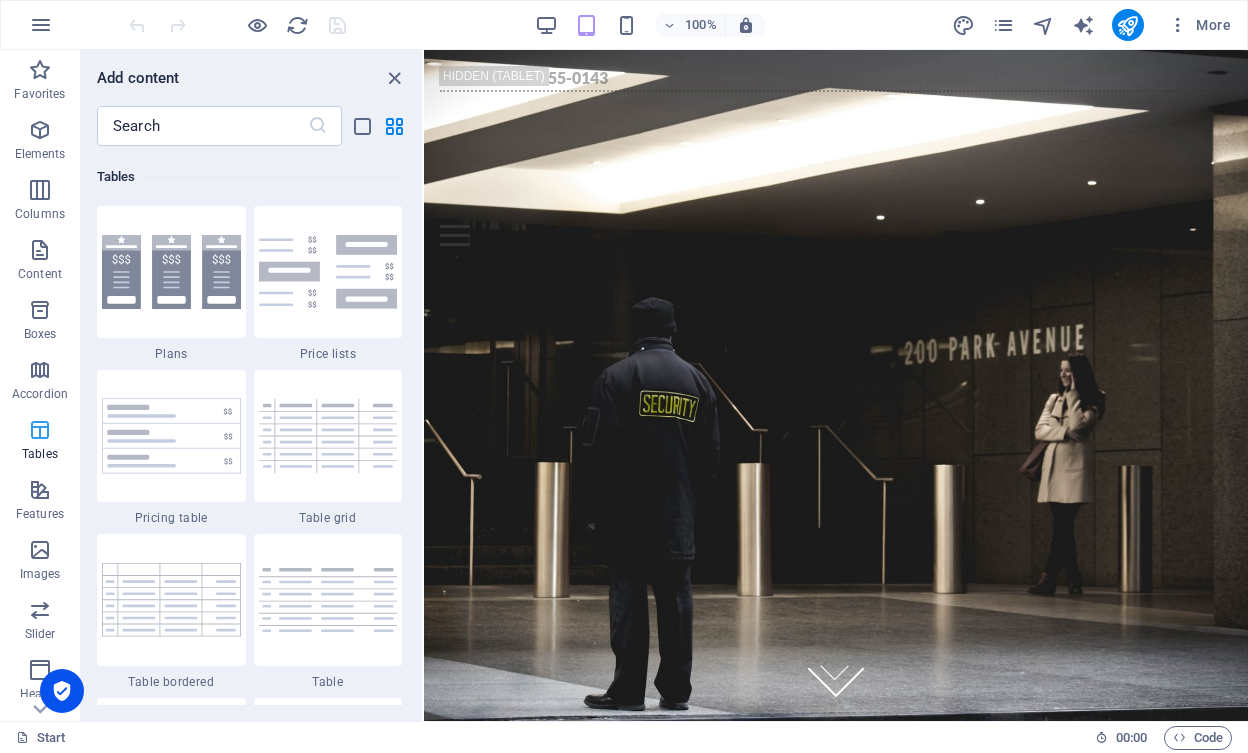 scroll, scrollTop: 6762, scrollLeft: 0, axis: vertical 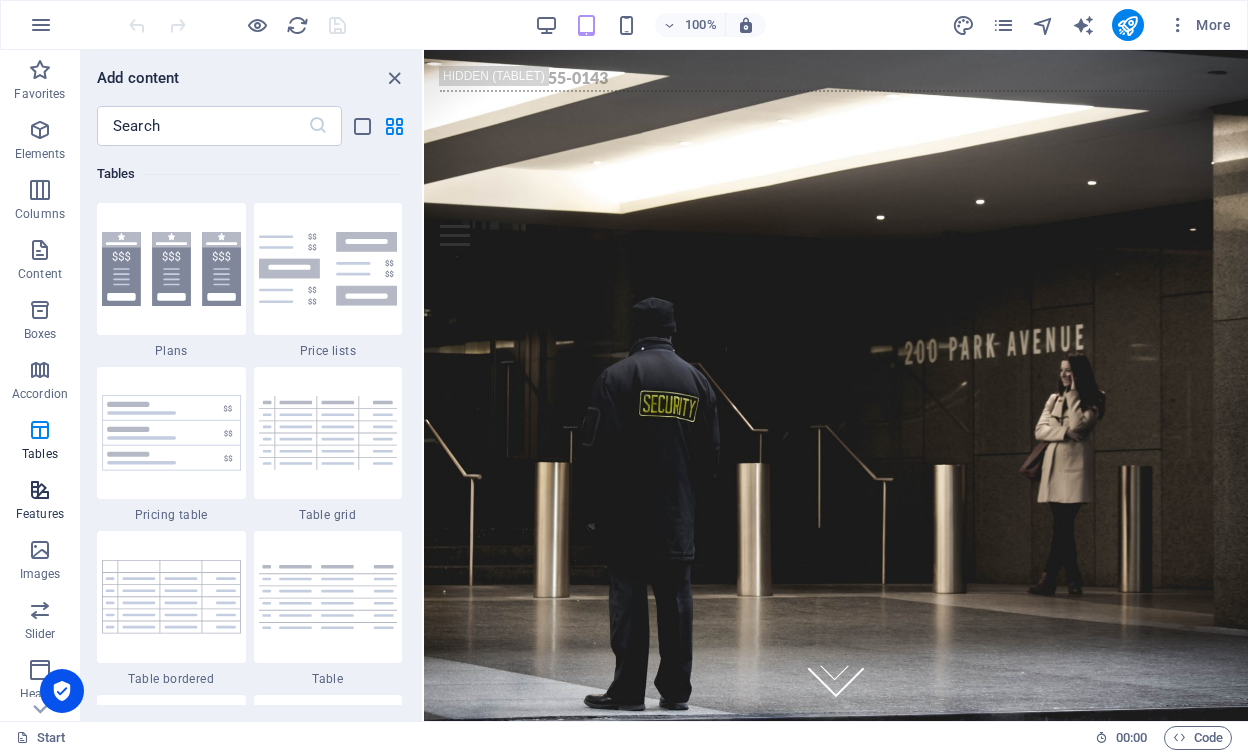 click at bounding box center [40, 490] 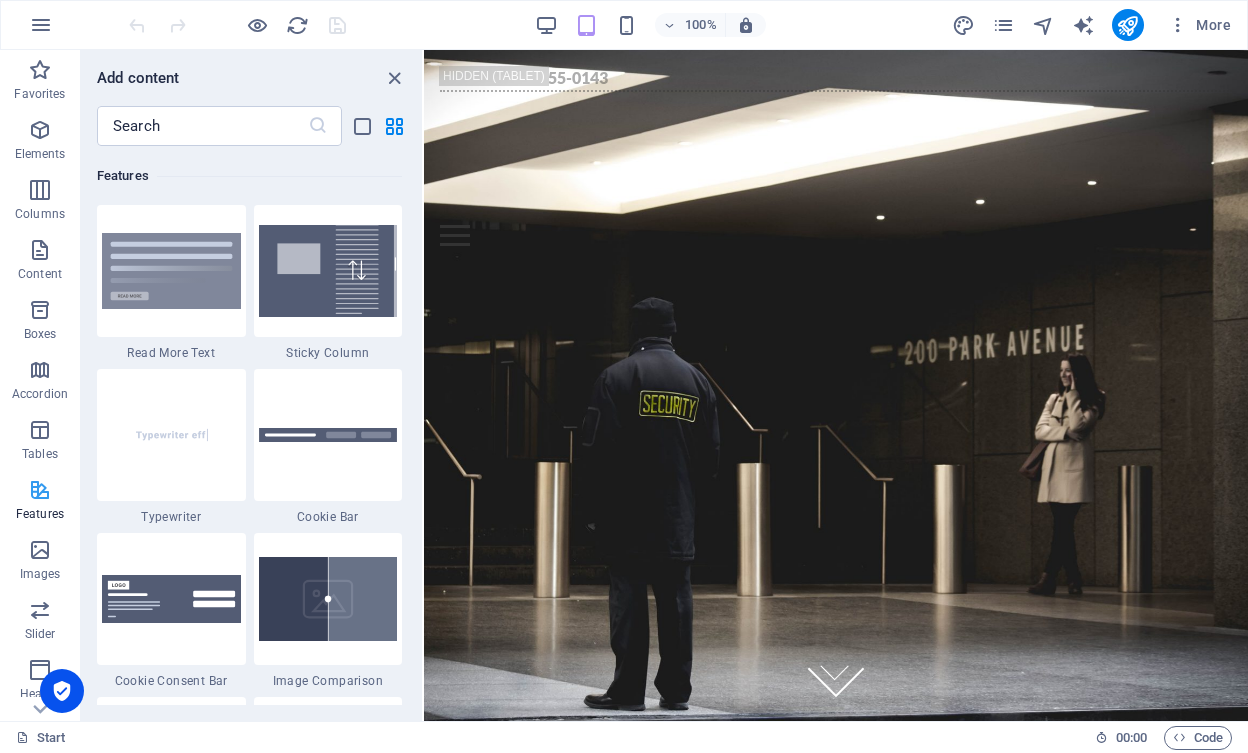 scroll, scrollTop: 7631, scrollLeft: 0, axis: vertical 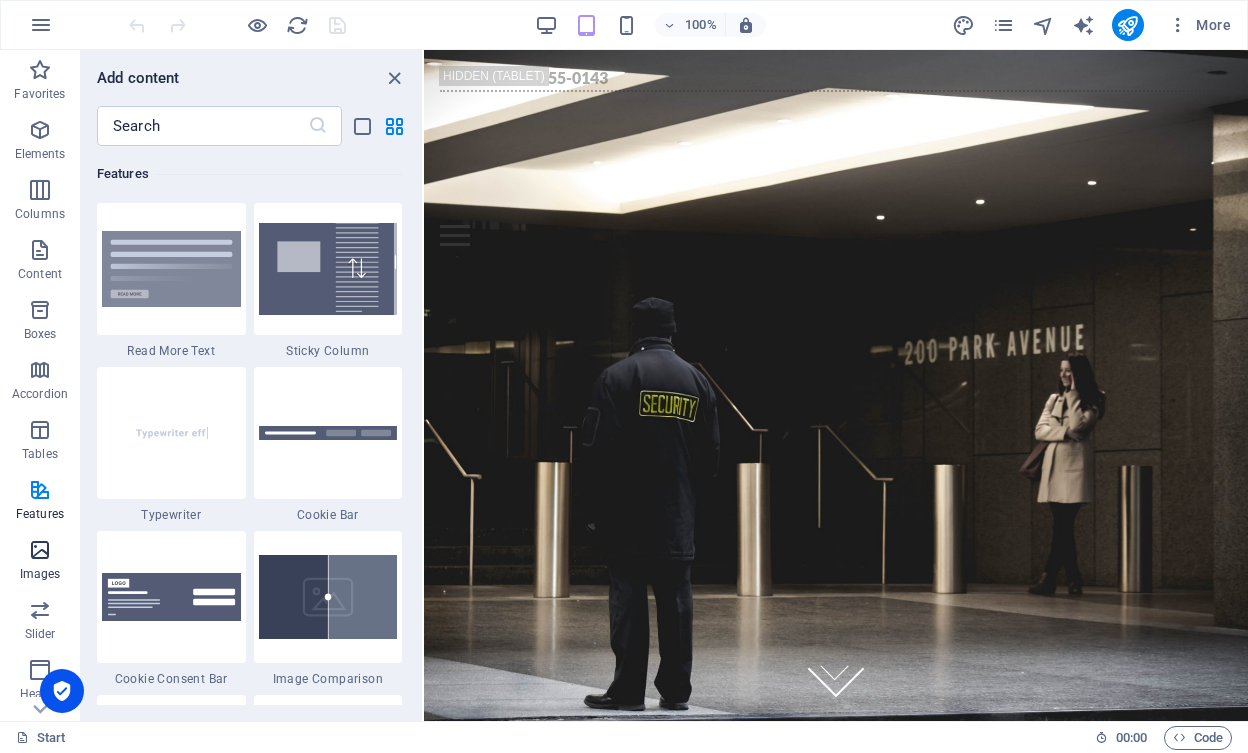 click at bounding box center [40, 550] 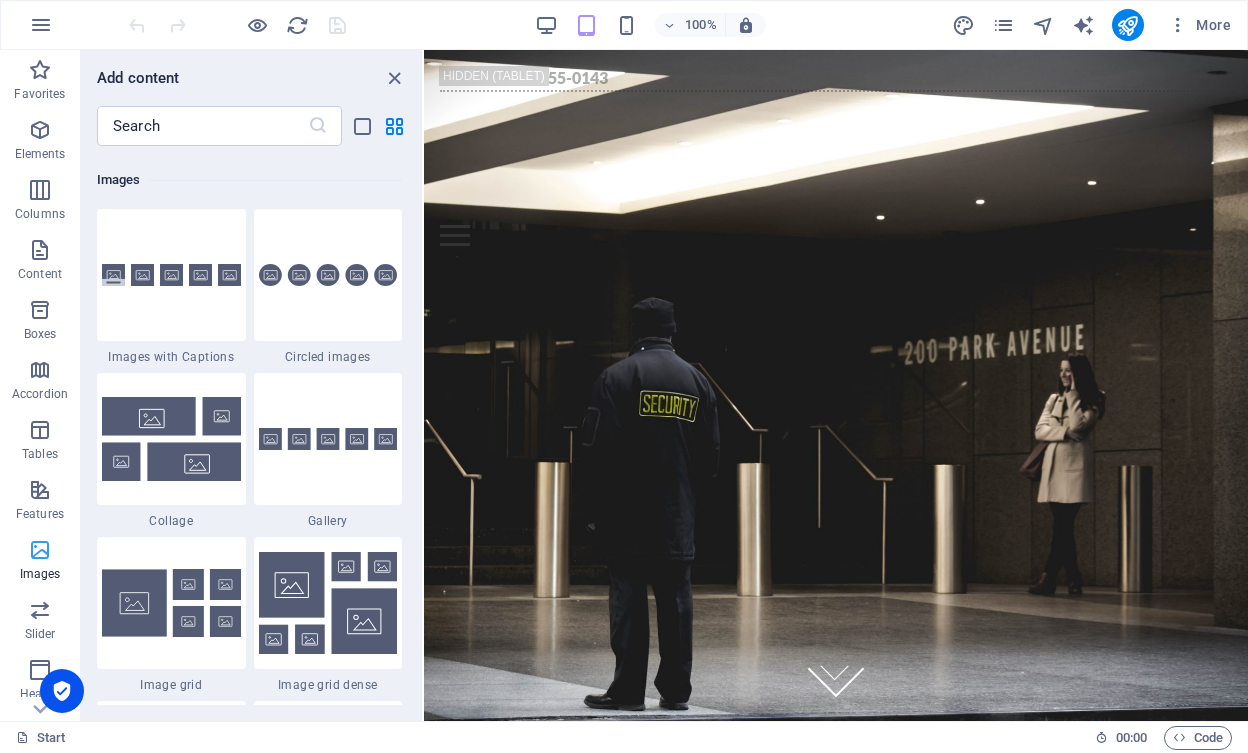 scroll, scrollTop: 9976, scrollLeft: 0, axis: vertical 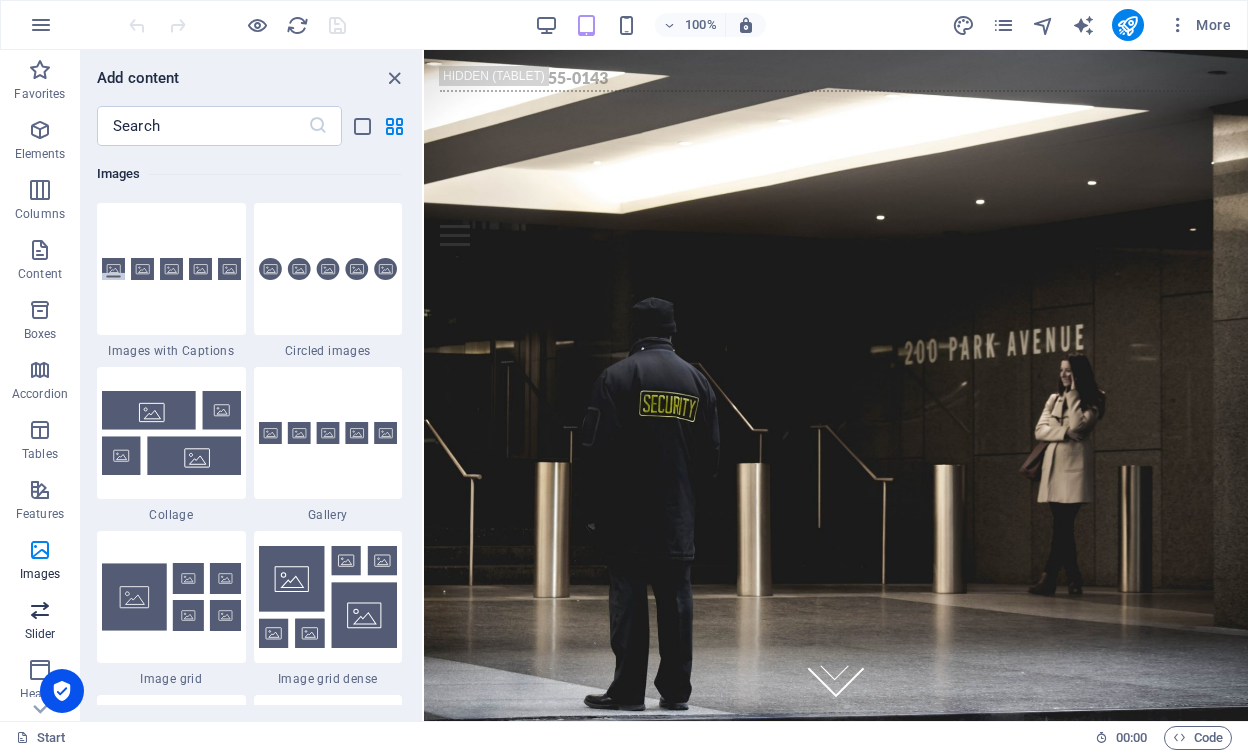 click at bounding box center (40, 610) 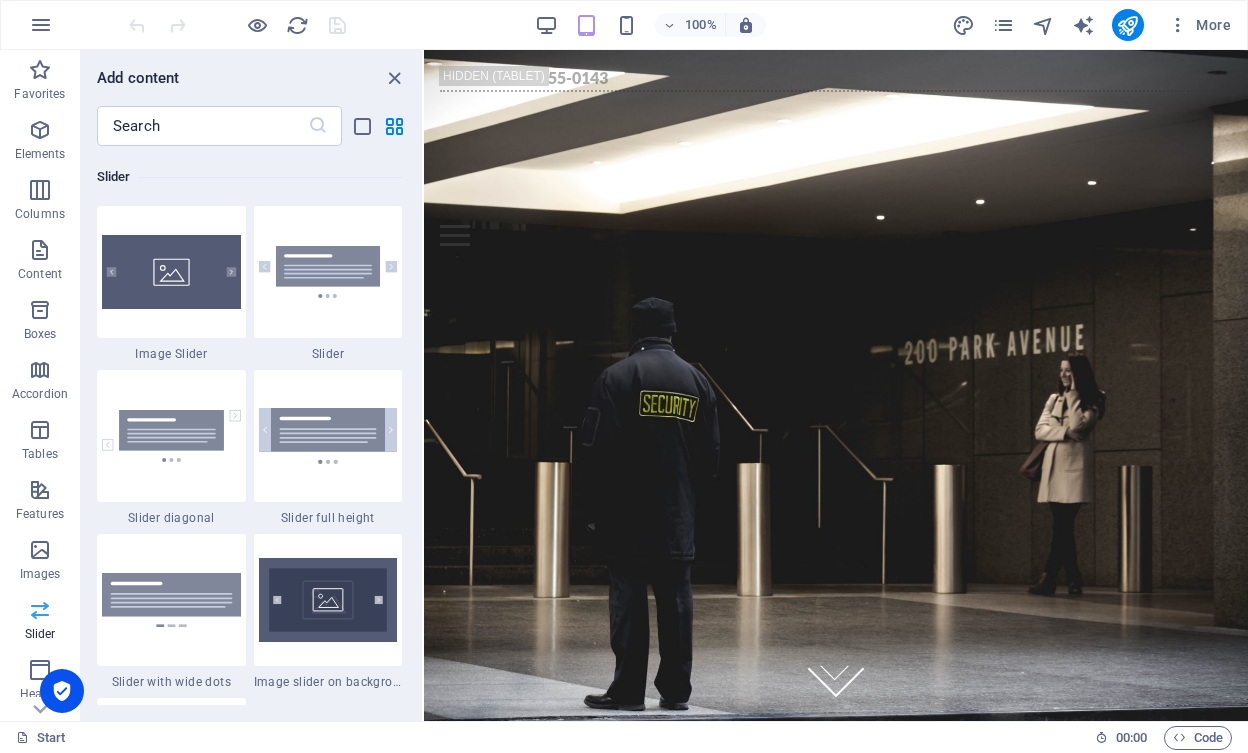 scroll, scrollTop: 11173, scrollLeft: 0, axis: vertical 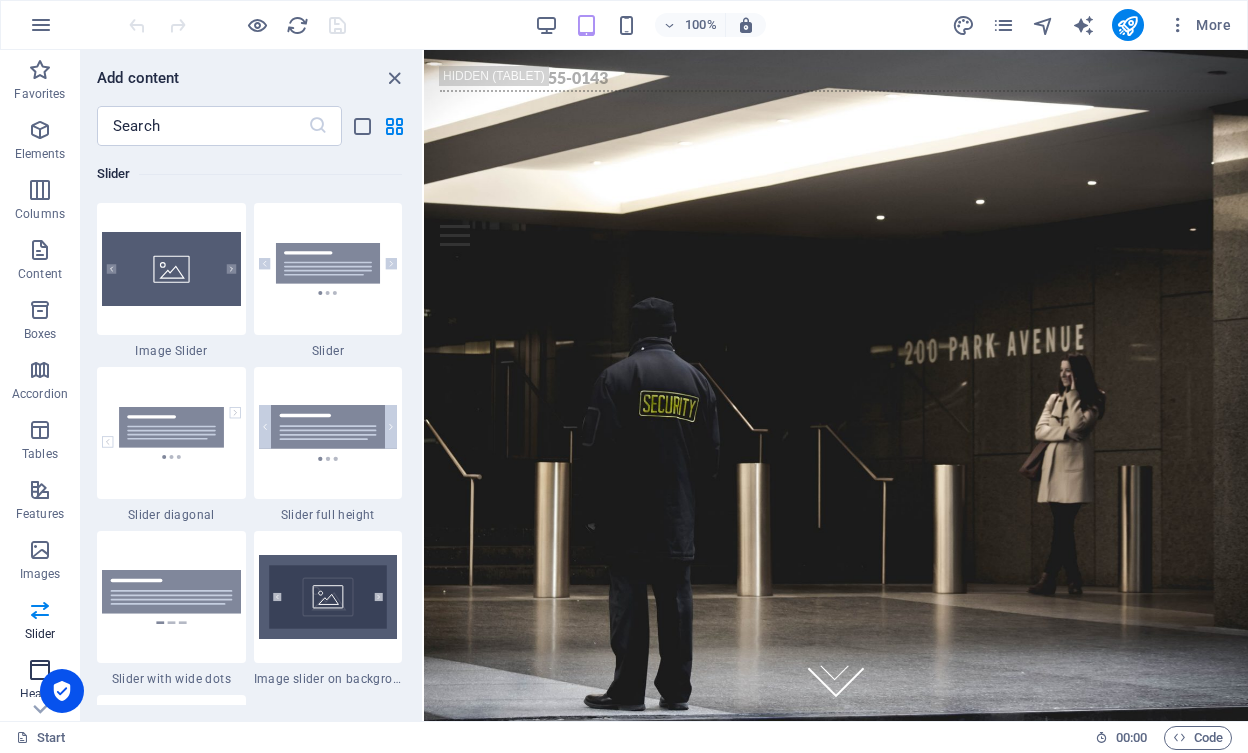 click at bounding box center [40, 670] 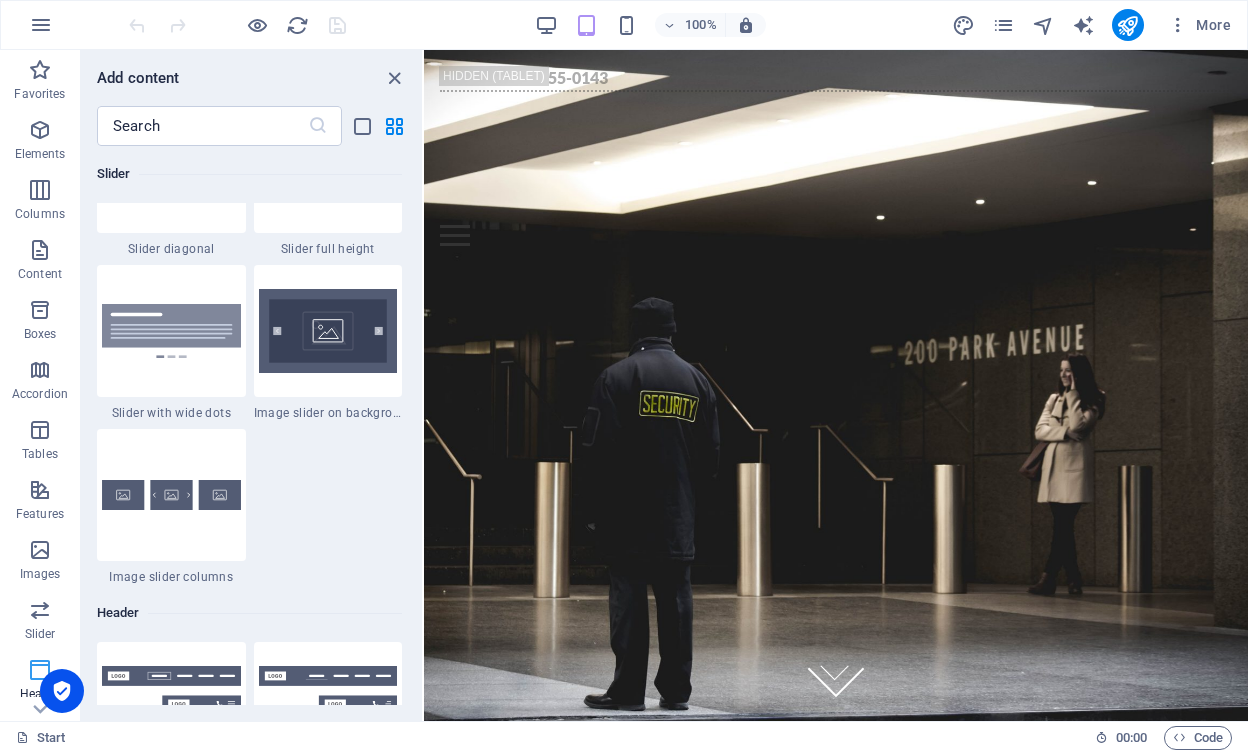 scroll, scrollTop: 11878, scrollLeft: 0, axis: vertical 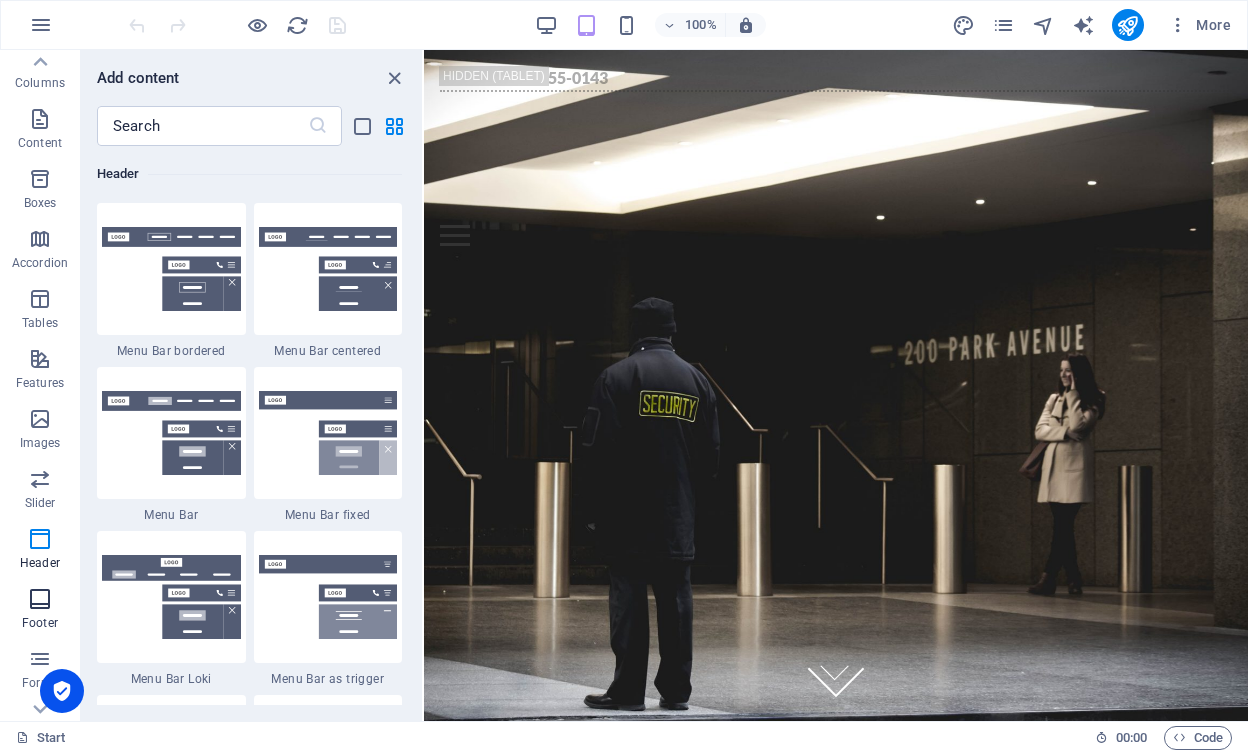 click at bounding box center [40, 599] 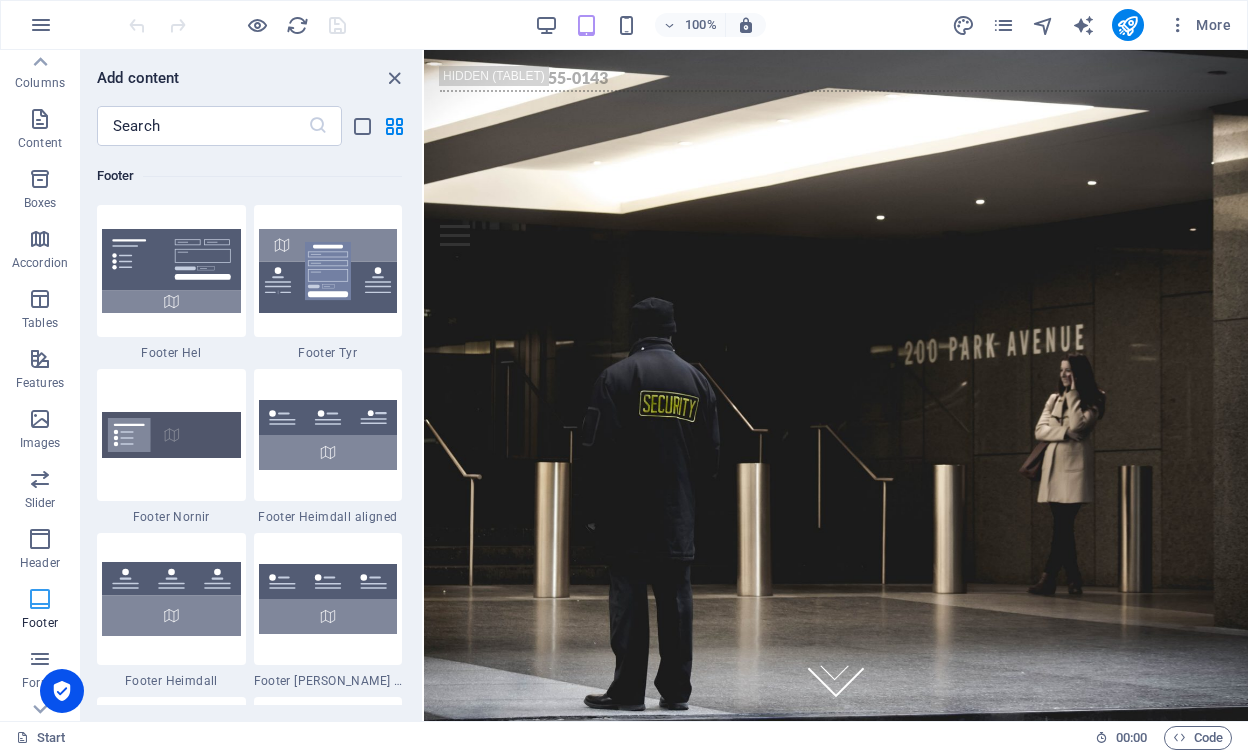 scroll, scrollTop: 13075, scrollLeft: 0, axis: vertical 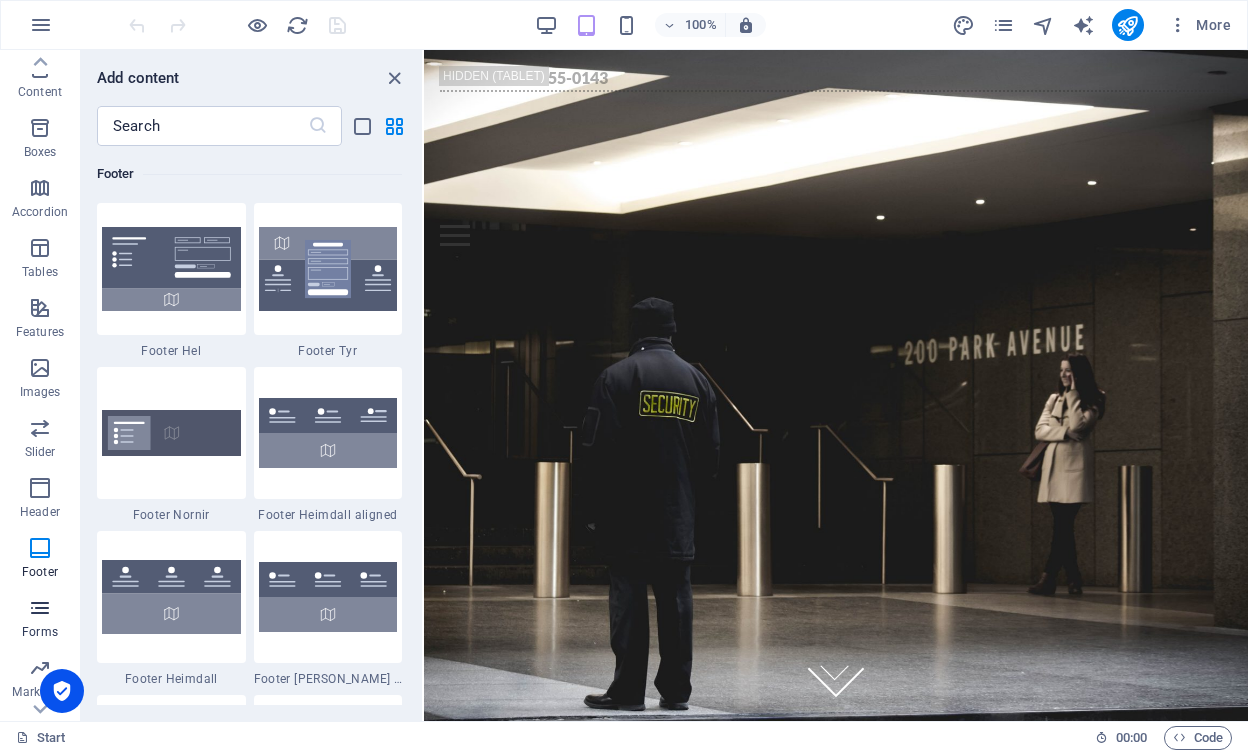 click at bounding box center [40, 608] 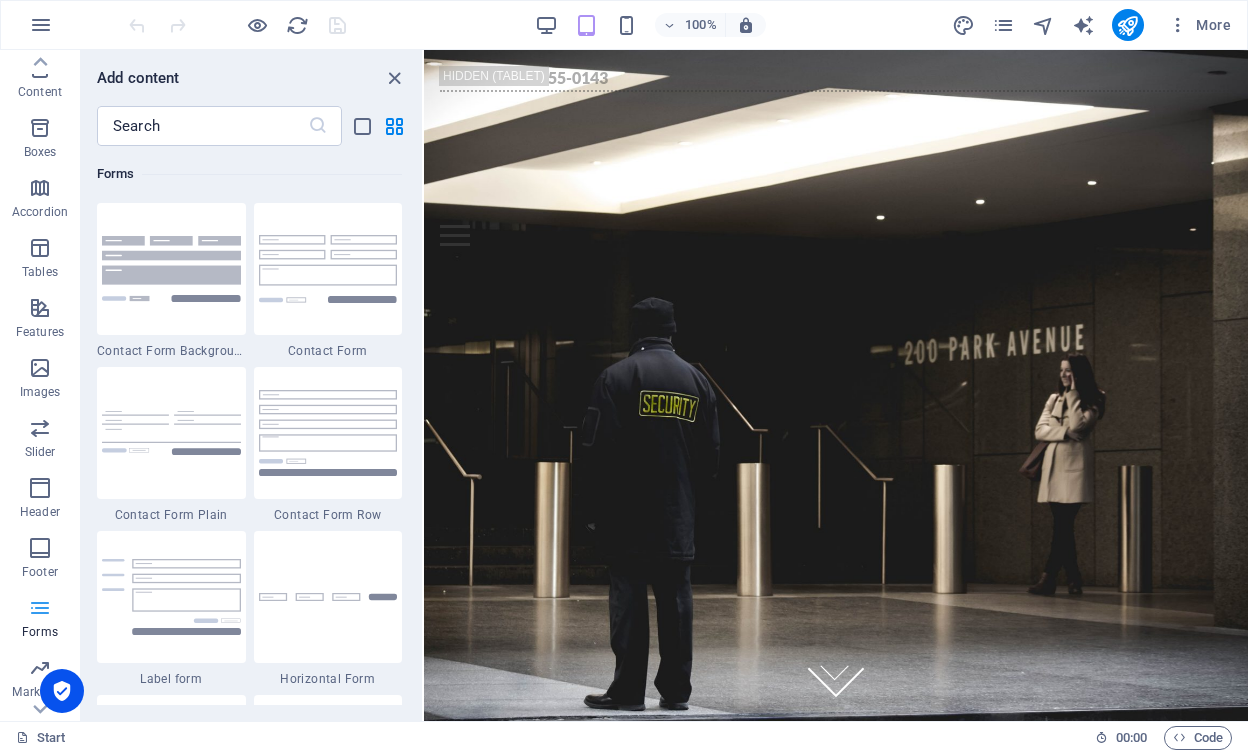 scroll, scrollTop: 14436, scrollLeft: 0, axis: vertical 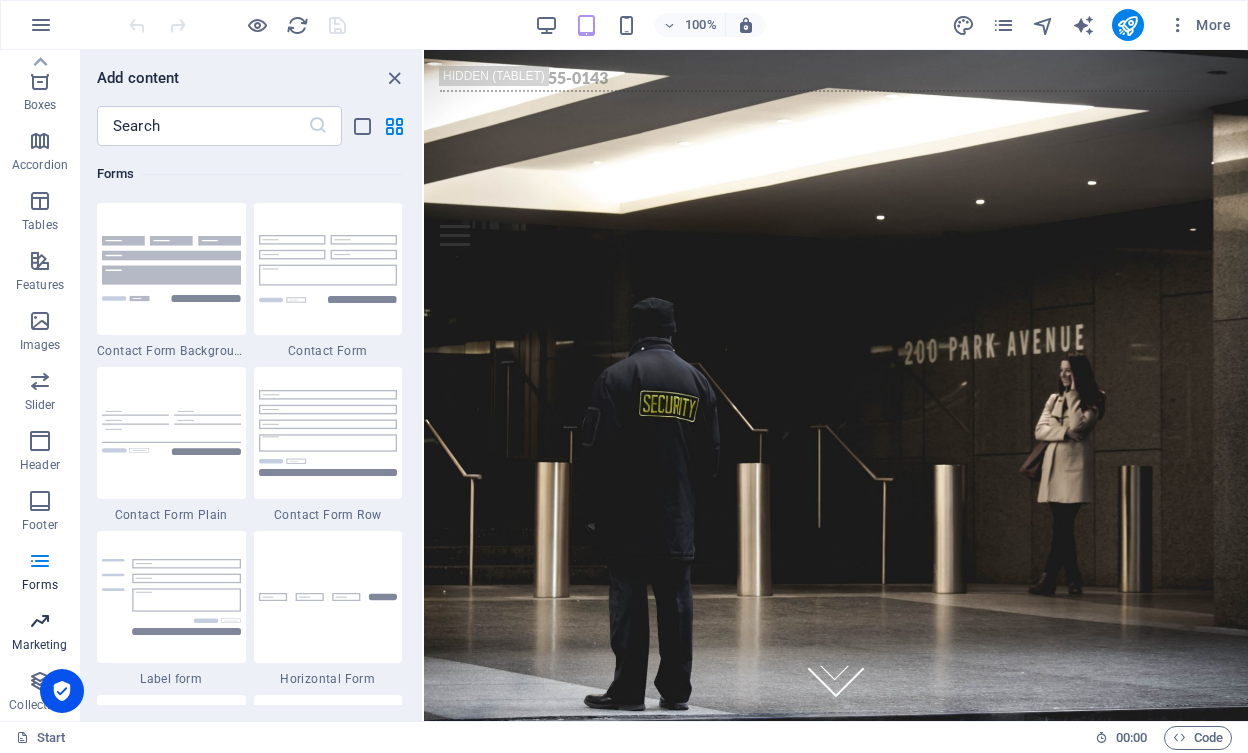 click at bounding box center [40, 621] 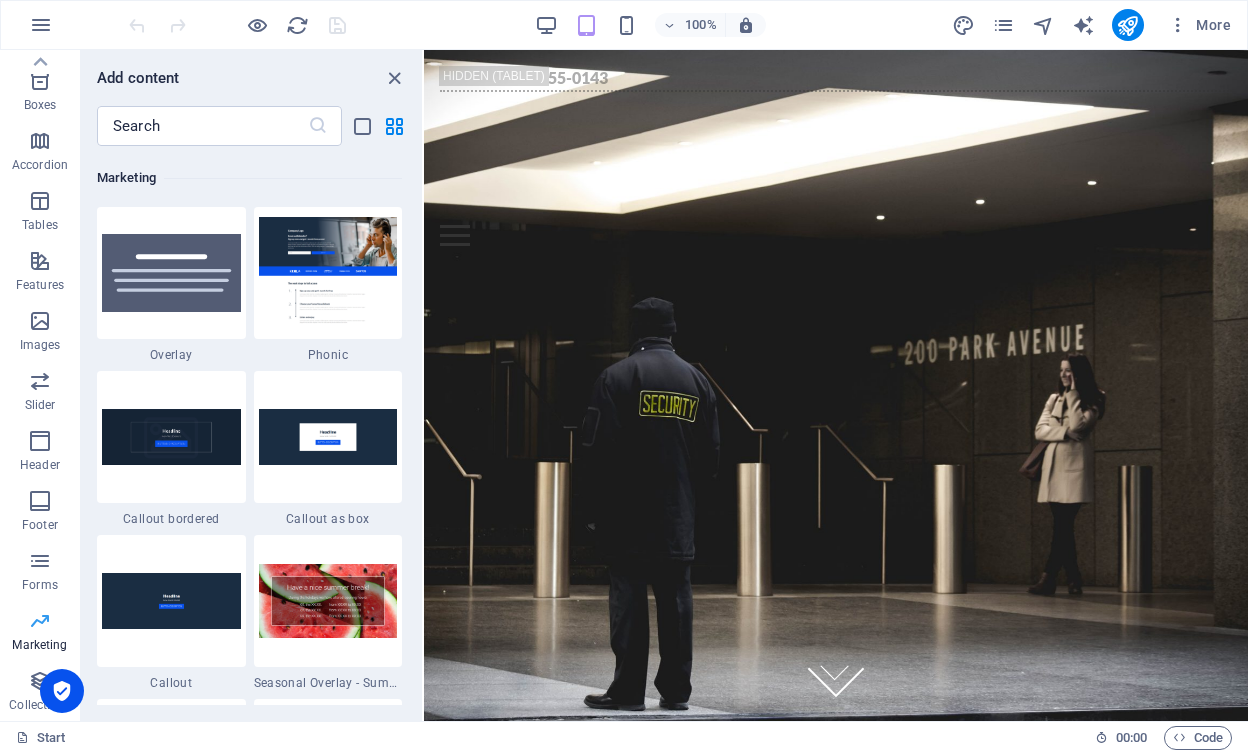 scroll, scrollTop: 16125, scrollLeft: 0, axis: vertical 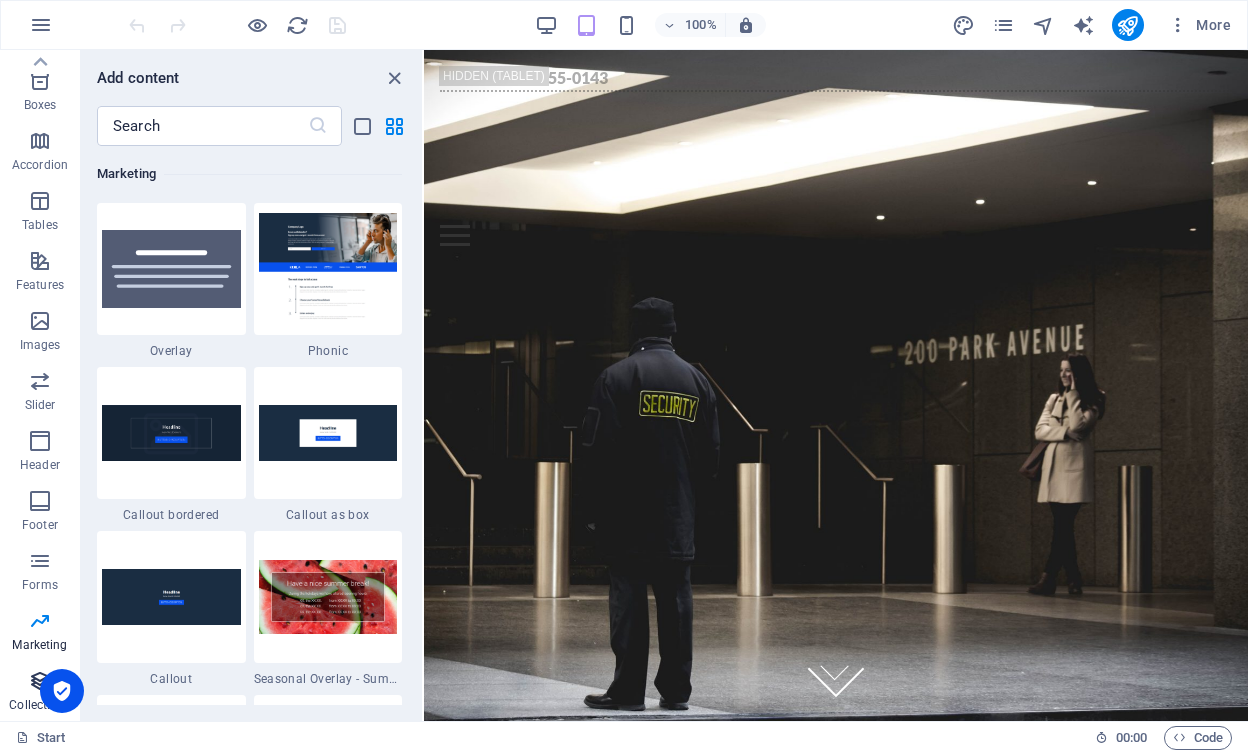 click at bounding box center [40, 681] 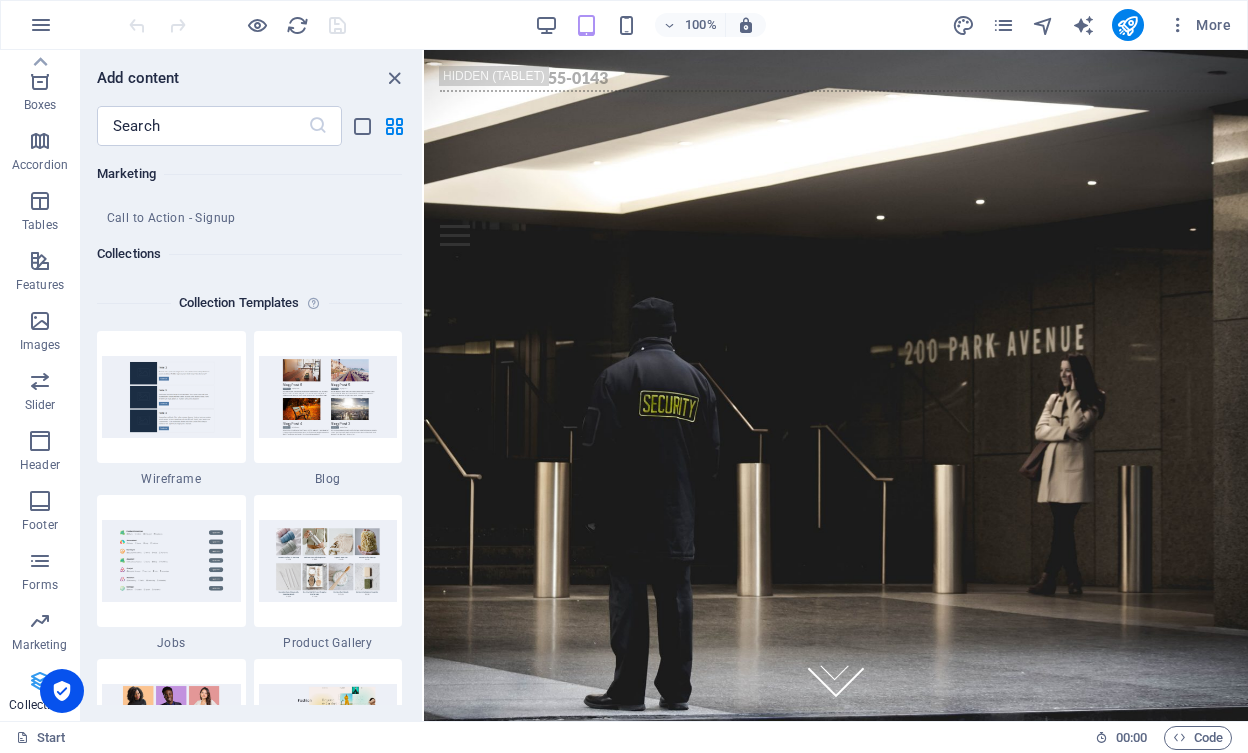 scroll, scrollTop: 18142, scrollLeft: 0, axis: vertical 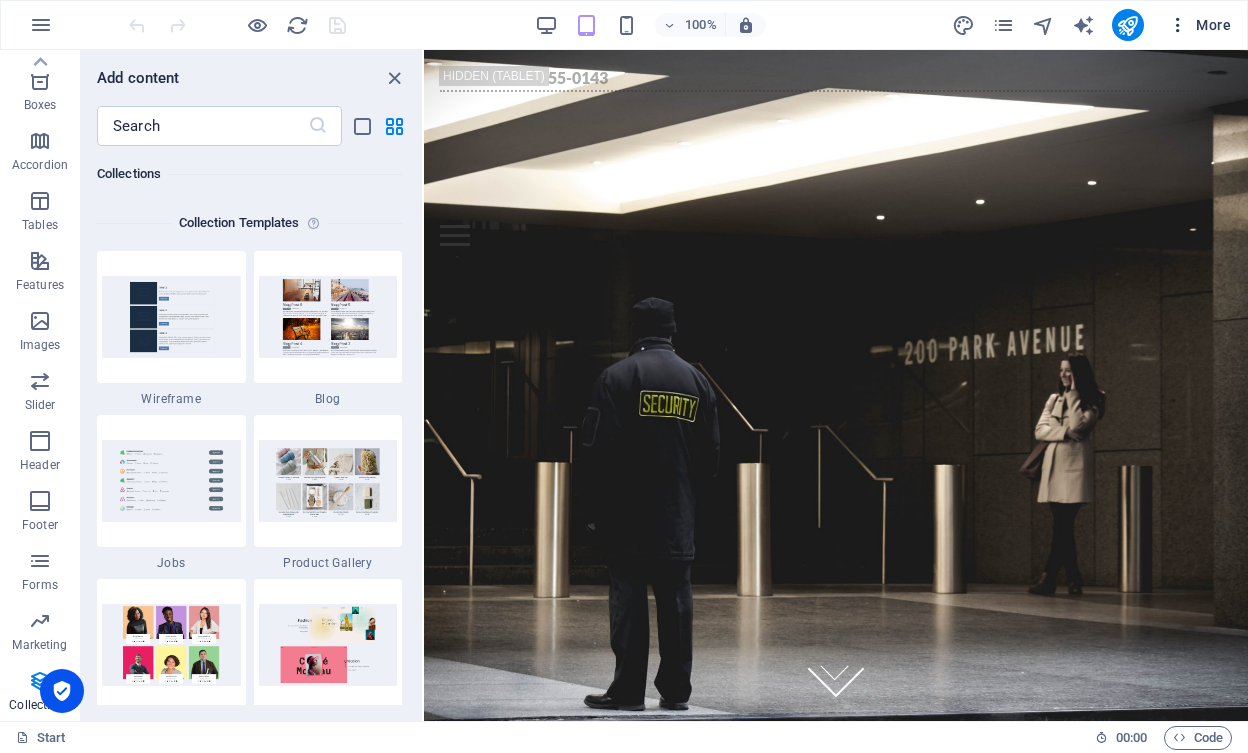 click at bounding box center [1178, 25] 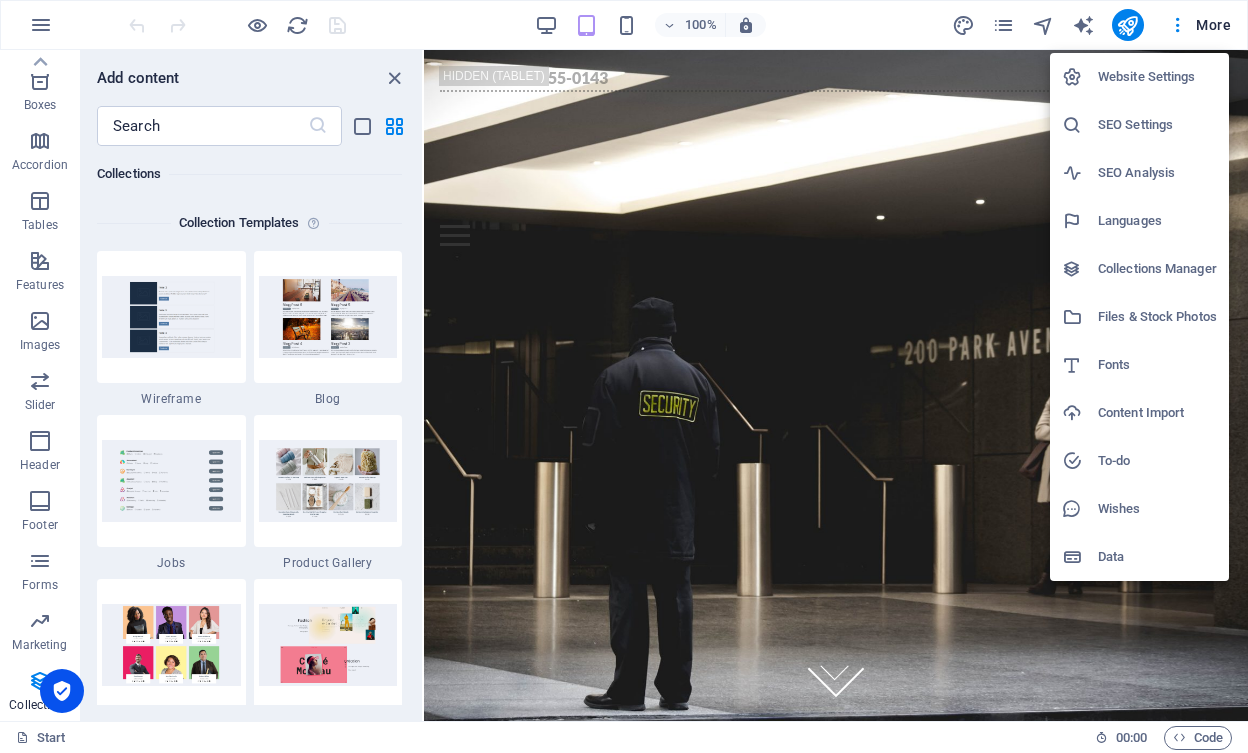 click on "Website Settings" at bounding box center (1157, 77) 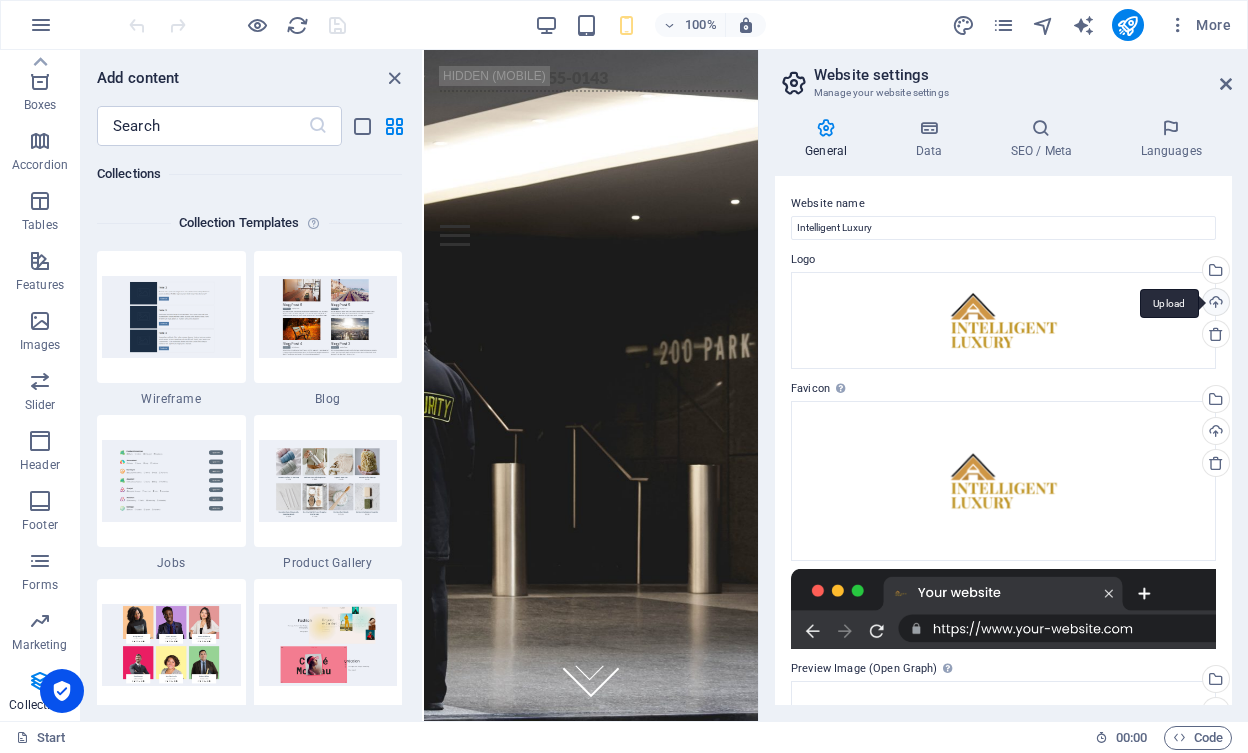 click on "Upload" at bounding box center (1214, 304) 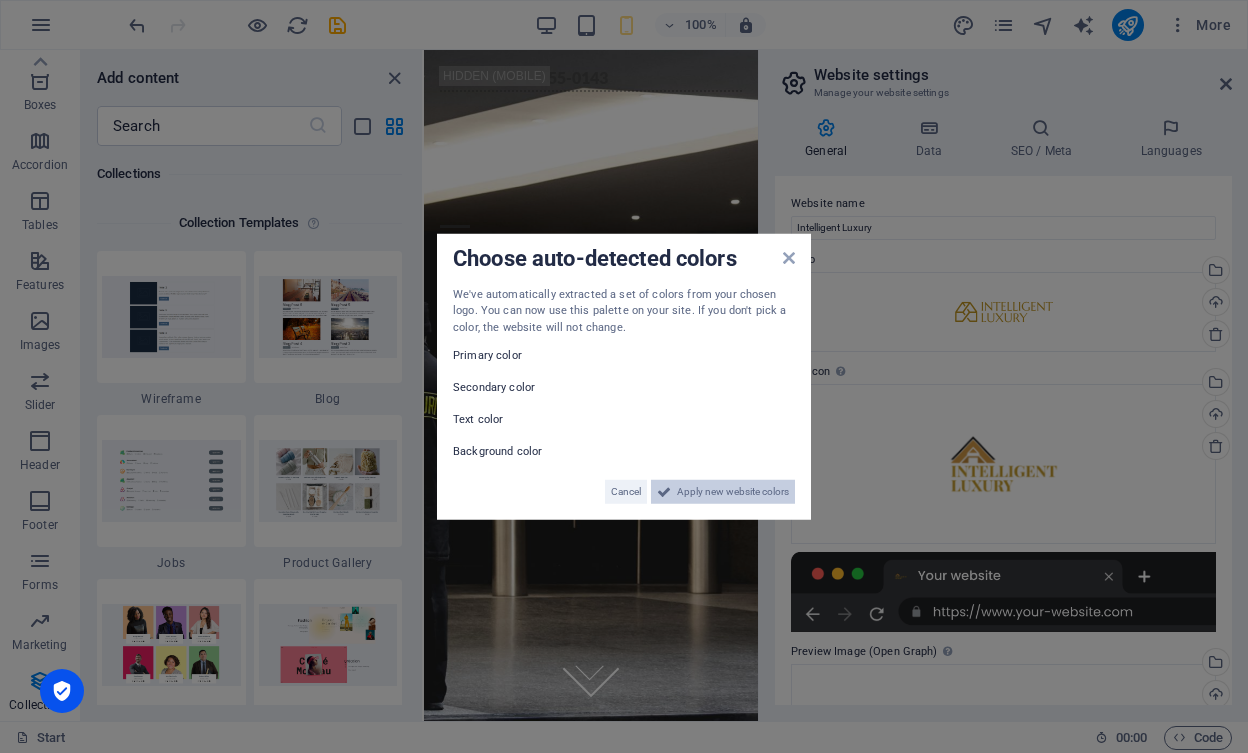 click on "Apply new website colors" at bounding box center (733, 492) 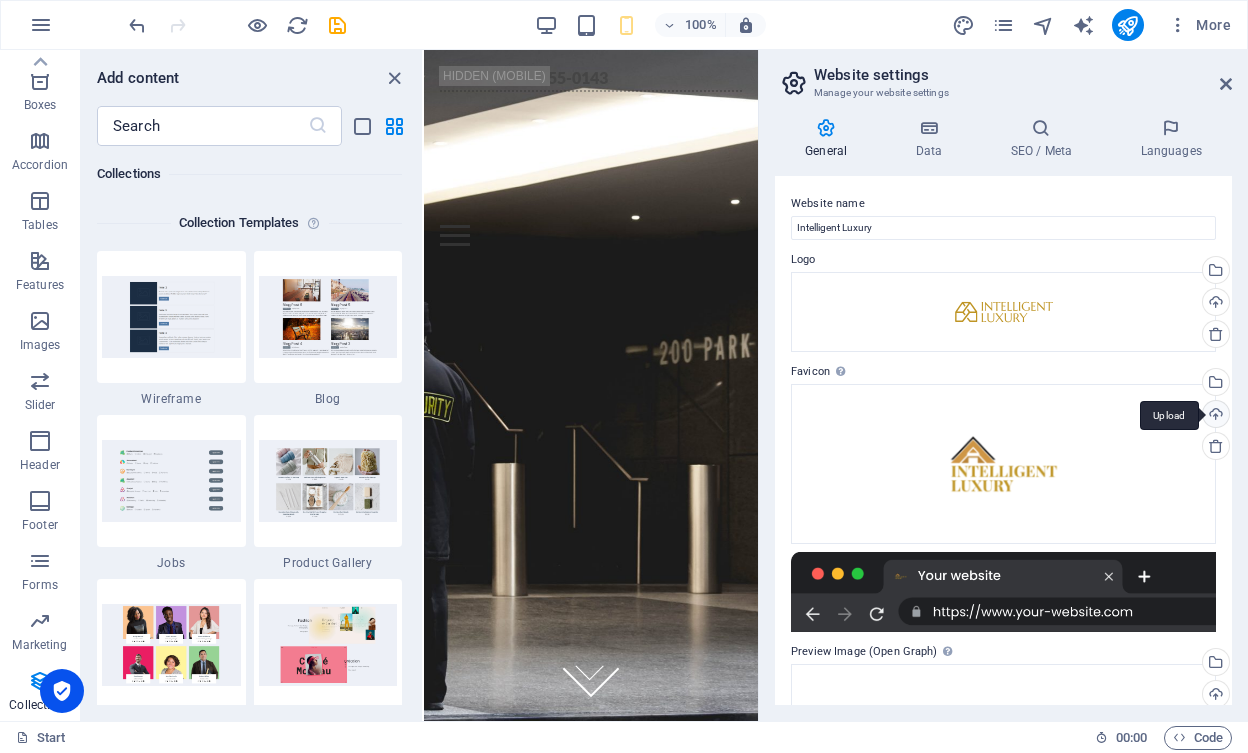 click on "Upload" at bounding box center [1214, 416] 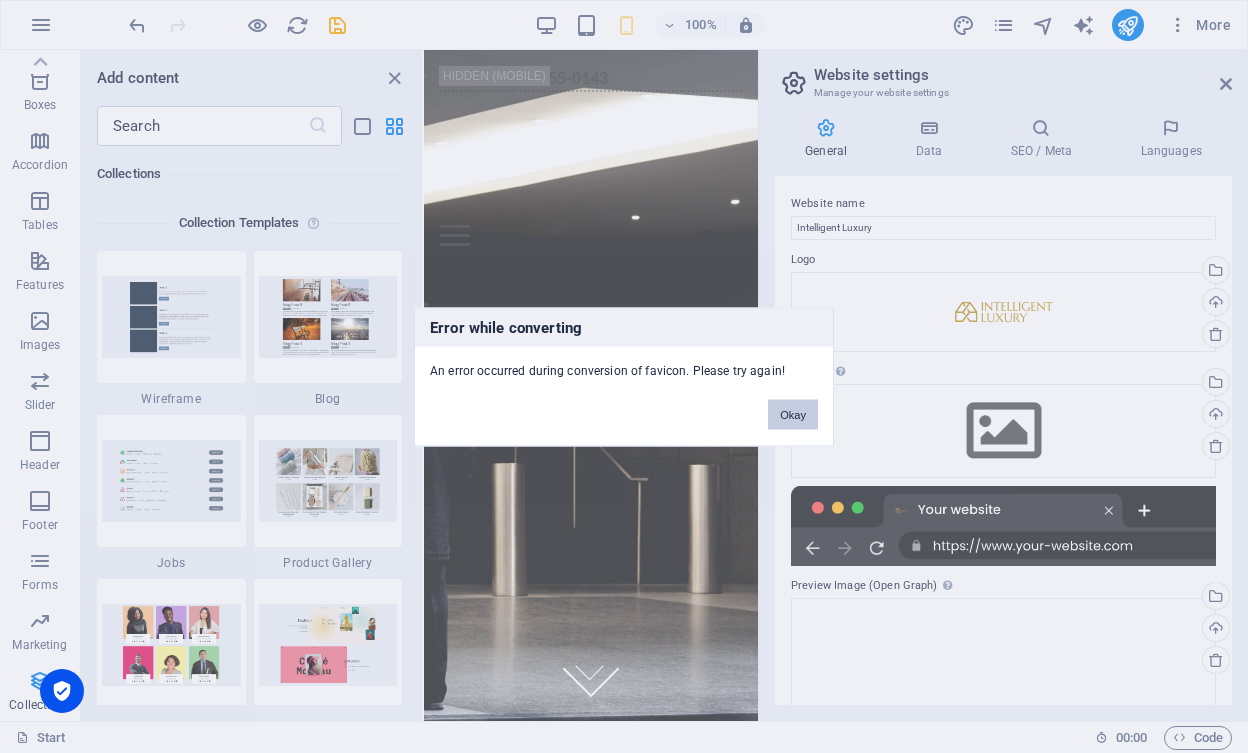 click on "Okay" at bounding box center (793, 414) 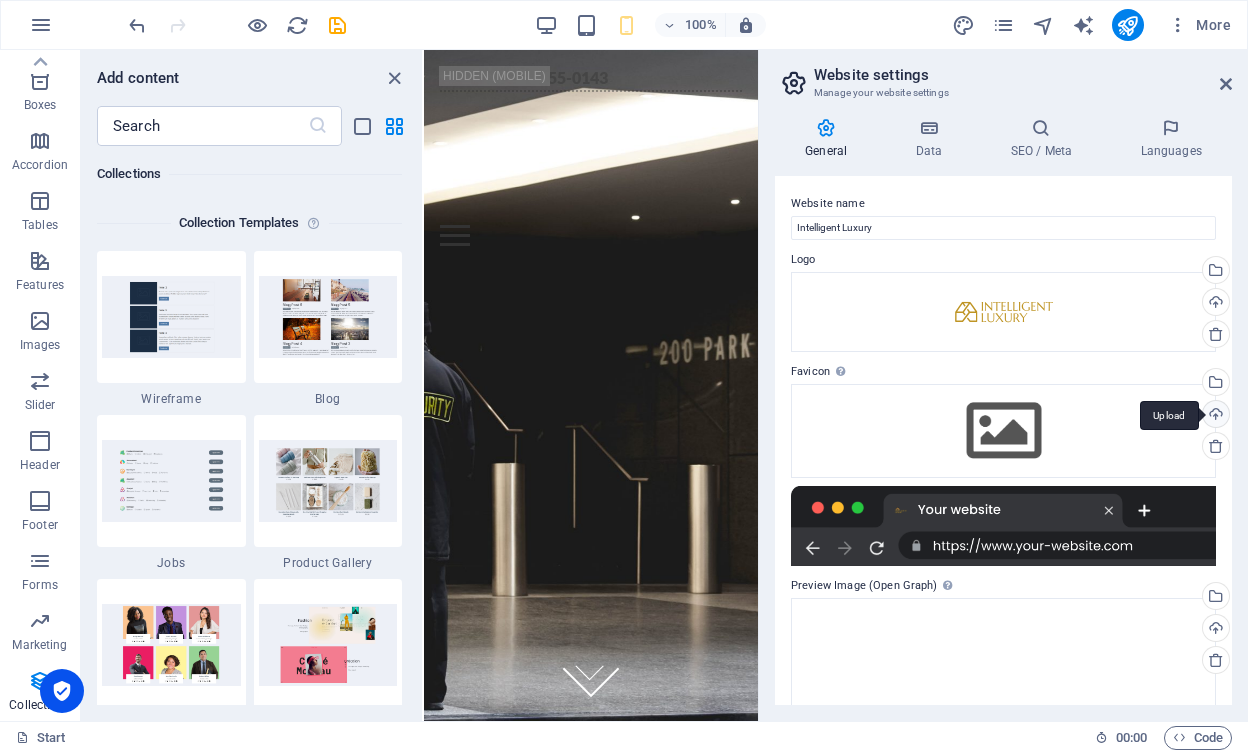 click on "Upload" at bounding box center (1214, 416) 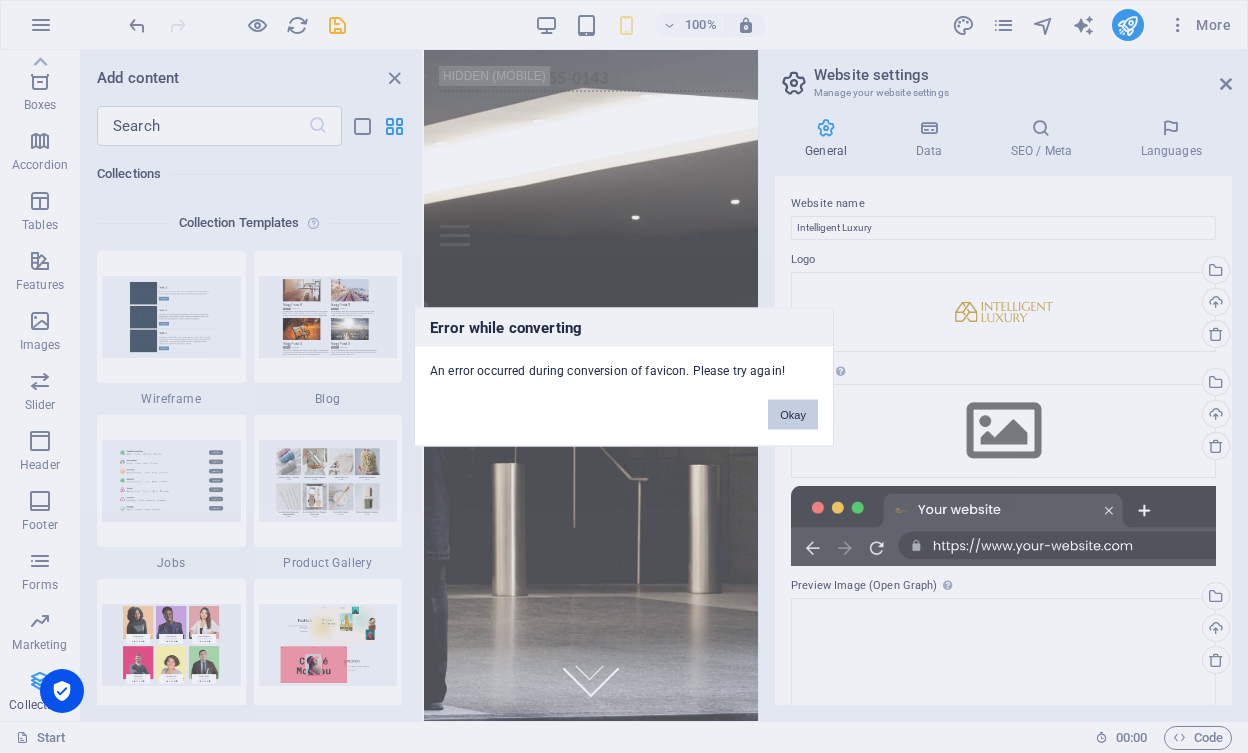 click on "Okay" at bounding box center (793, 414) 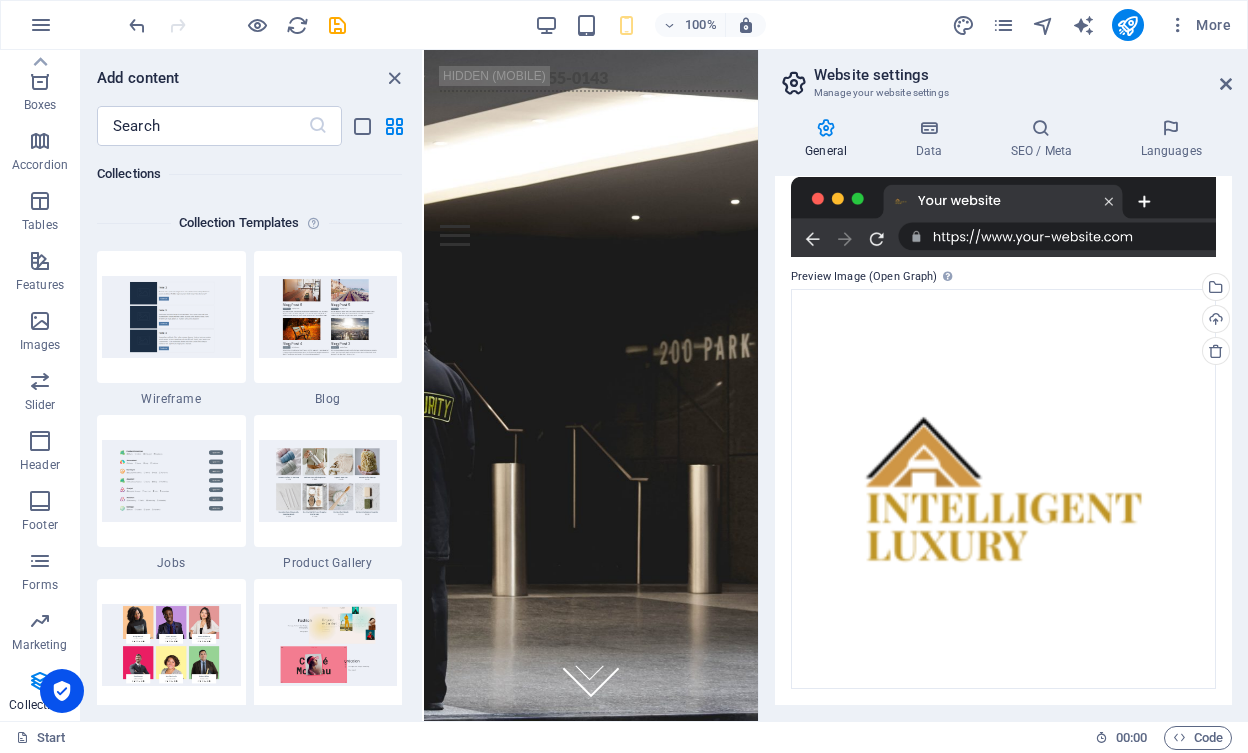 scroll, scrollTop: 308, scrollLeft: 0, axis: vertical 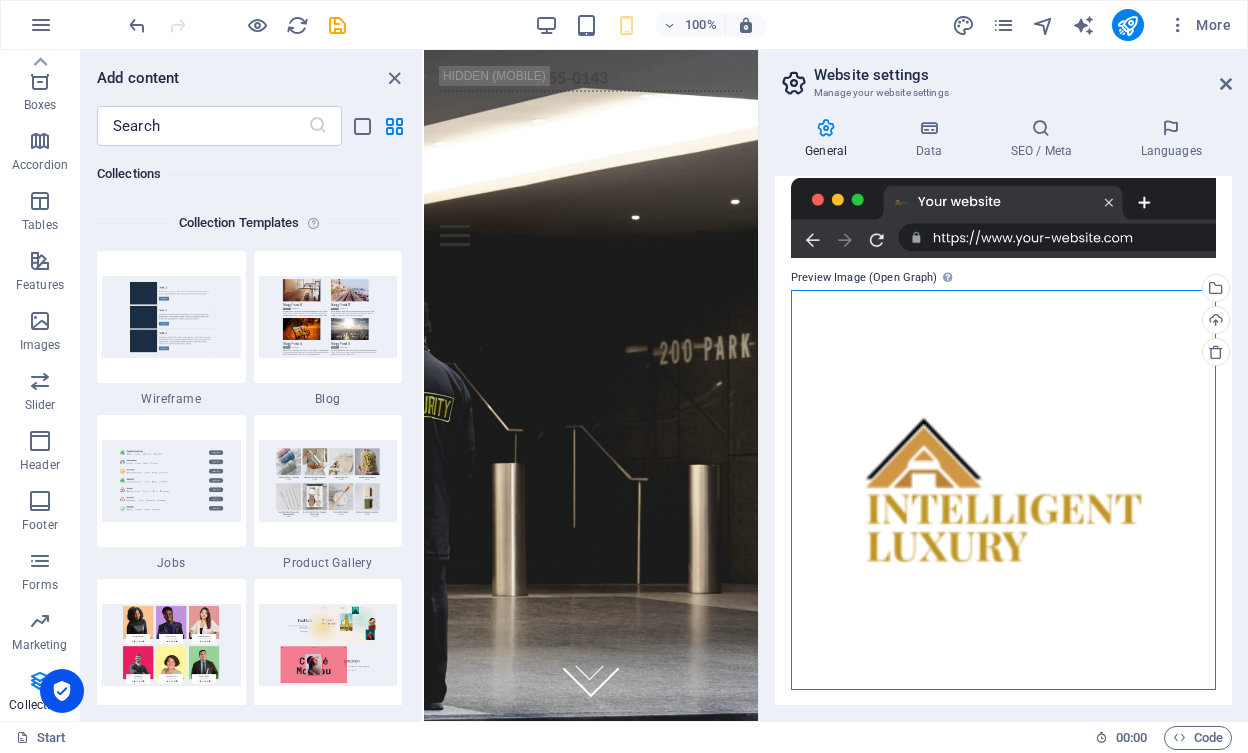 click on "Drag files here, click to choose files or select files from Files or our free stock photos & videos" at bounding box center (1003, 490) 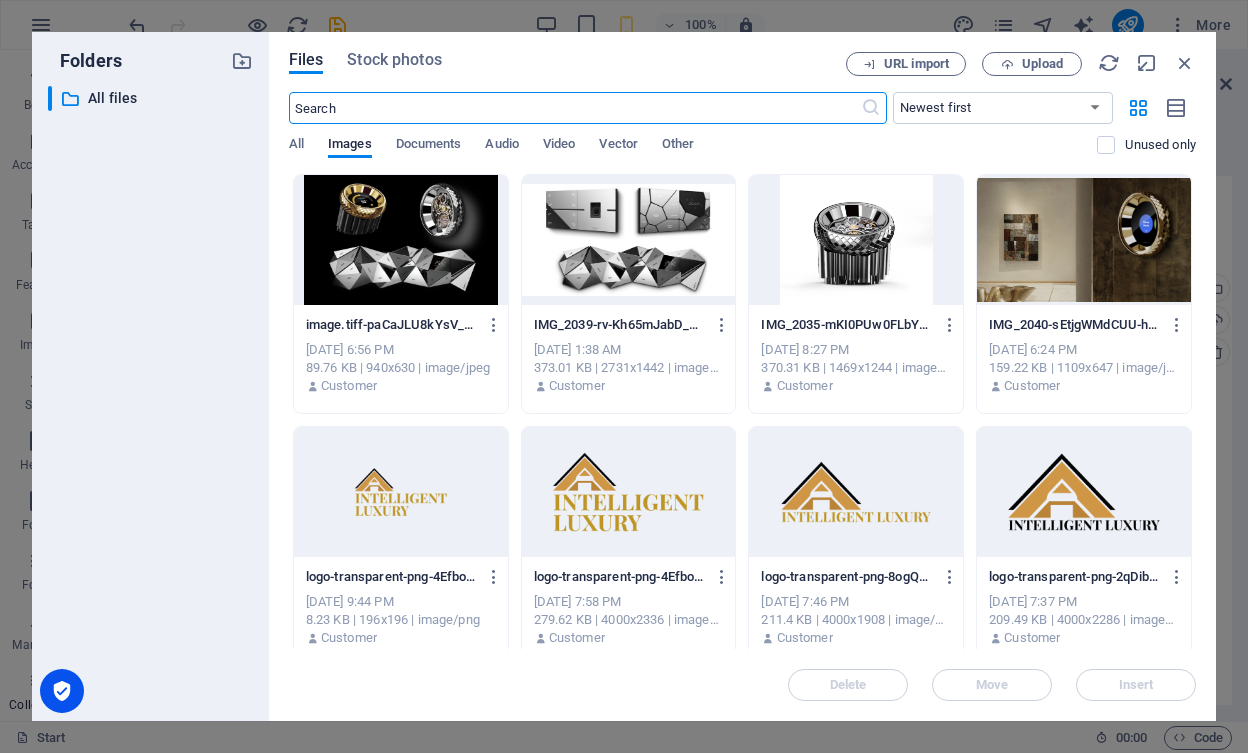 scroll, scrollTop: 0, scrollLeft: 0, axis: both 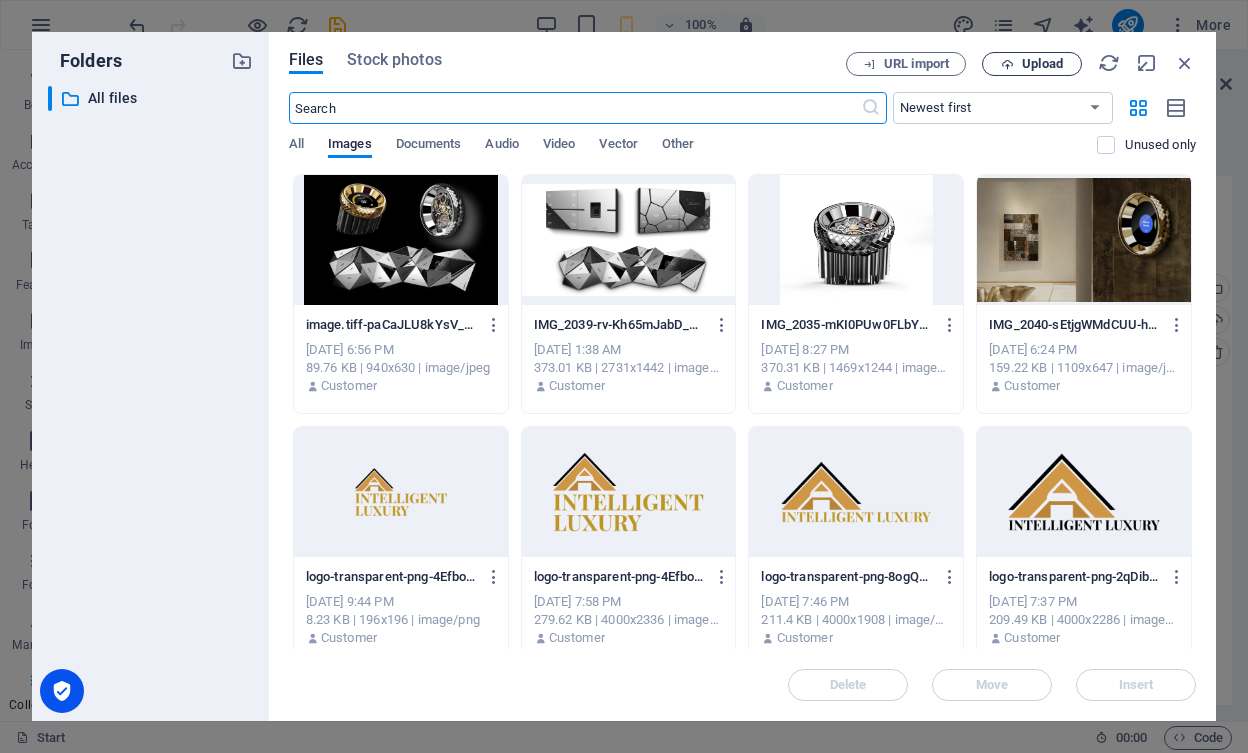 click on "Upload" at bounding box center [1042, 64] 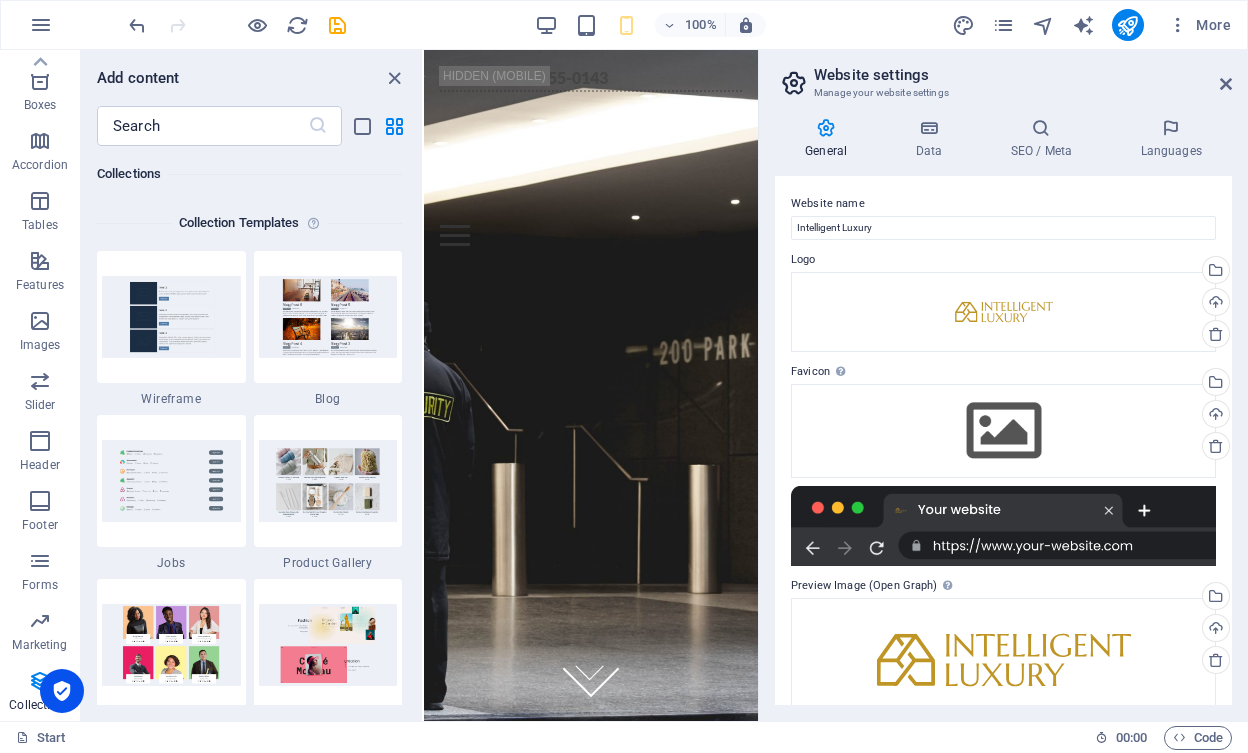scroll, scrollTop: 0, scrollLeft: 0, axis: both 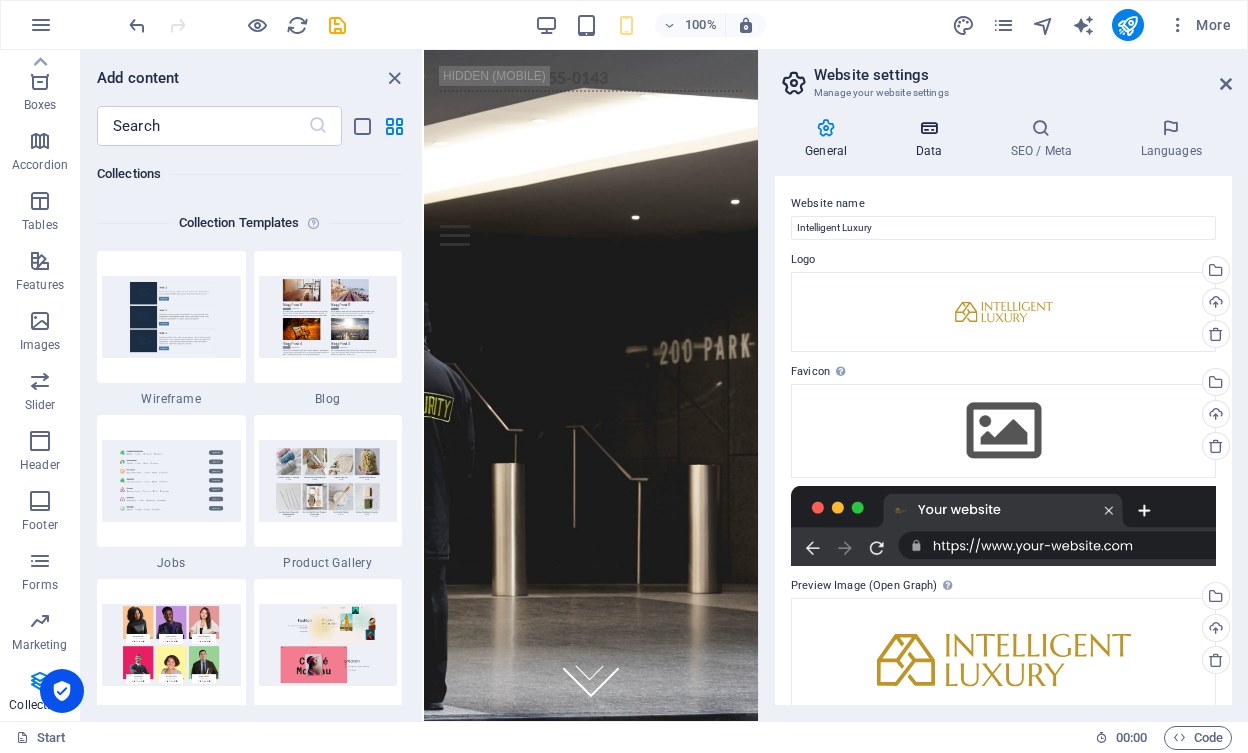 click at bounding box center [928, 128] 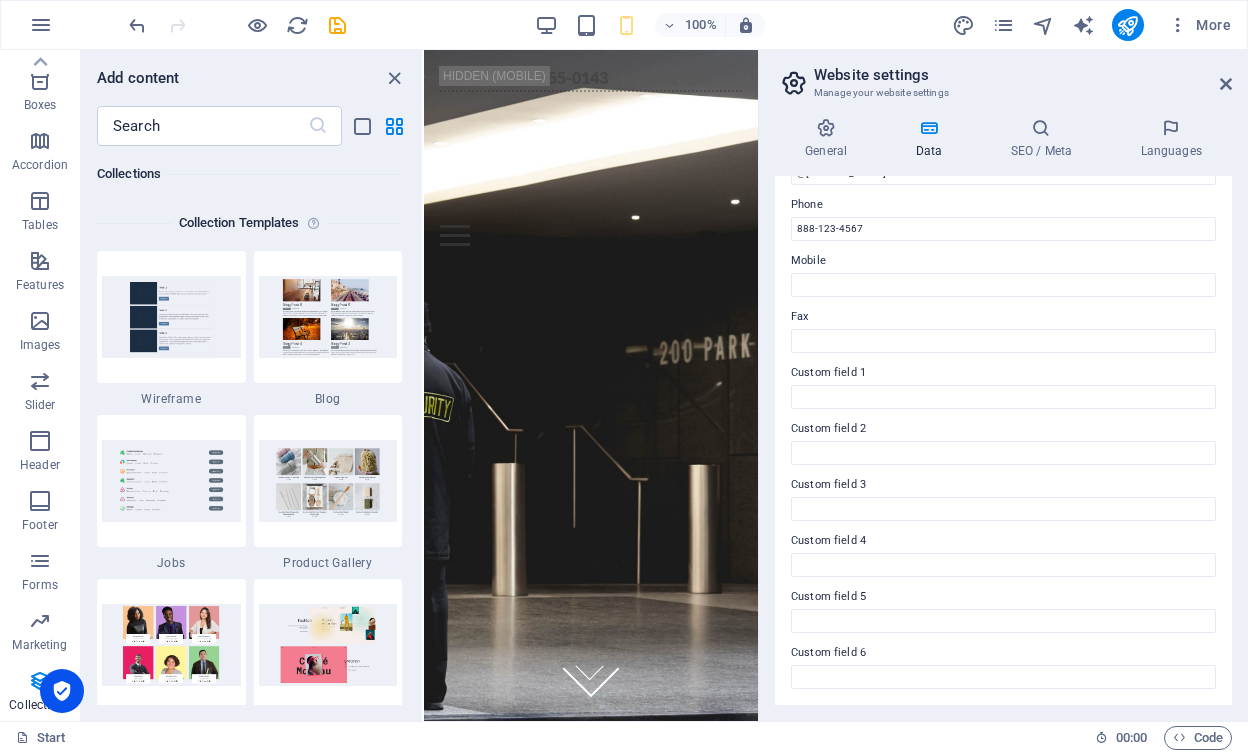 scroll, scrollTop: 430, scrollLeft: 0, axis: vertical 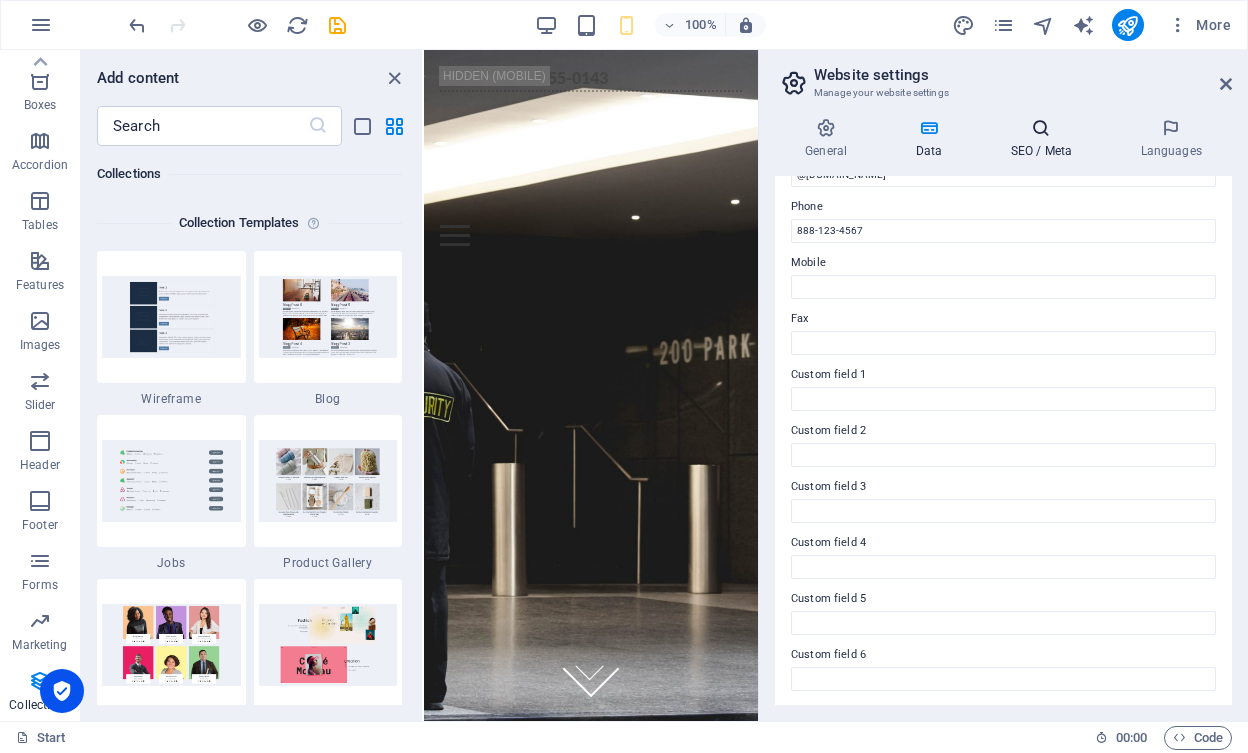 click on "SEO / Meta" at bounding box center (1045, 139) 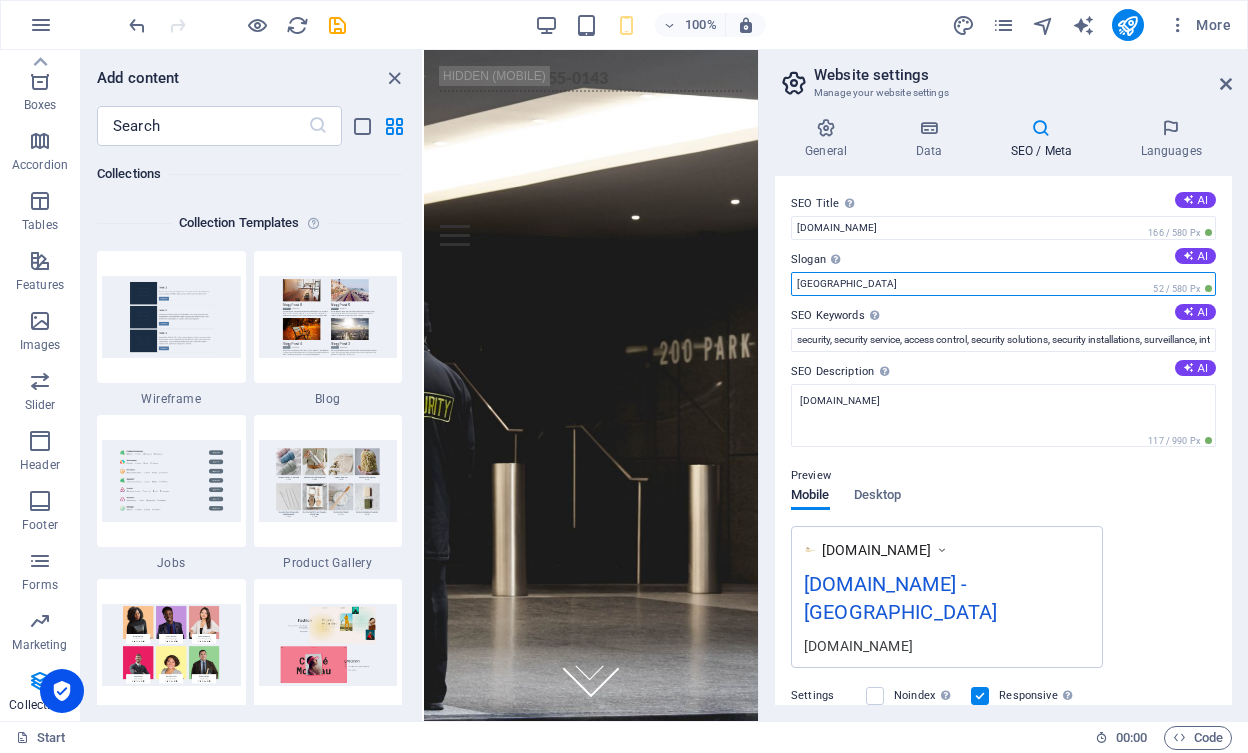 click on "Berlin" at bounding box center (1003, 284) 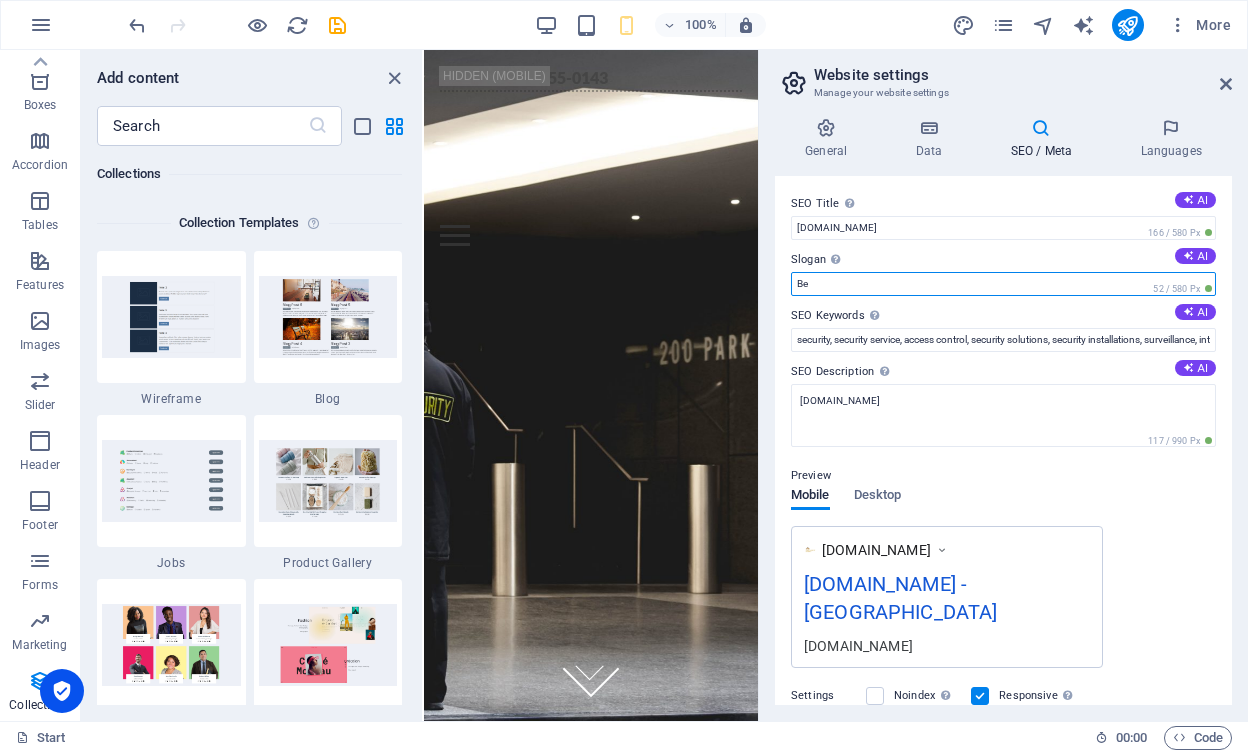 type on "B" 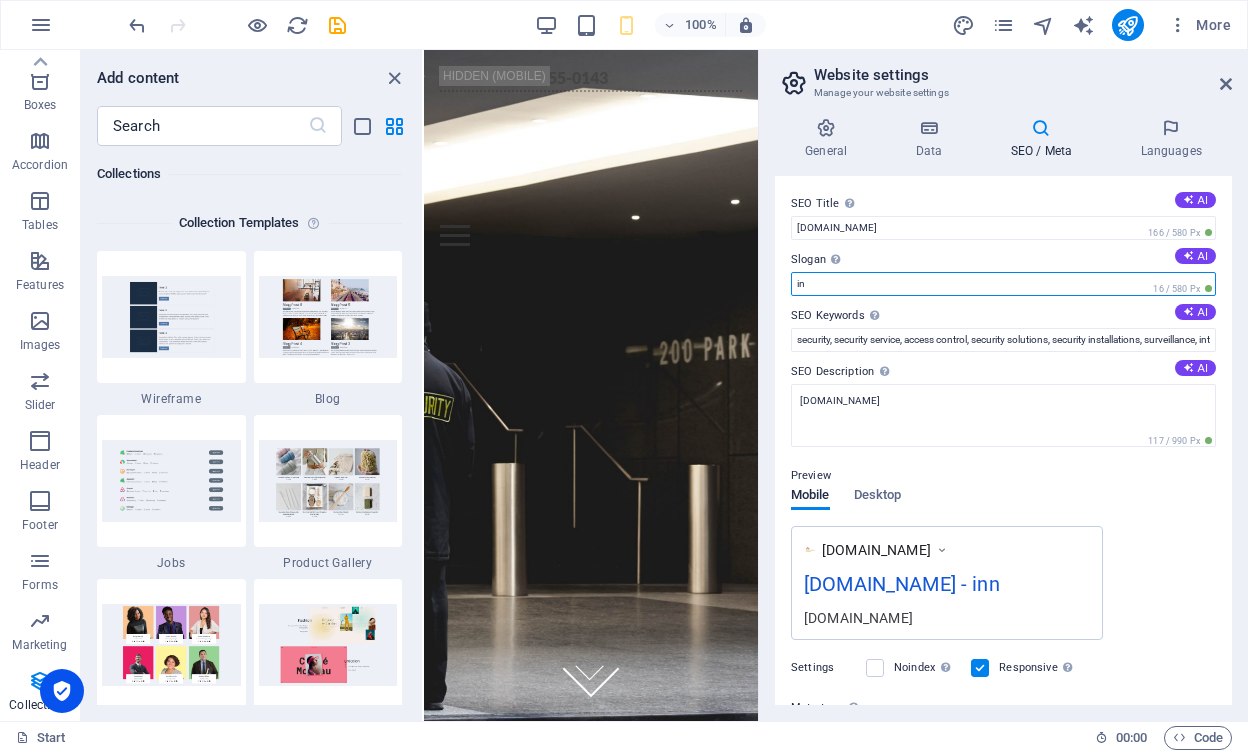 type on "i" 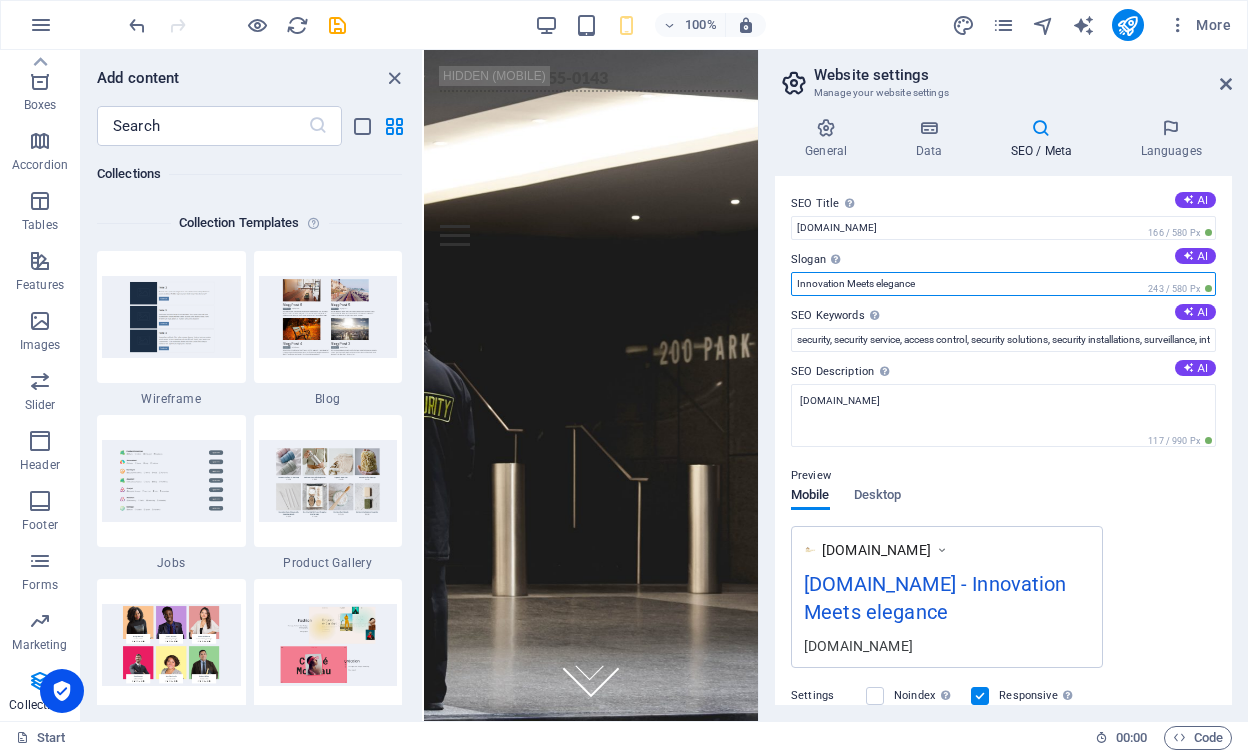 scroll, scrollTop: 0, scrollLeft: 0, axis: both 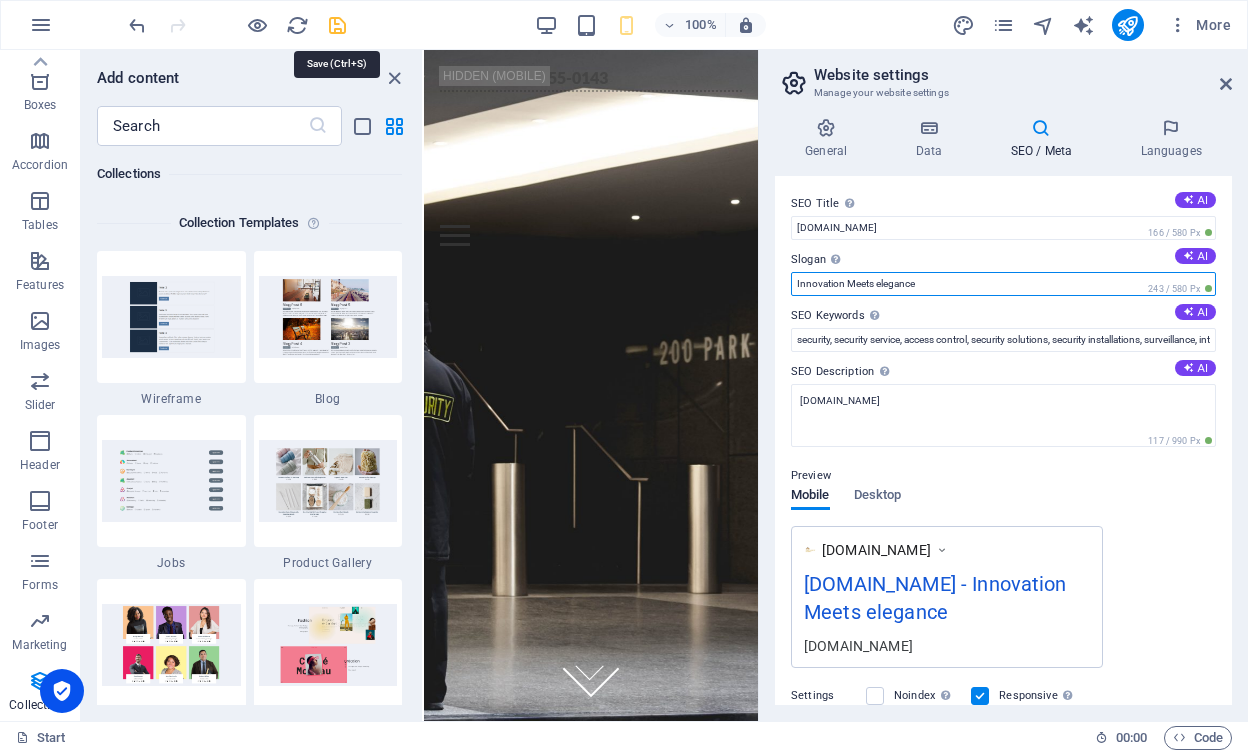 type on "Innovation Meets elegance" 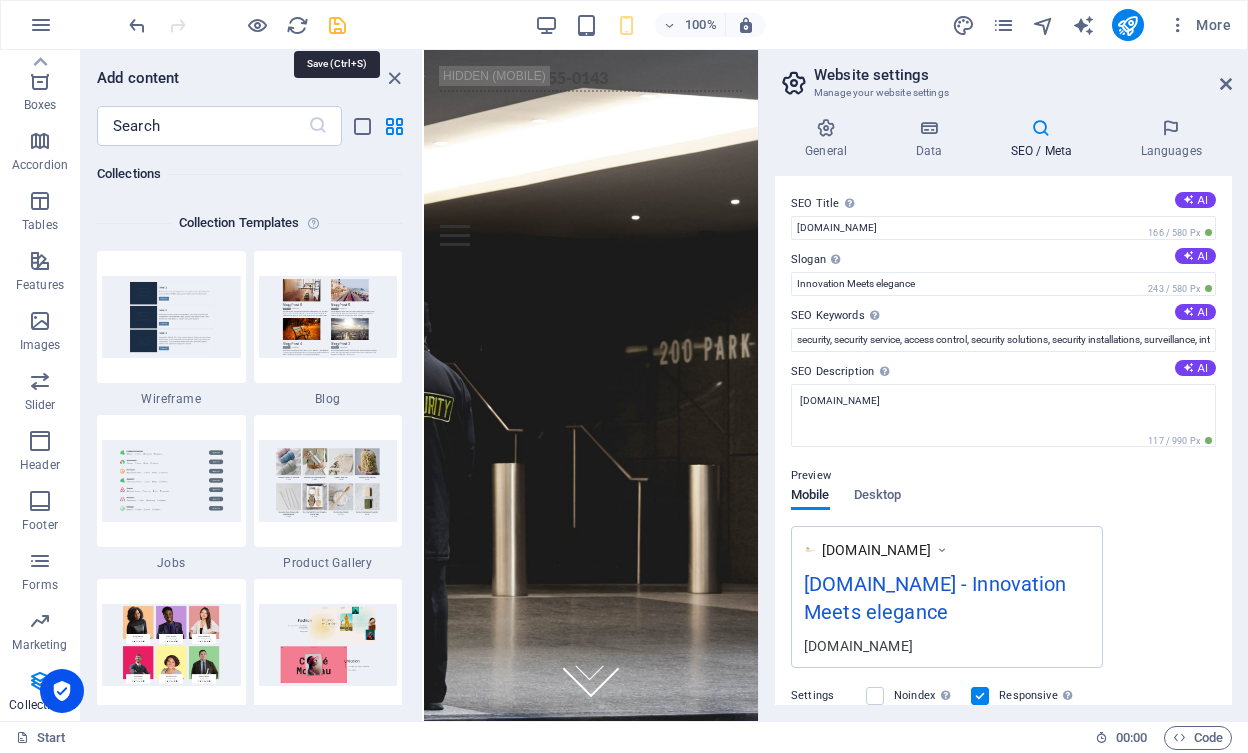 click at bounding box center [337, 25] 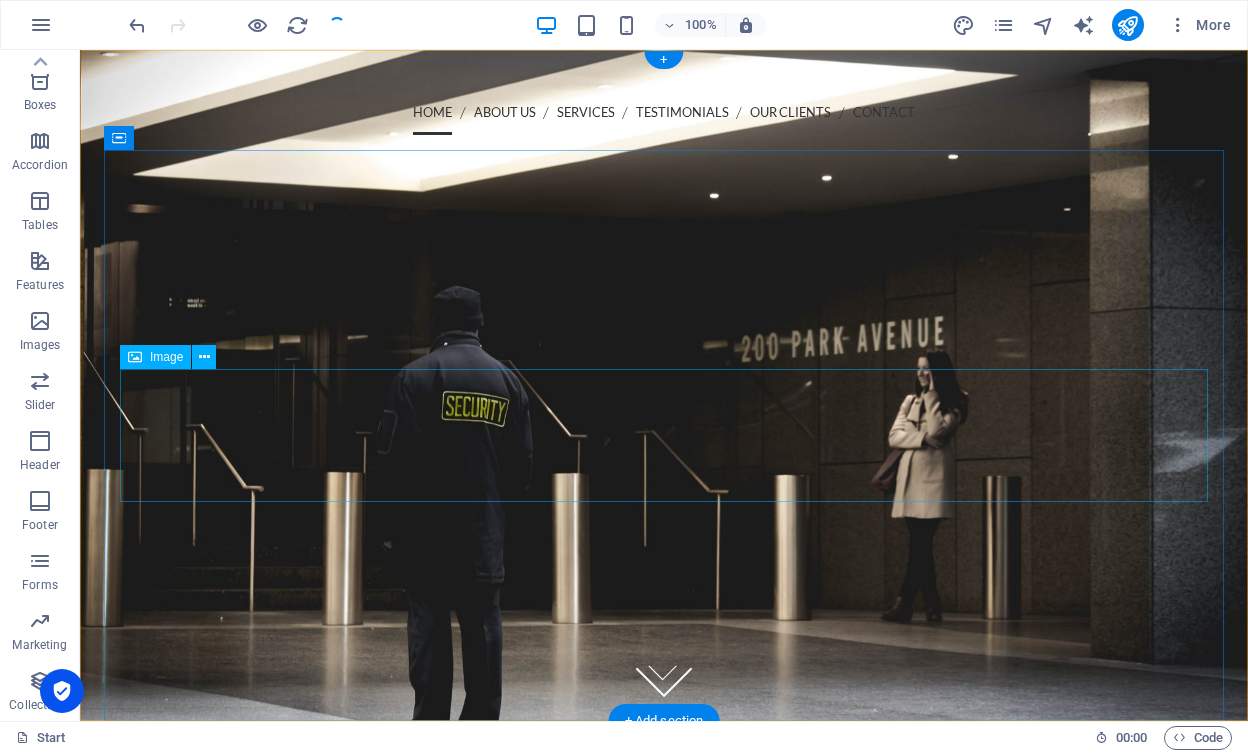 click at bounding box center [664, 435] 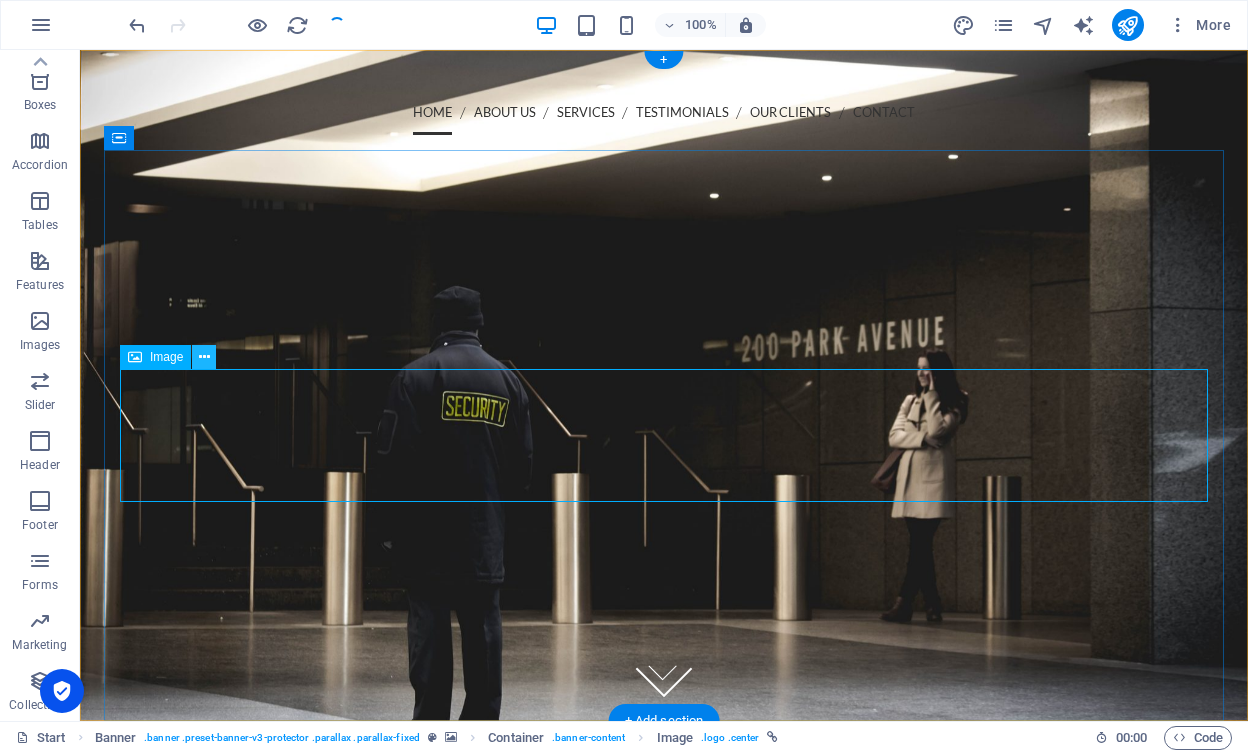 click at bounding box center (204, 357) 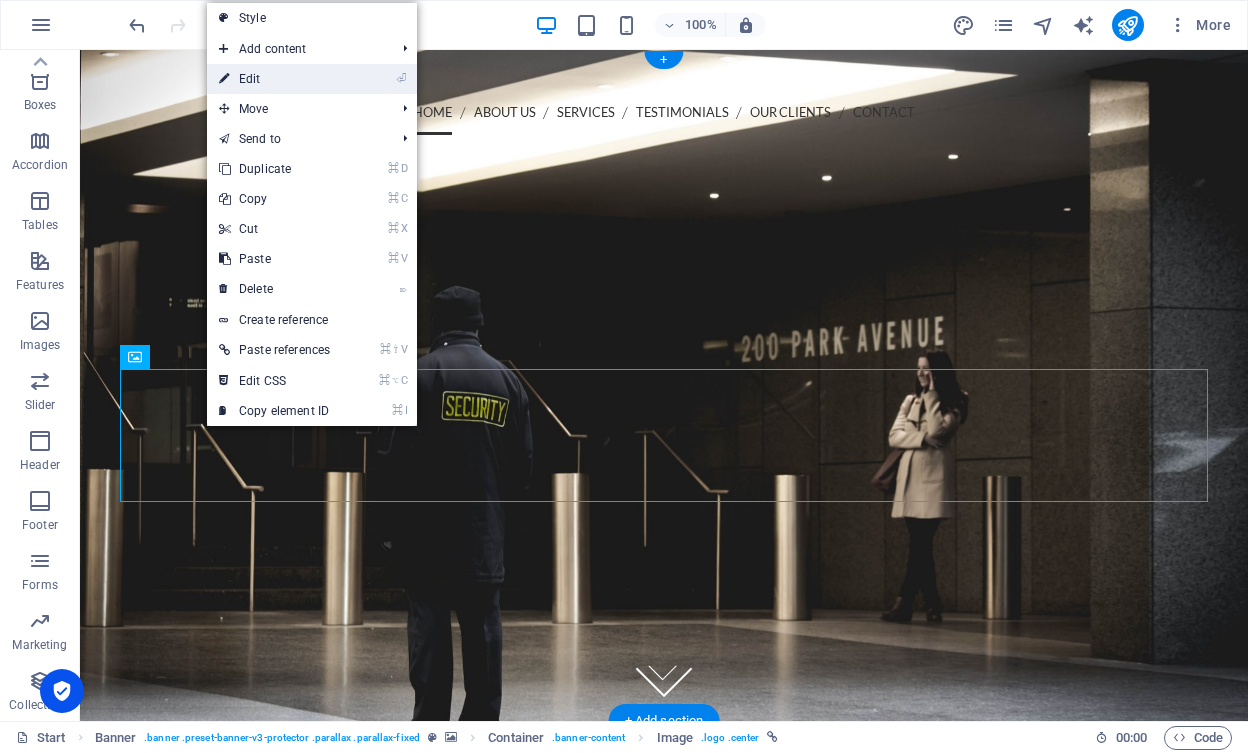 click on "⏎  Edit" at bounding box center (274, 79) 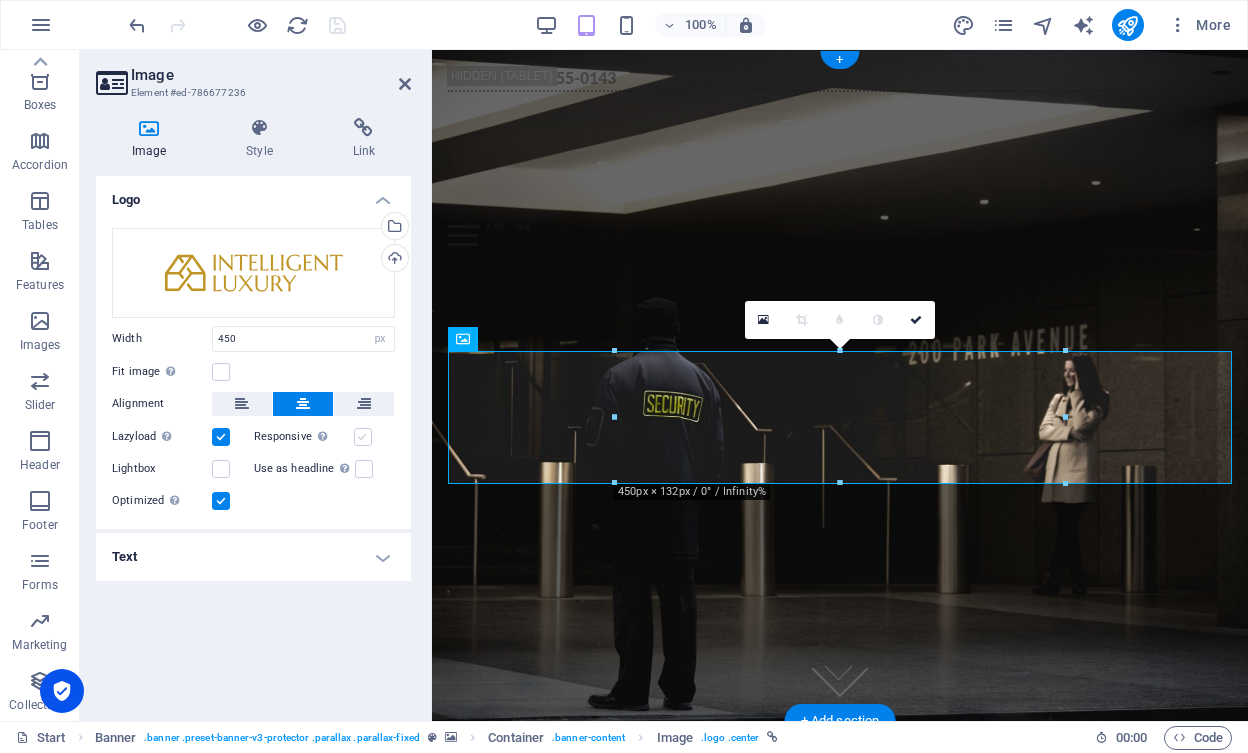 click at bounding box center [363, 437] 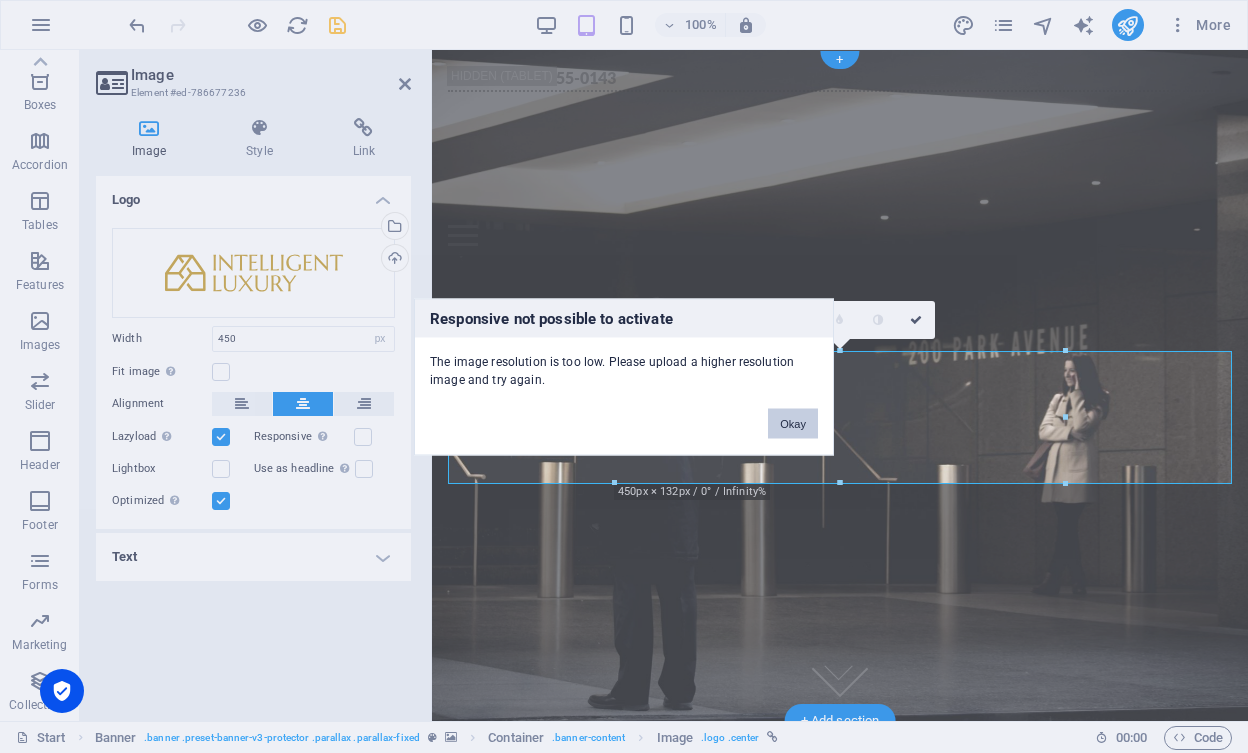 click on "Okay" at bounding box center (793, 423) 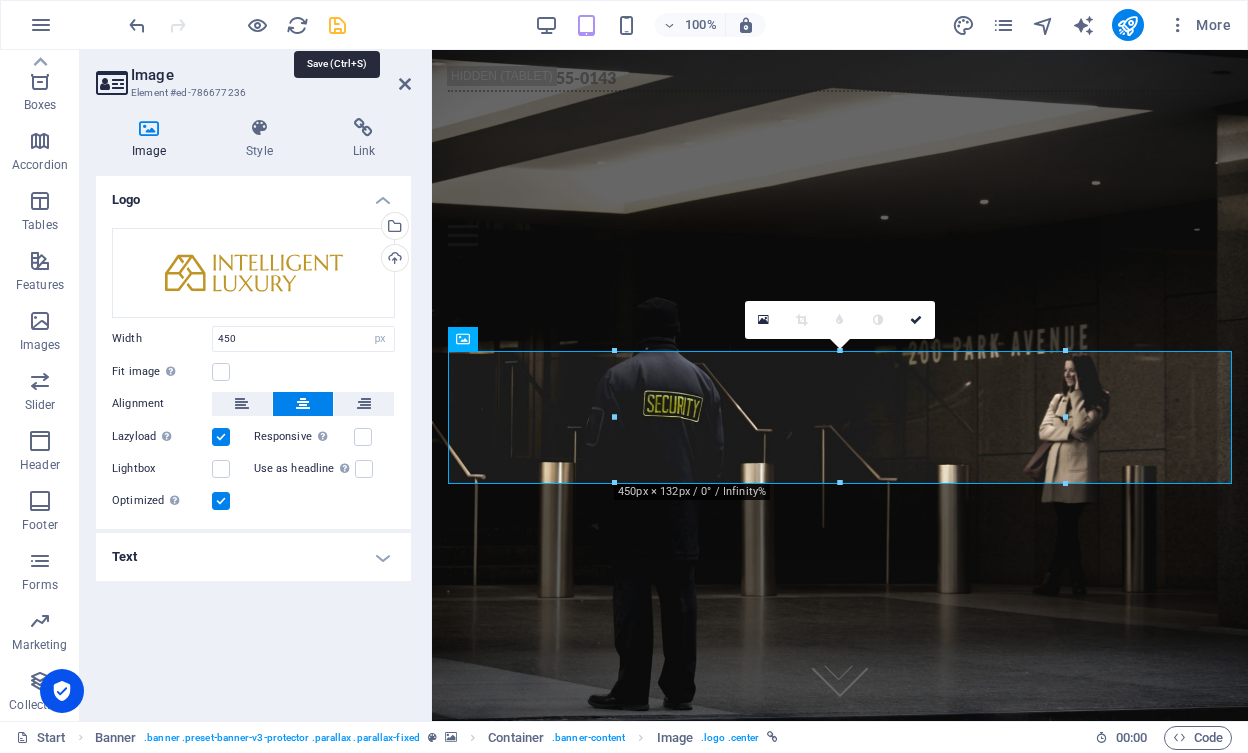 click at bounding box center [337, 25] 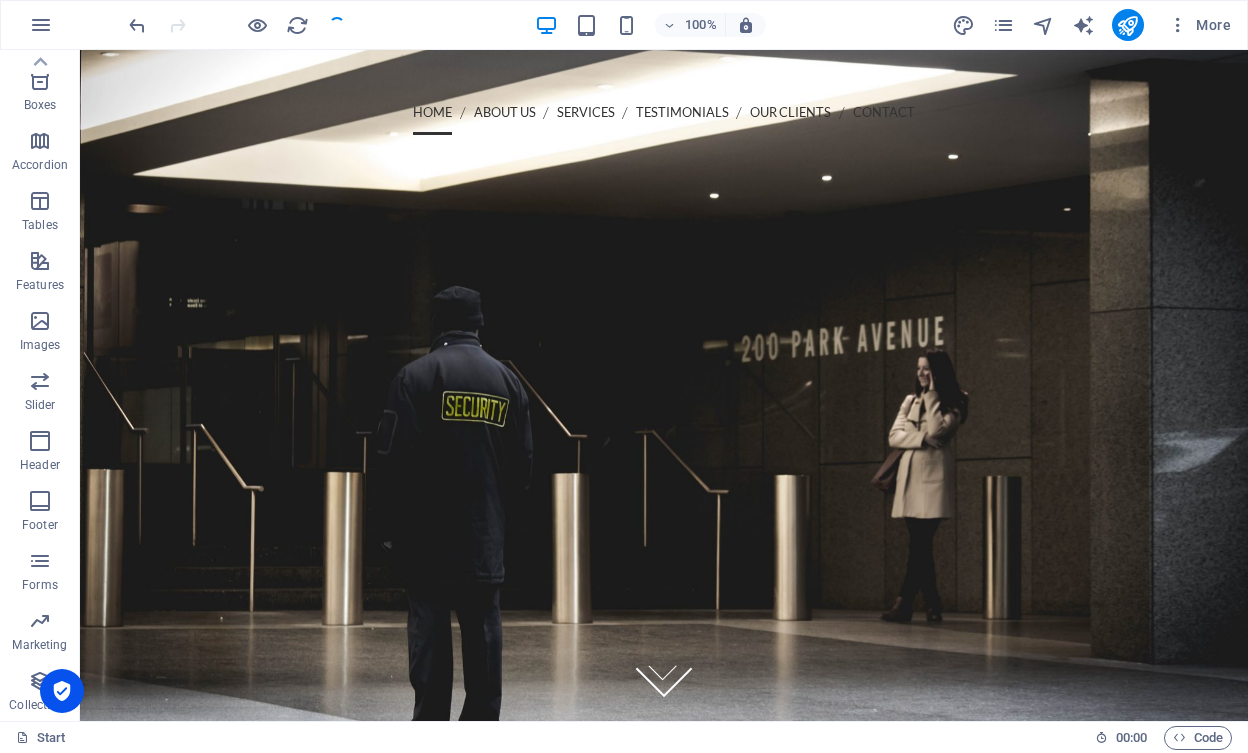 click on "100% More" at bounding box center (682, 25) 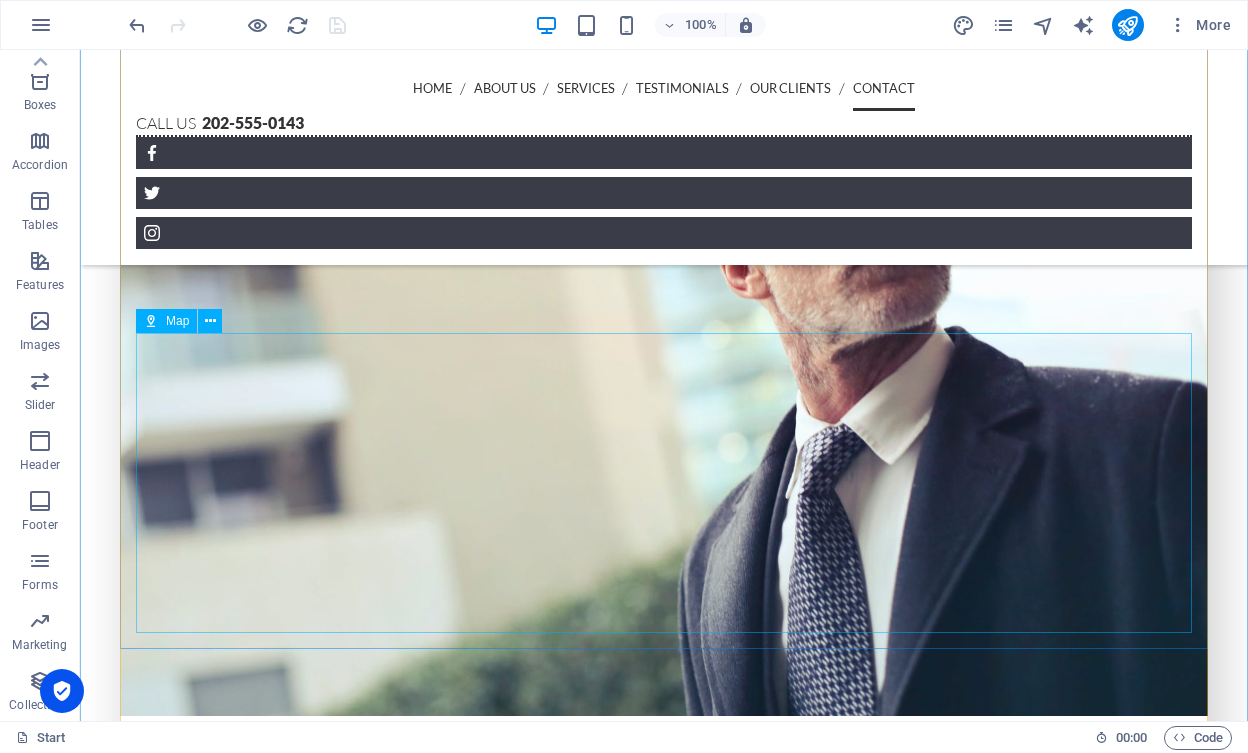 scroll, scrollTop: 5329, scrollLeft: 0, axis: vertical 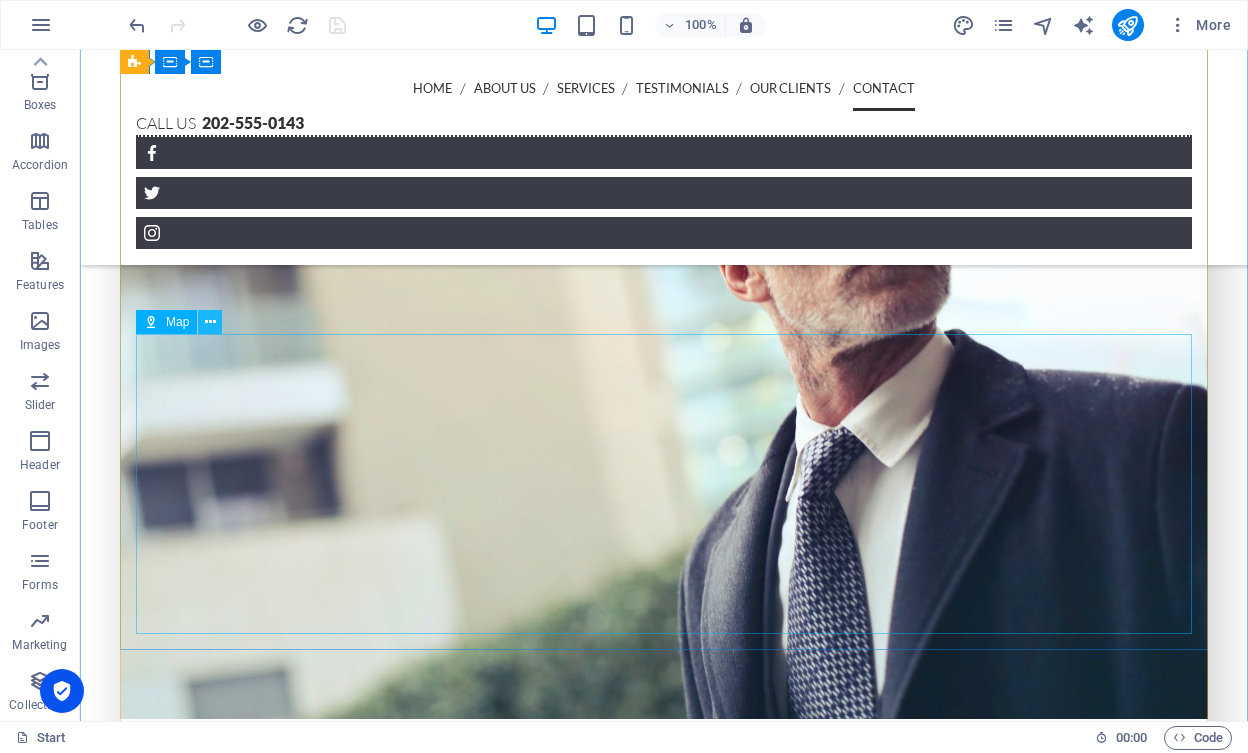 click at bounding box center (210, 322) 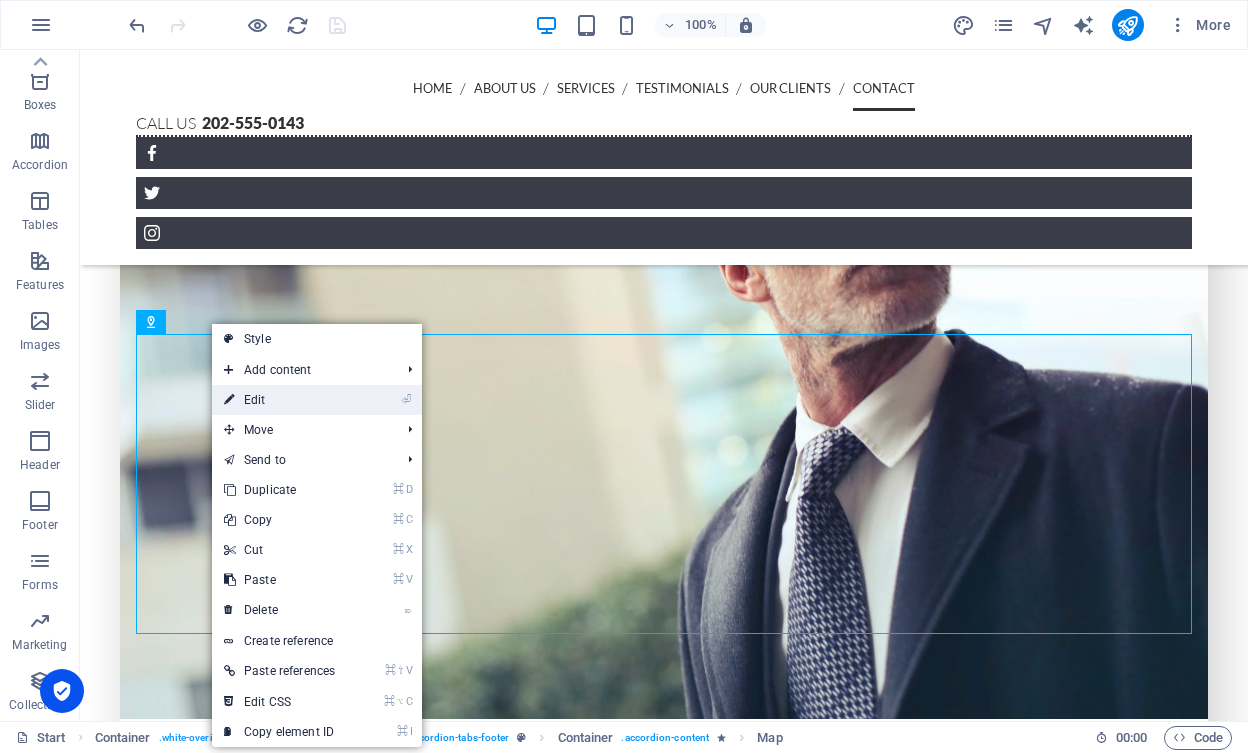 click on "⏎  Edit" at bounding box center [279, 400] 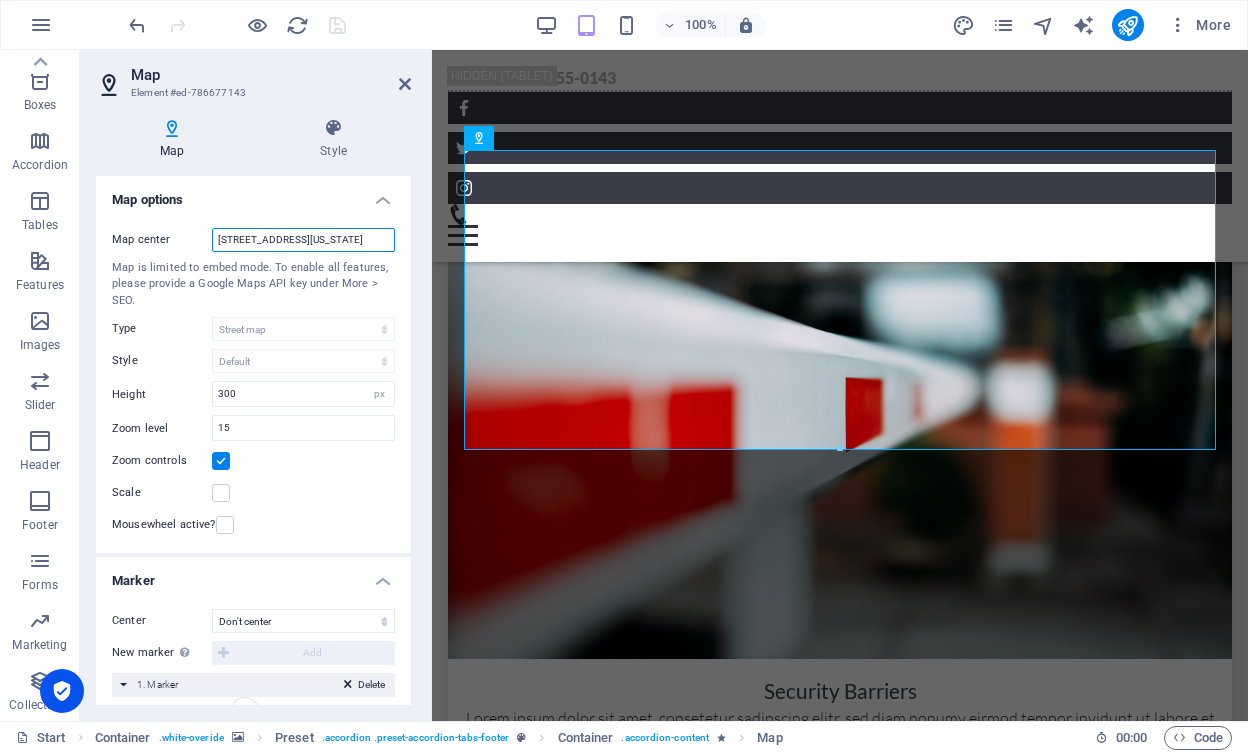 click on "1601 Broadway, 10019 New York, NY" at bounding box center [303, 240] 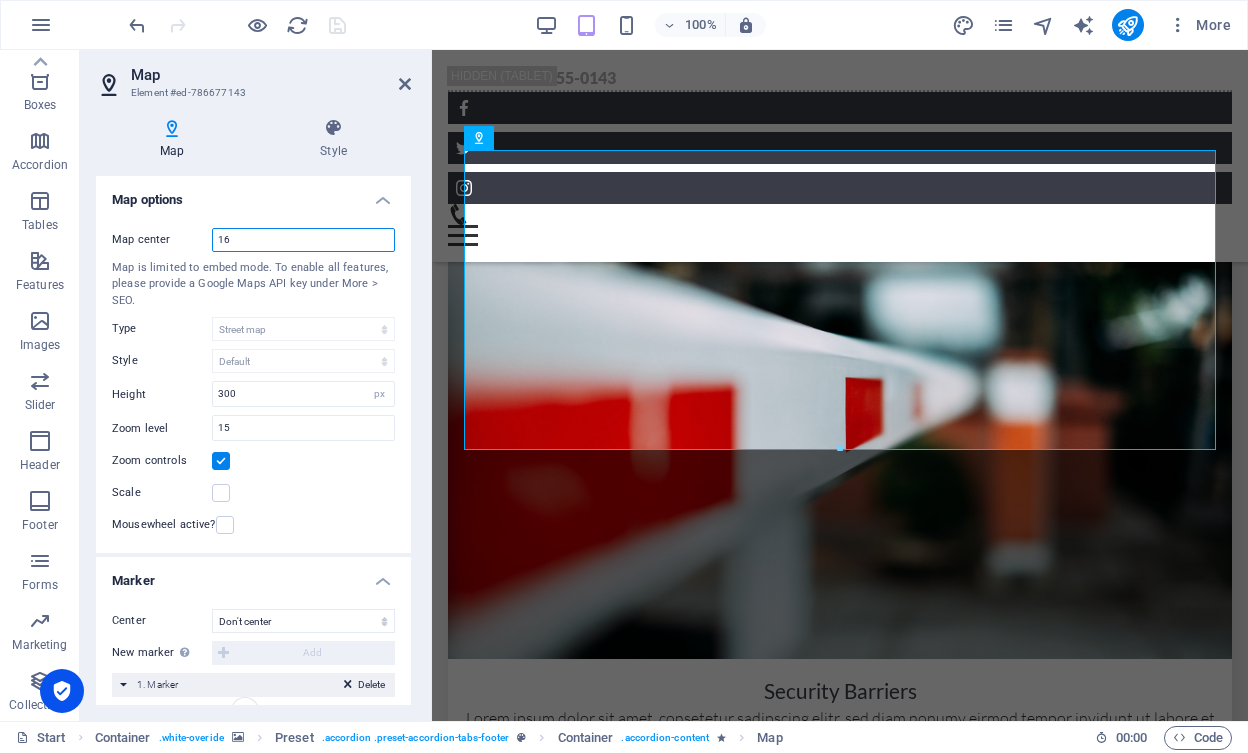 type on "1" 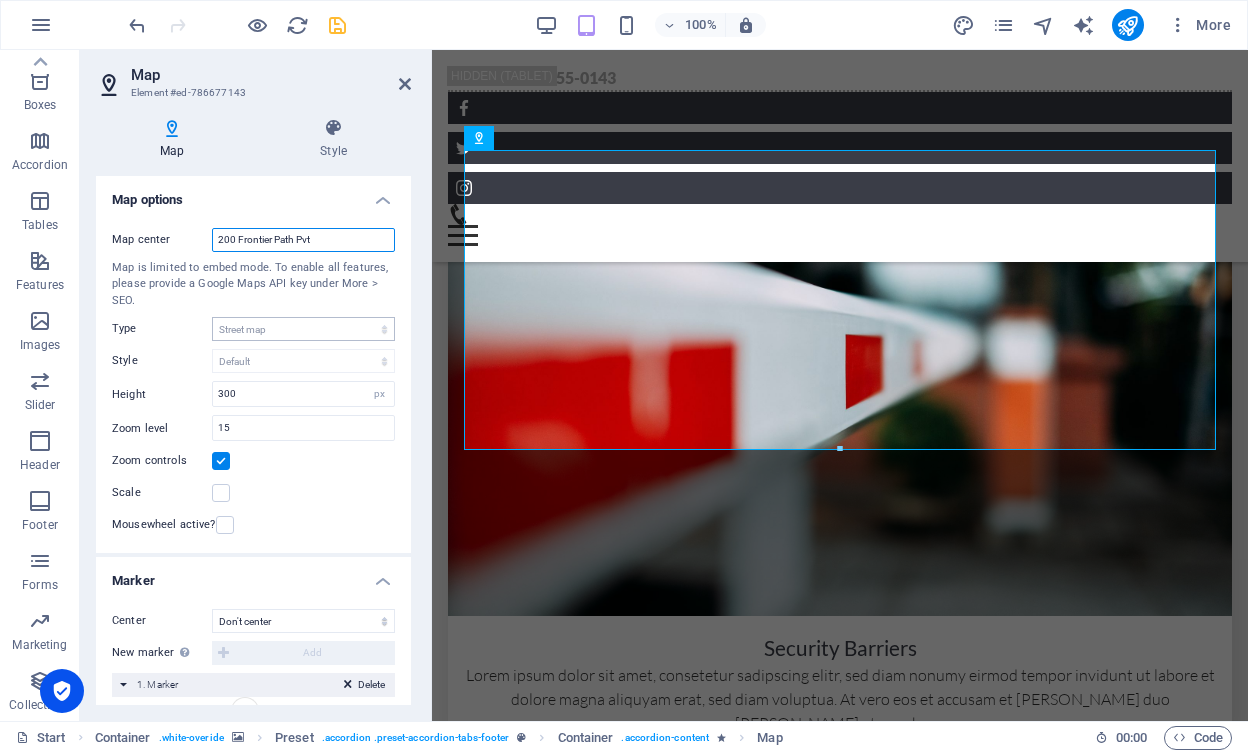 type on "200 Frontier Path Pvt" 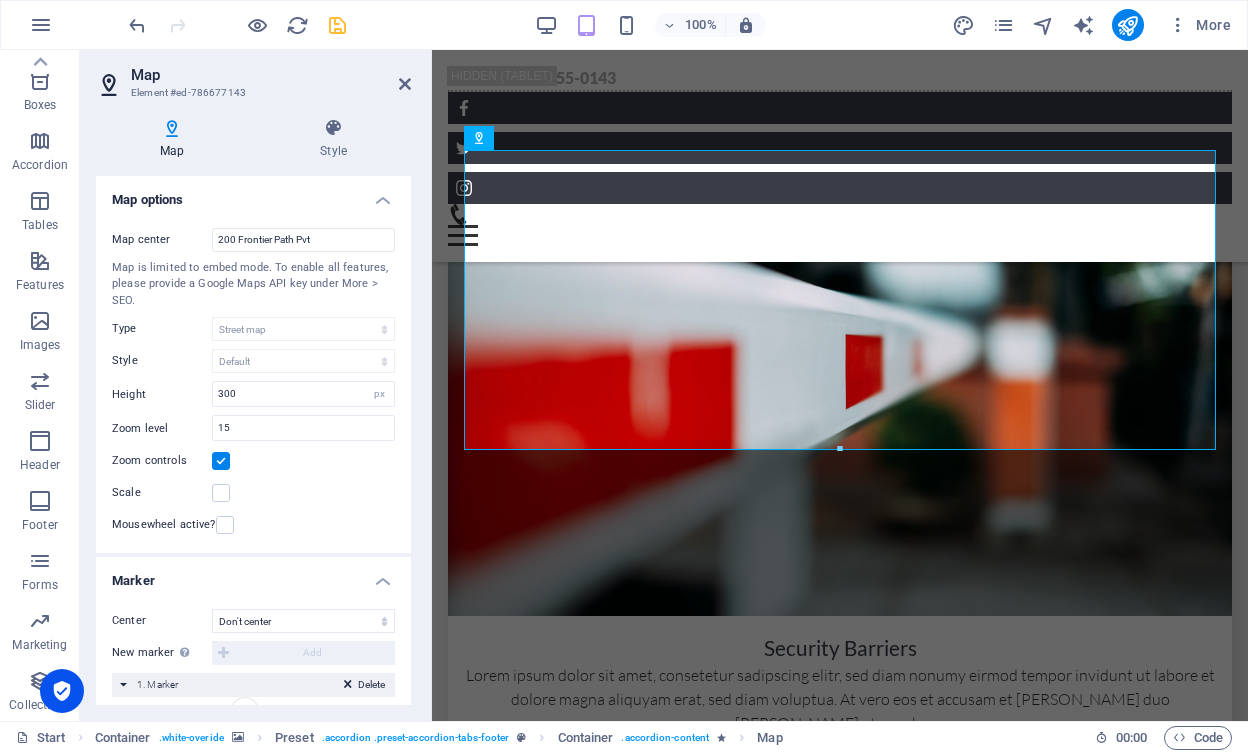 click at bounding box center (221, 461) 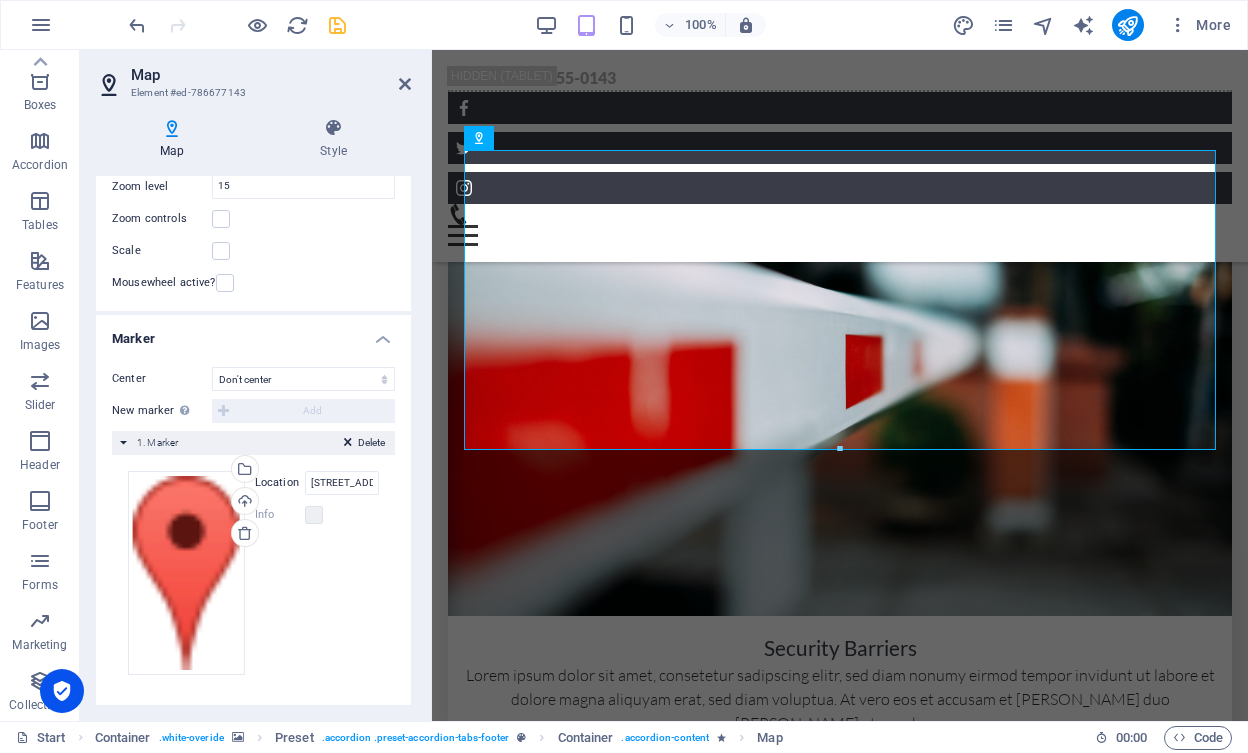 scroll, scrollTop: 241, scrollLeft: 0, axis: vertical 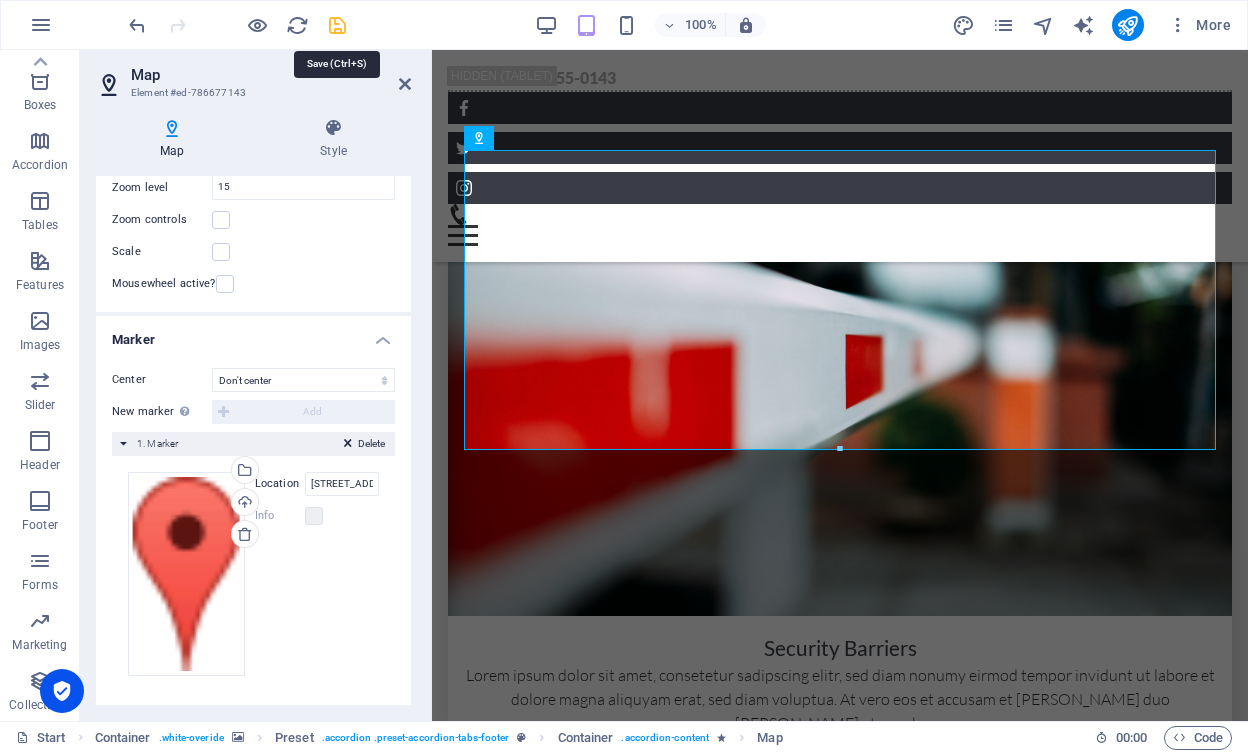 click at bounding box center [337, 25] 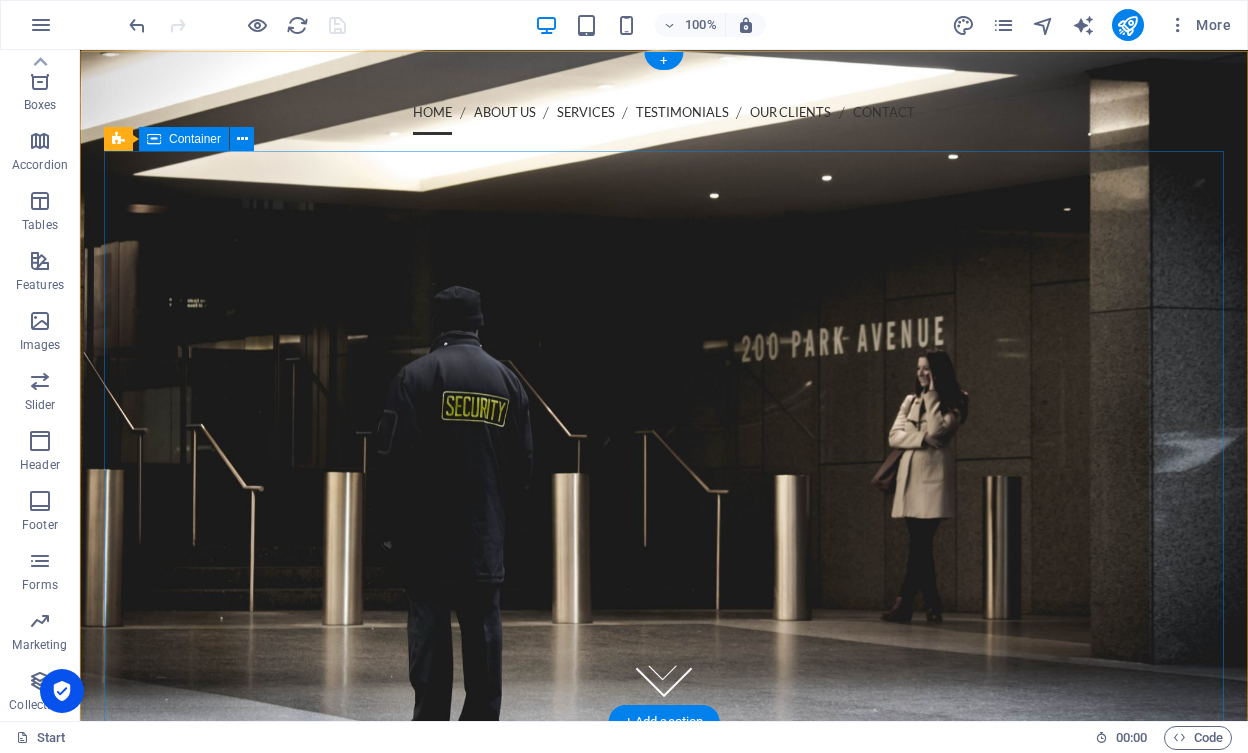 scroll, scrollTop: 0, scrollLeft: 0, axis: both 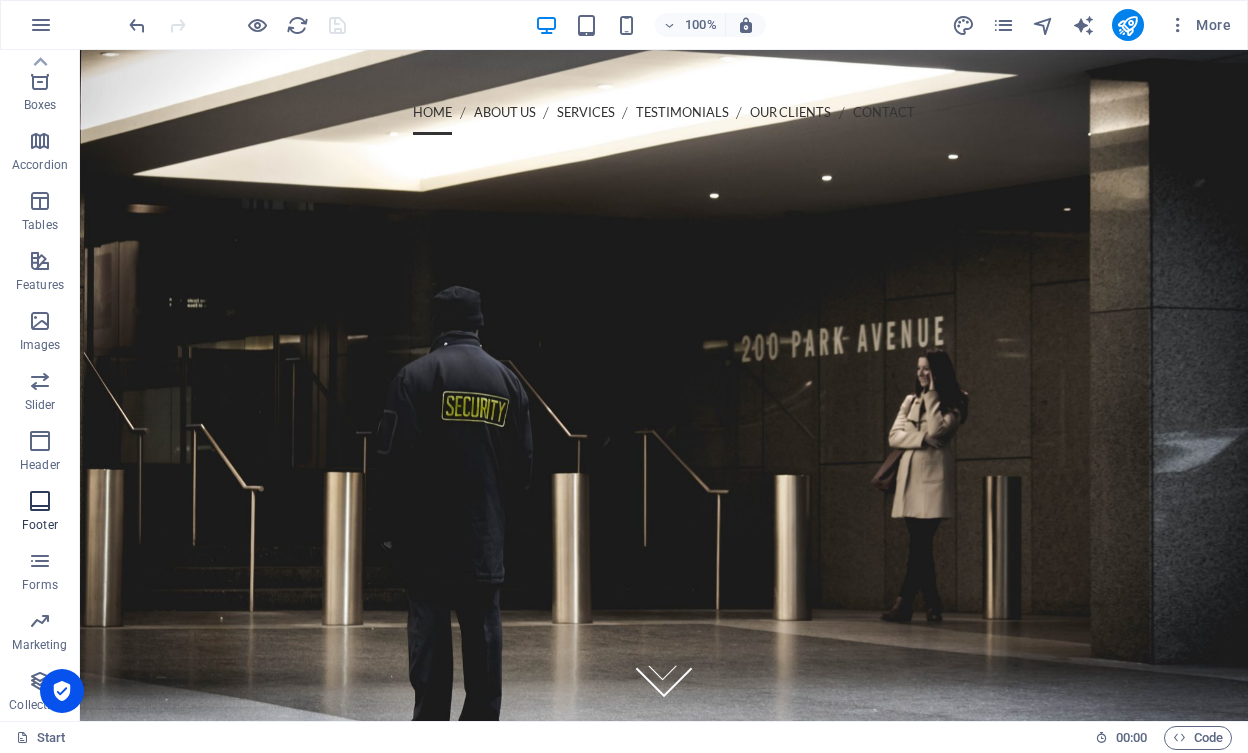 click at bounding box center [40, 501] 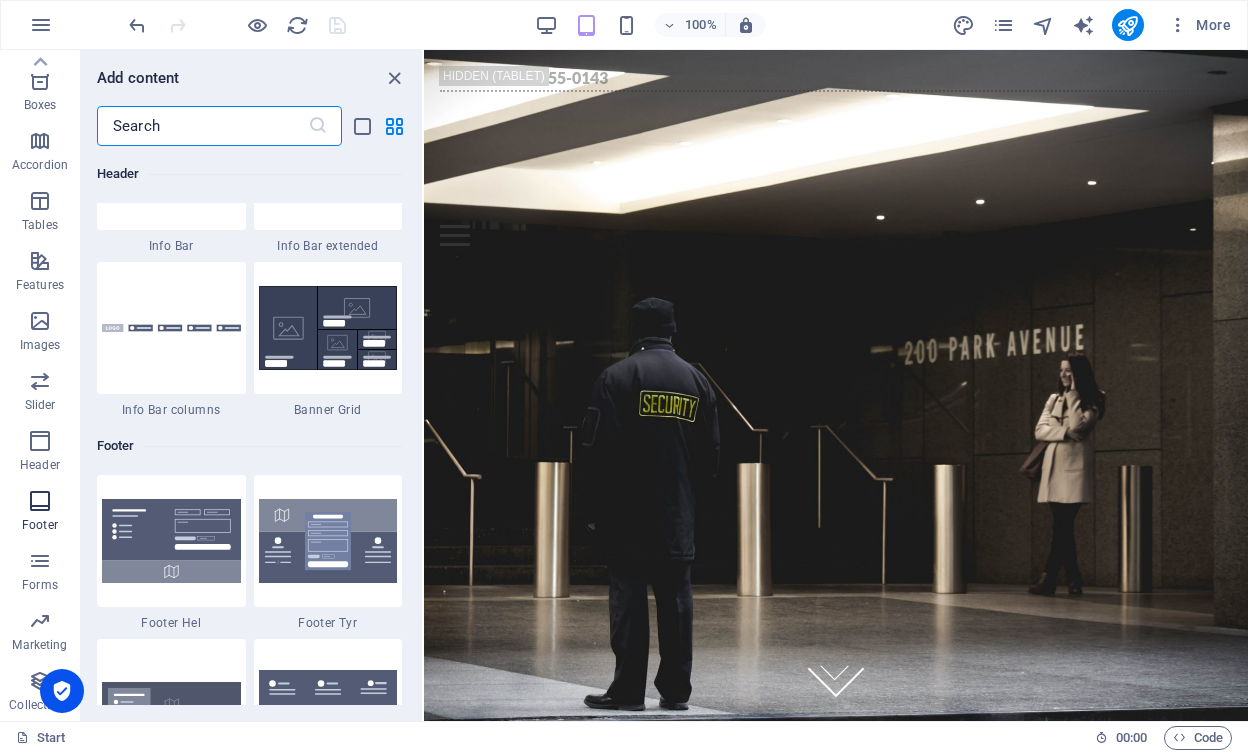 scroll, scrollTop: 13075, scrollLeft: 0, axis: vertical 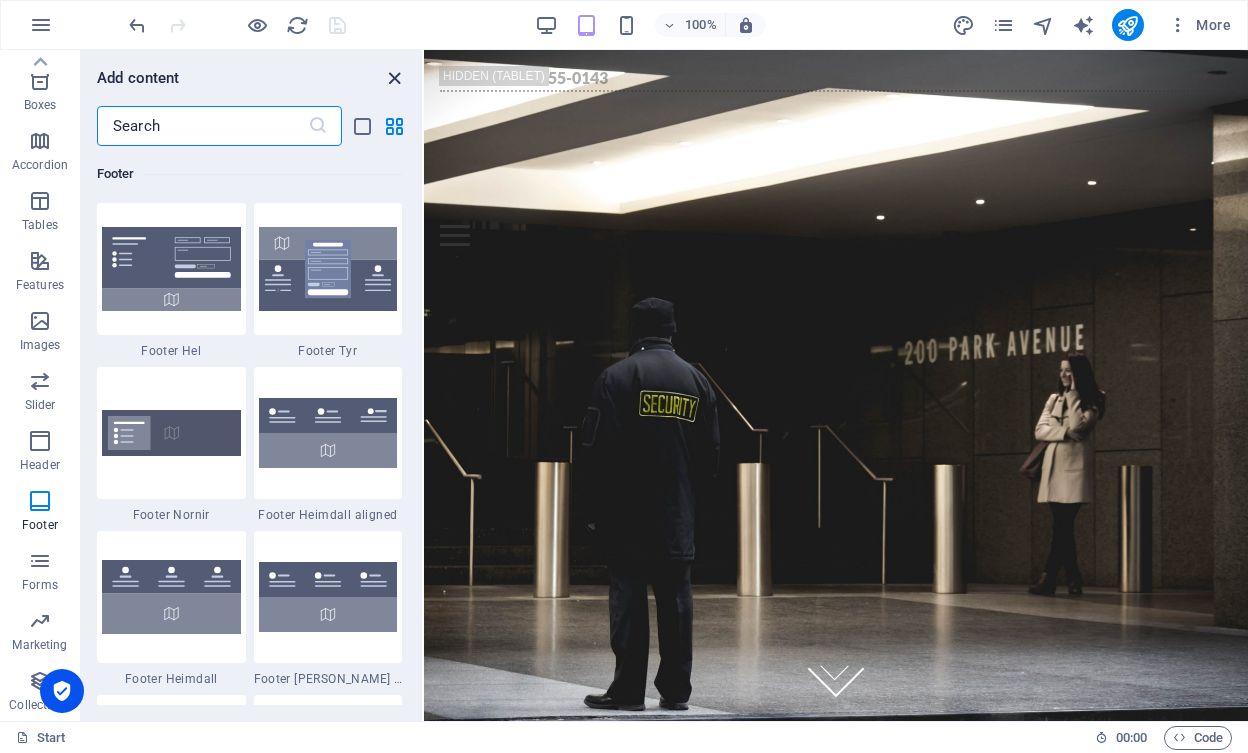 click at bounding box center [394, 78] 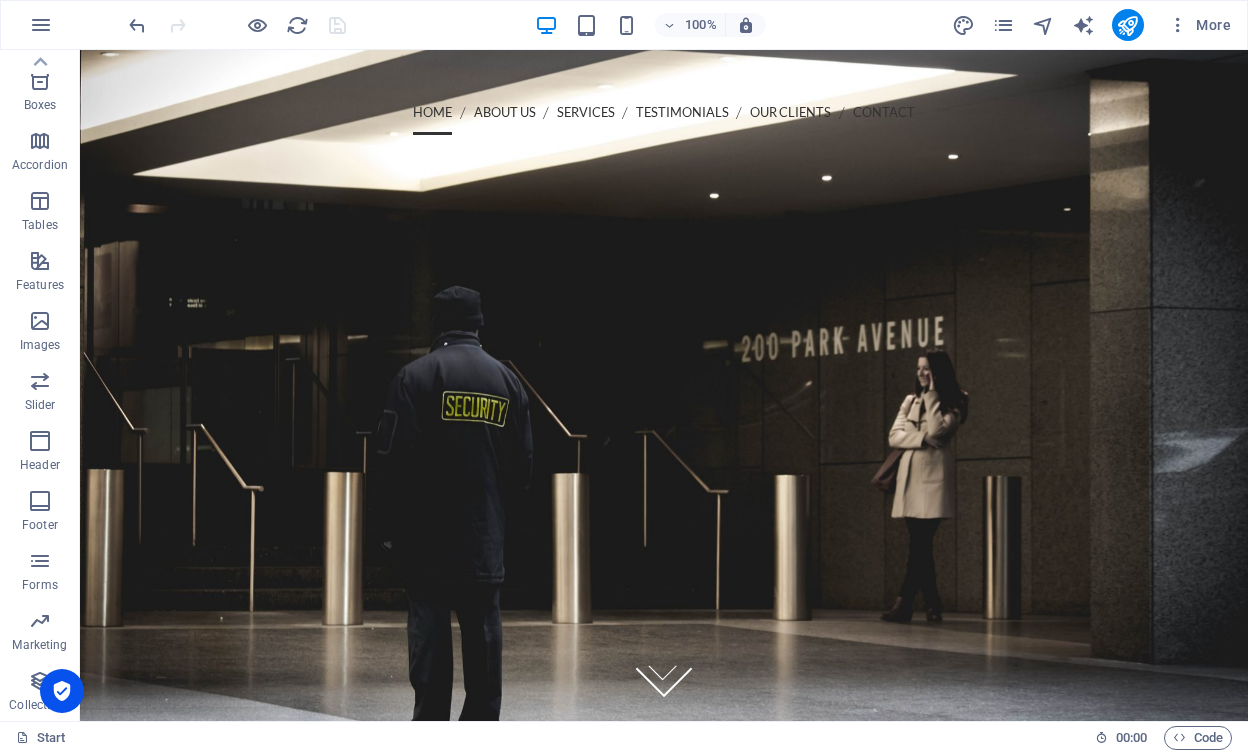 scroll, scrollTop: 0, scrollLeft: 0, axis: both 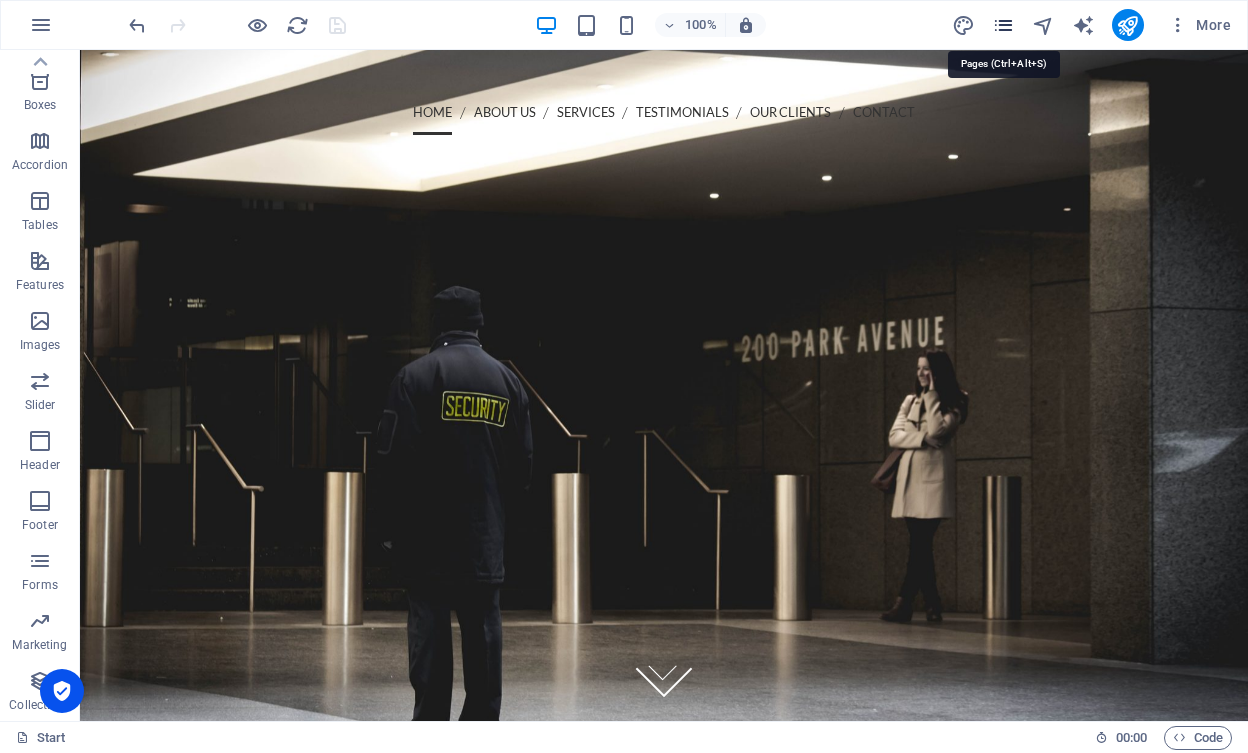 click at bounding box center (1003, 25) 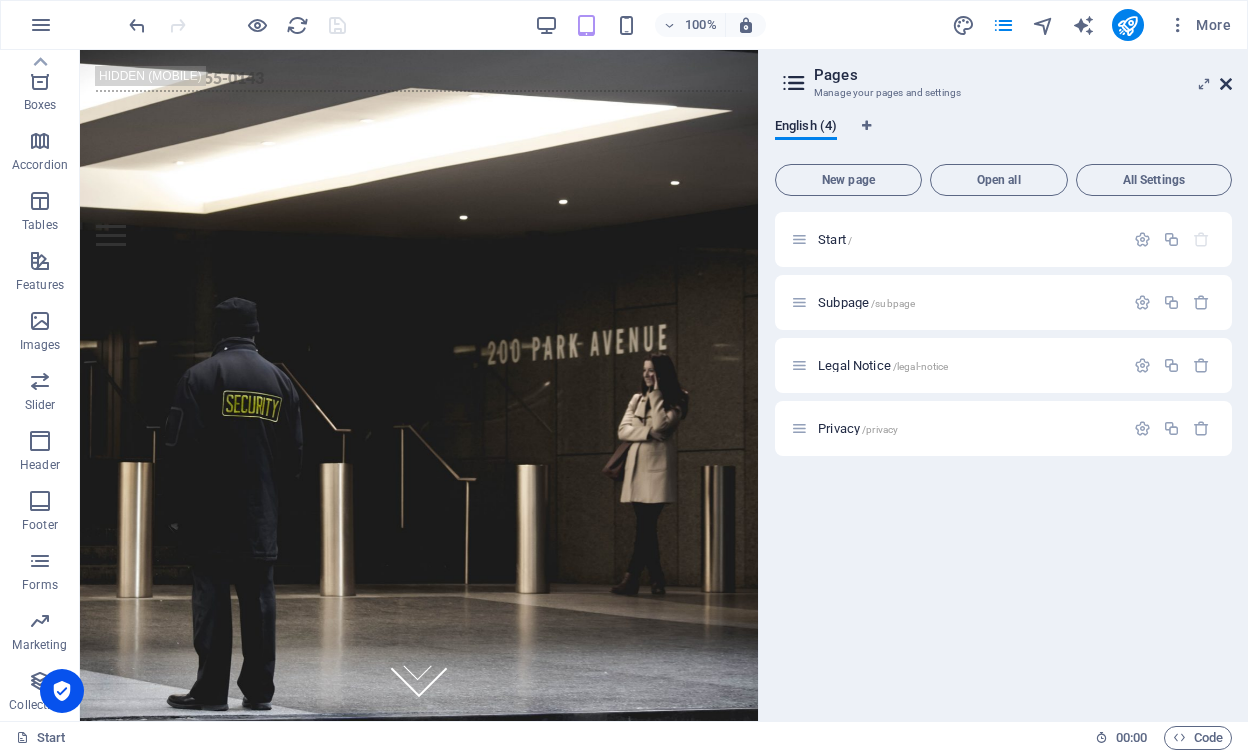 click at bounding box center (1226, 84) 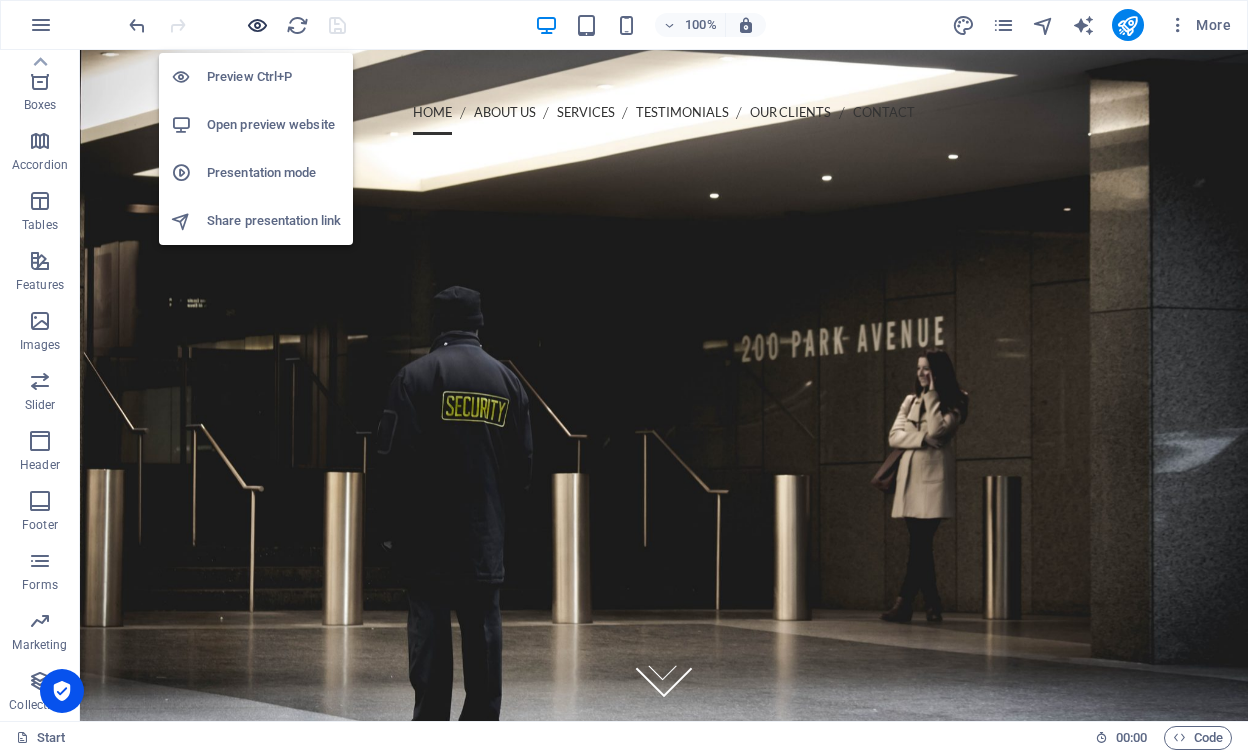 click at bounding box center [257, 25] 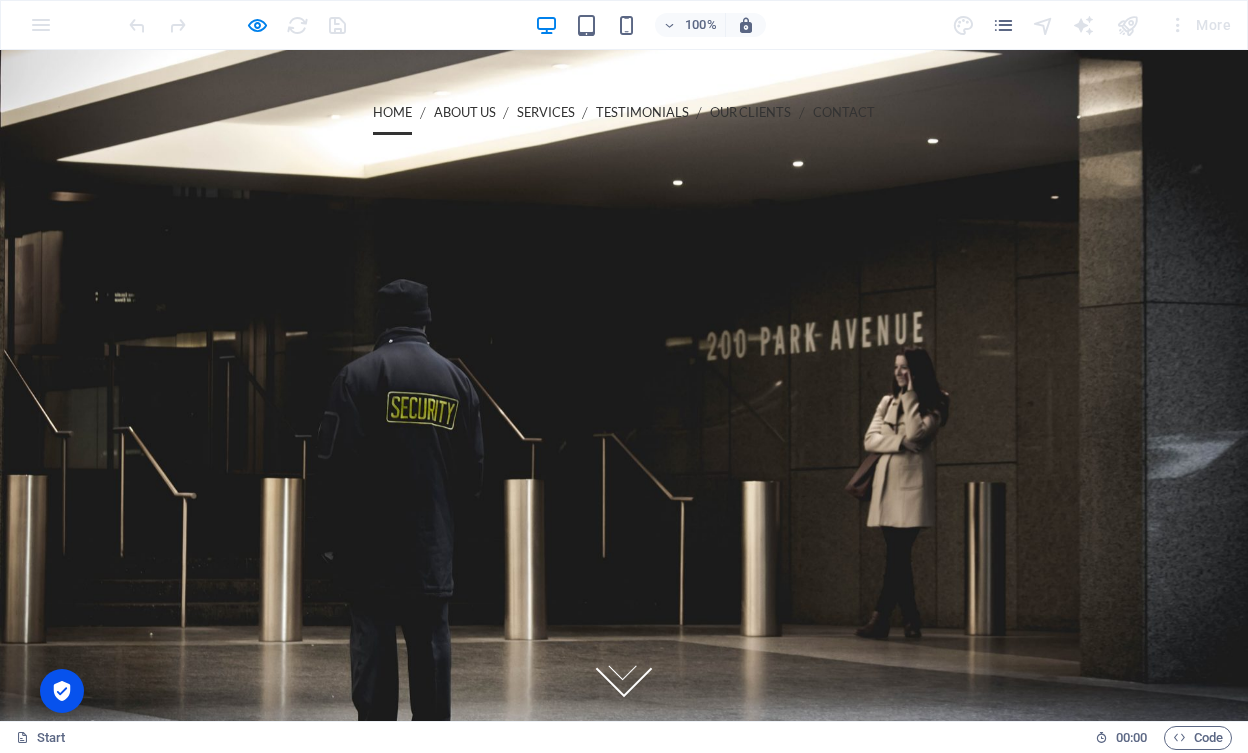 scroll, scrollTop: 0, scrollLeft: 0, axis: both 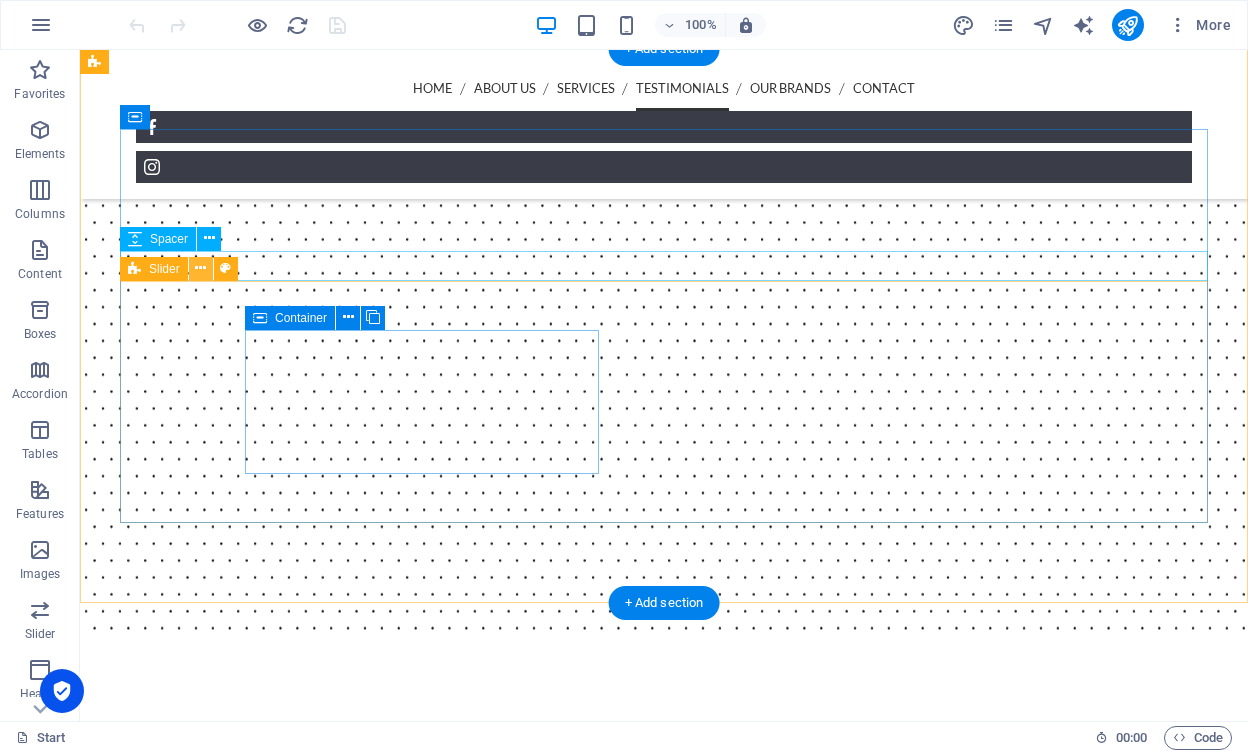 click at bounding box center [200, 268] 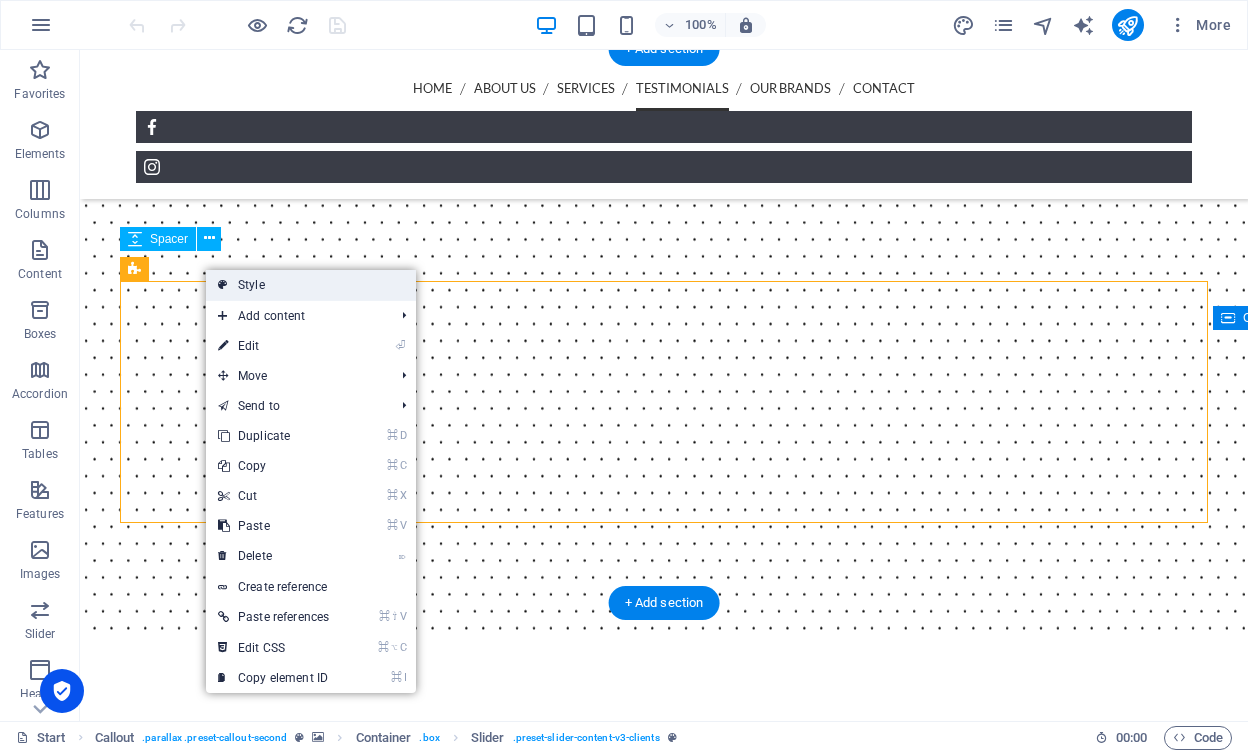 click at bounding box center [223, 285] 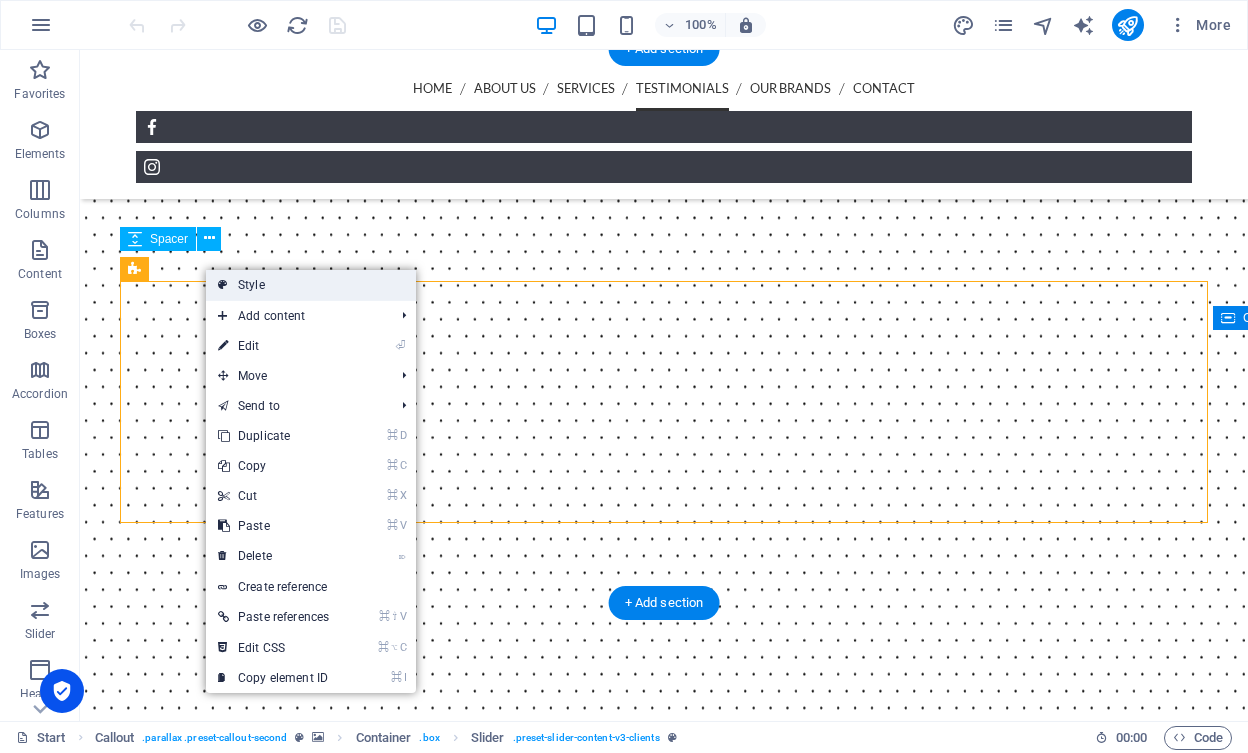 select on "rem" 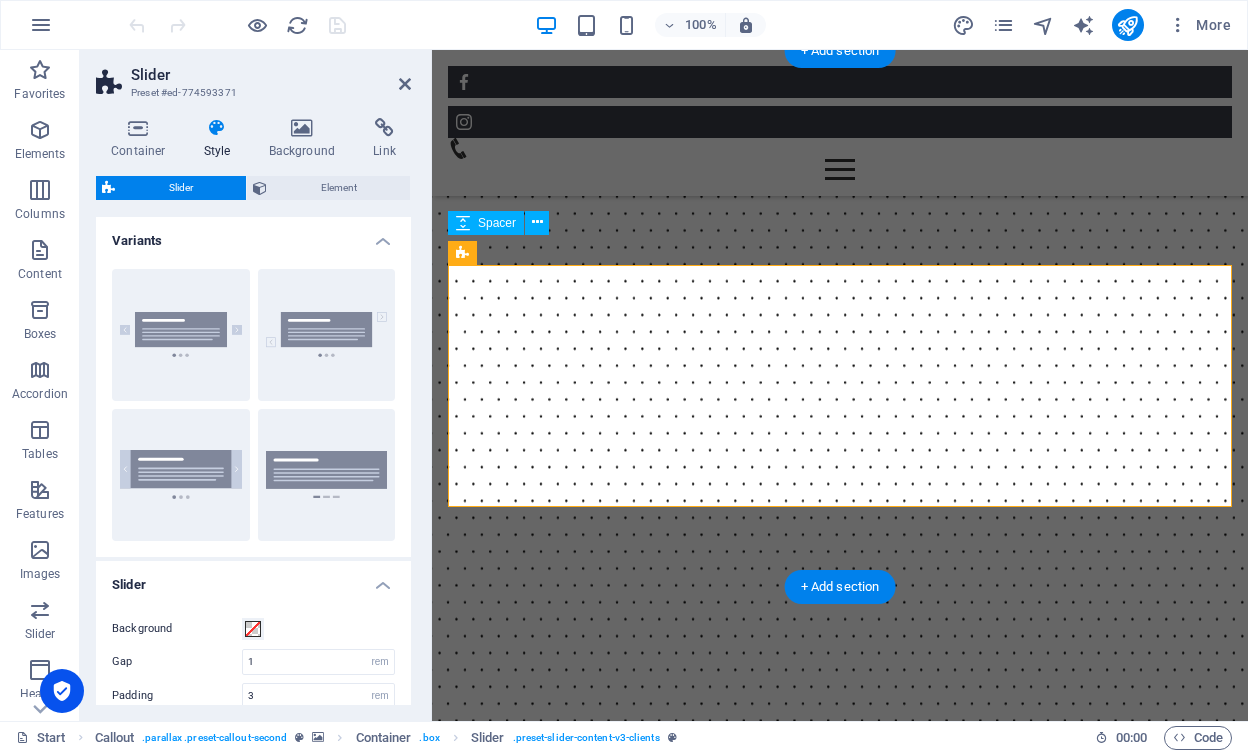scroll, scrollTop: 4298, scrollLeft: 0, axis: vertical 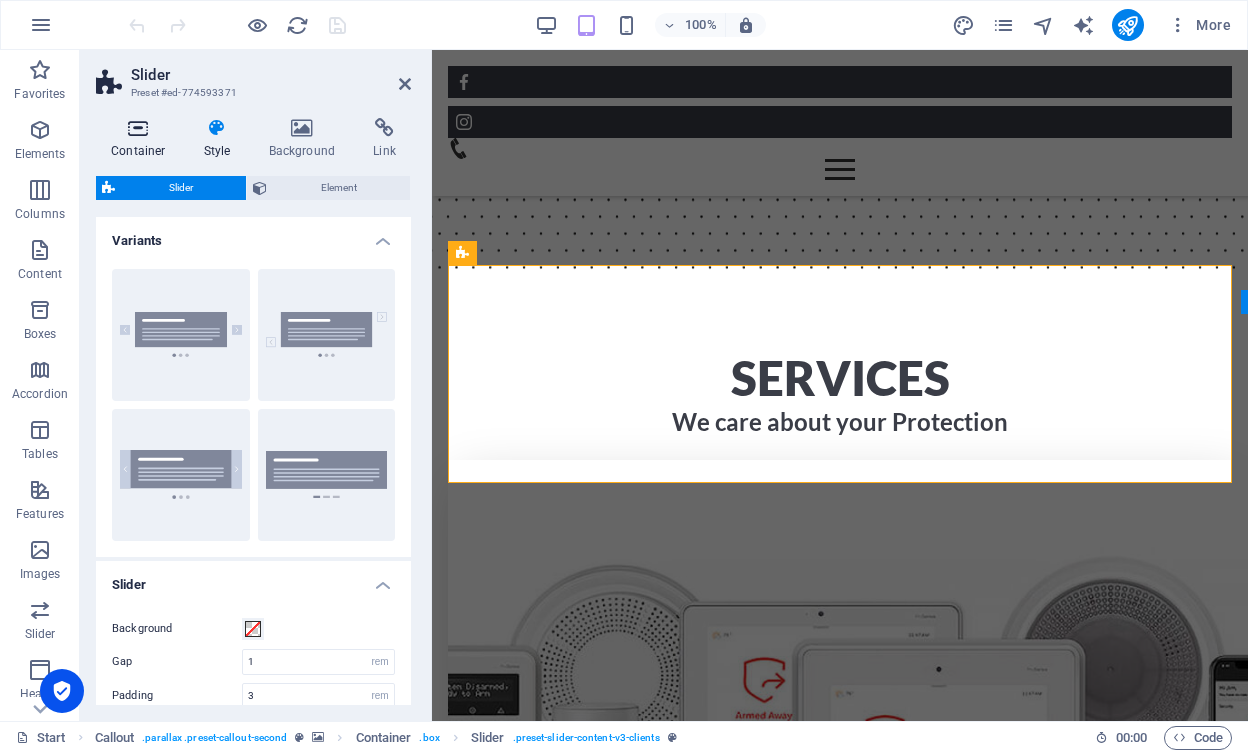 click at bounding box center [138, 128] 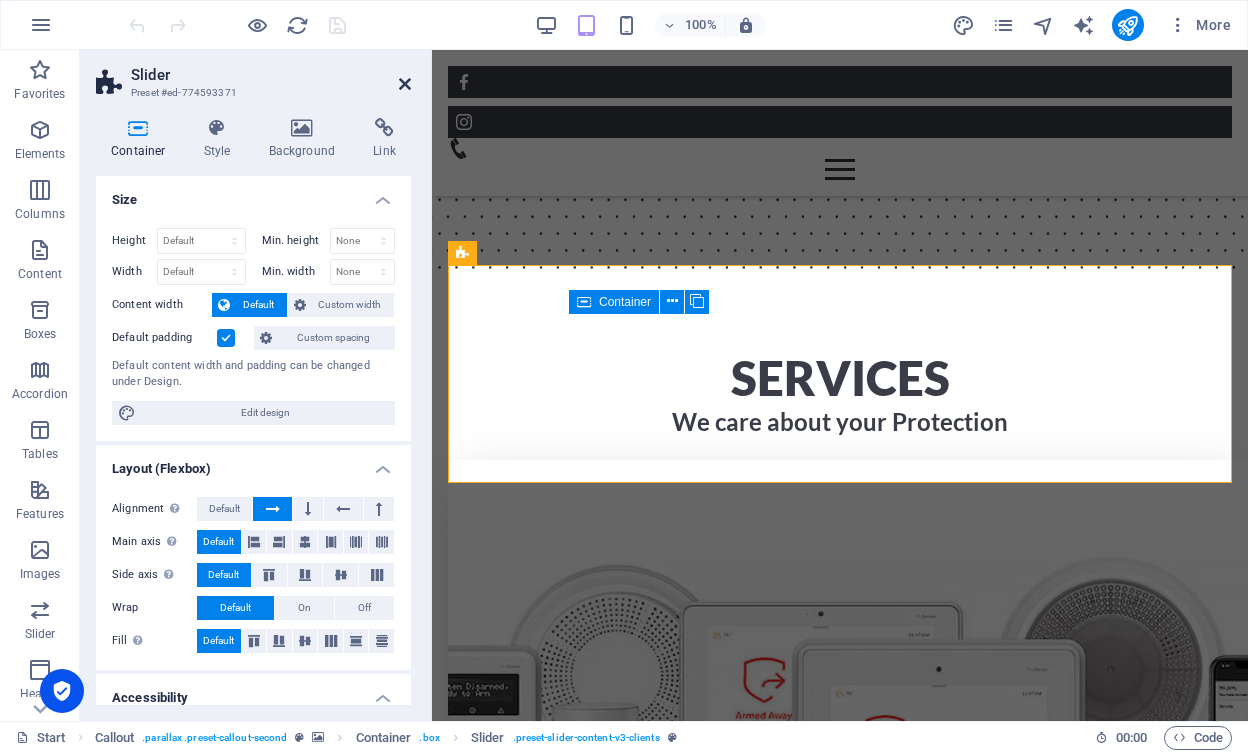 click at bounding box center [405, 84] 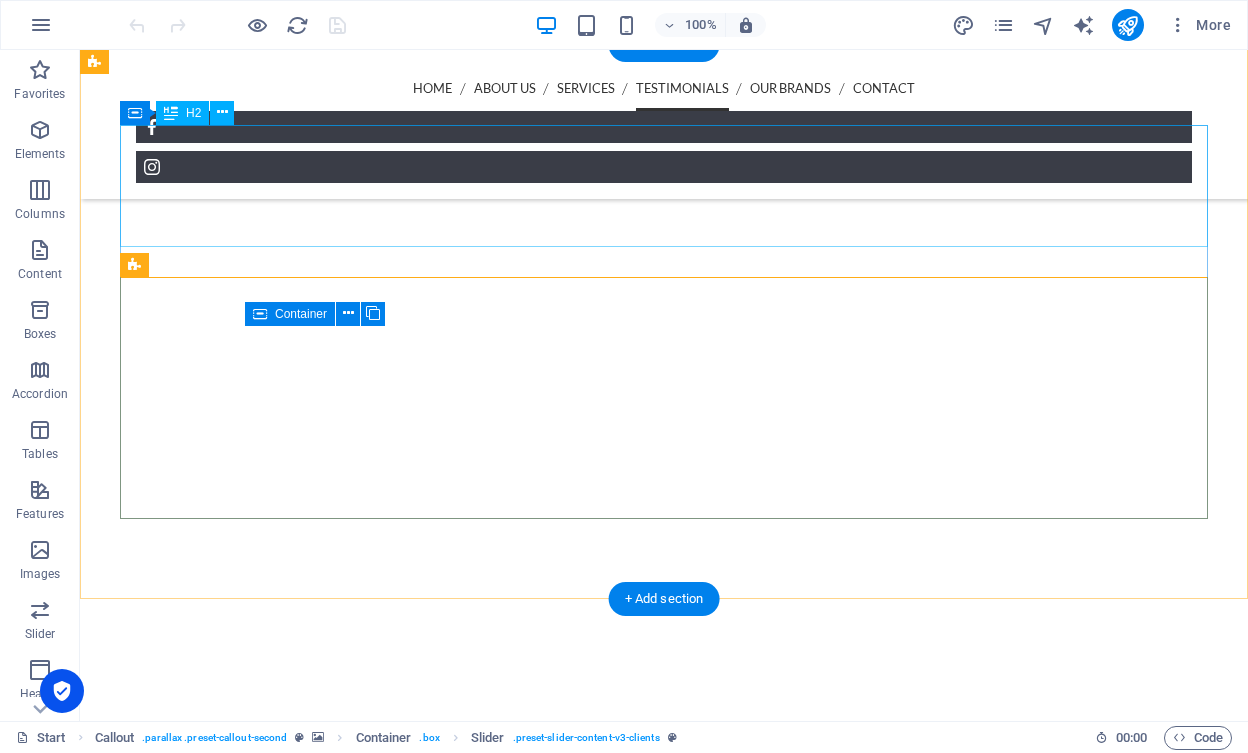 click on "What our Clients say about us" at bounding box center (664, 6644) 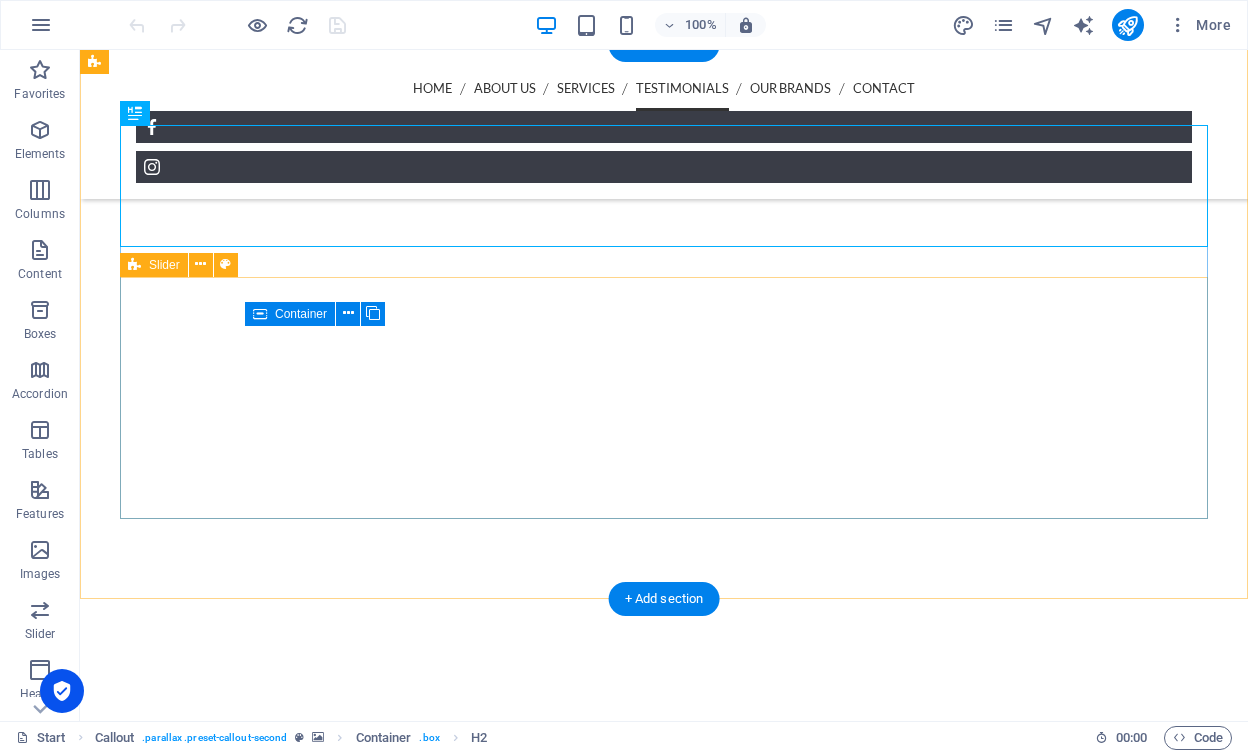 click on "Lorem ipsum dolor sit amet, consetetur sadipscing elitr, sed diam nonumy eirmod tempor invidunt ut labore et dolore magna aliquyam erat, sed diam voluptua. - ArrowPark Ltd Lorem ipsum dolor sit amet, consetetur sadipscing elitr, sed diam nonumy eirmod tempor invidunt ut labore et dolore magna aliquyam erat, sed diam voluptua. - State of Ohio Lorem ipsum dolor sit amet, consetetur sadipscing elitr, sed diam nonumy eirmod tempor invidunt ut labore et dolore magna aliquyam erat, sed diam voluptua. - LandX Ltd Lorem ipsum dolor sit amet, consetetur sadipscing elitr, sed diam nonumy eirmod tempor invidunt ut labore et dolore magna aliquyam erat, sed diam voluptua. - ArrowPark Ltd Lorem ipsum dolor sit amet, consetetur sadipscing elitr, sed diam nonumy eirmod tempor invidunt ut labore et dolore magna aliquyam erat, sed diam voluptua. - State of Ohio Lorem ipsum dolor sit amet, consetetur sadipscing elitr, sed diam nonumy eirmod tempor invidunt ut labore et dolore magna aliquyam erat, sed diam voluptua. - LandX Ltd" at bounding box center [664, 7707] 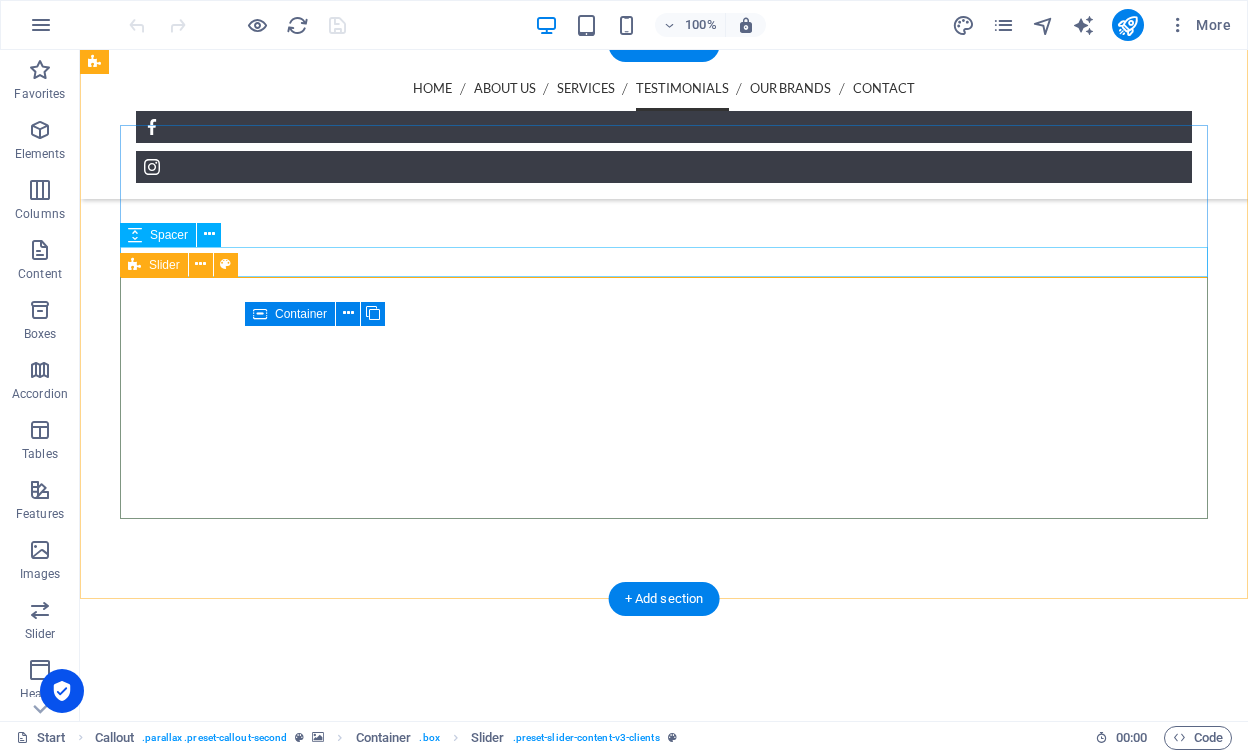 click at bounding box center [134, 265] 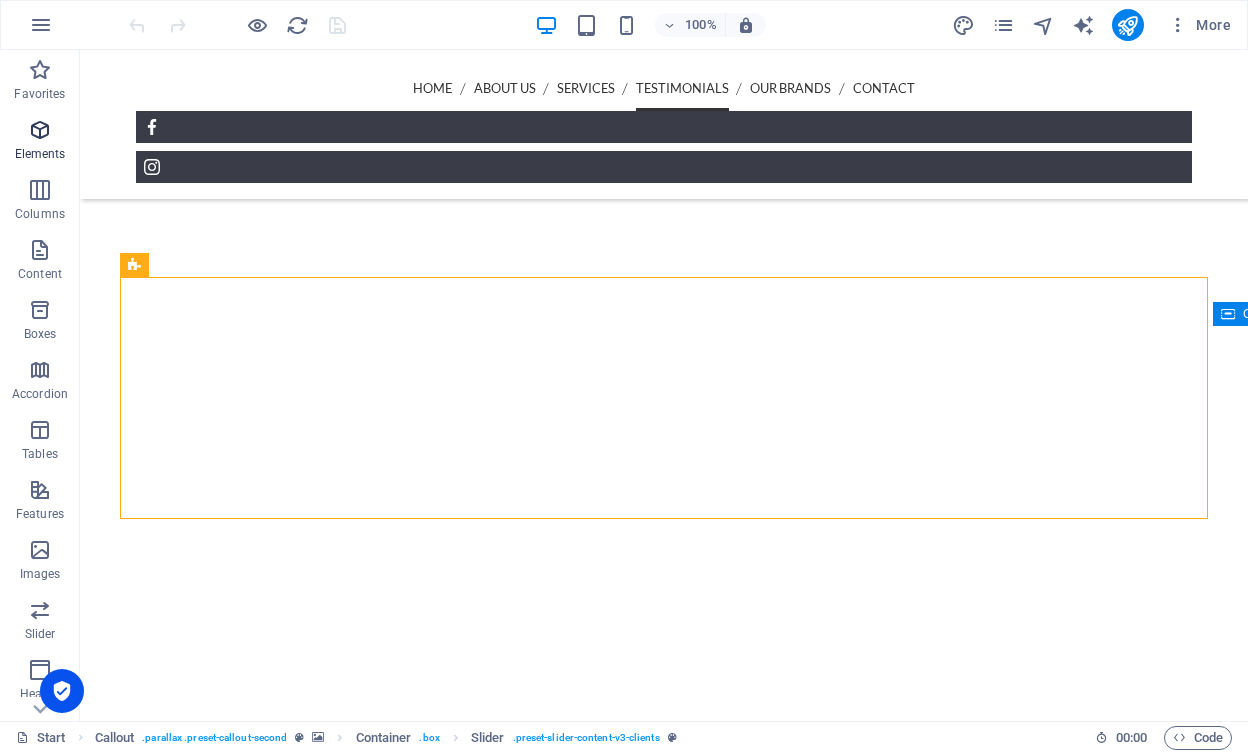 click at bounding box center [40, 130] 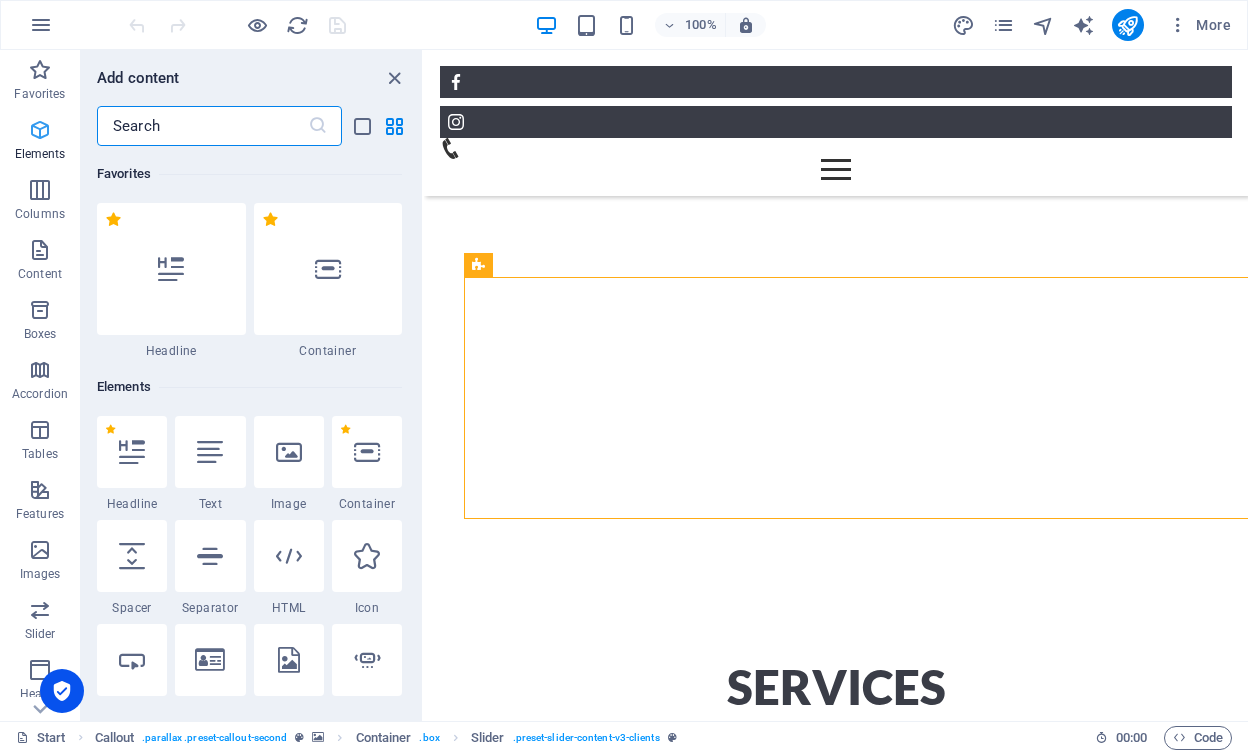 scroll, scrollTop: 4292, scrollLeft: 0, axis: vertical 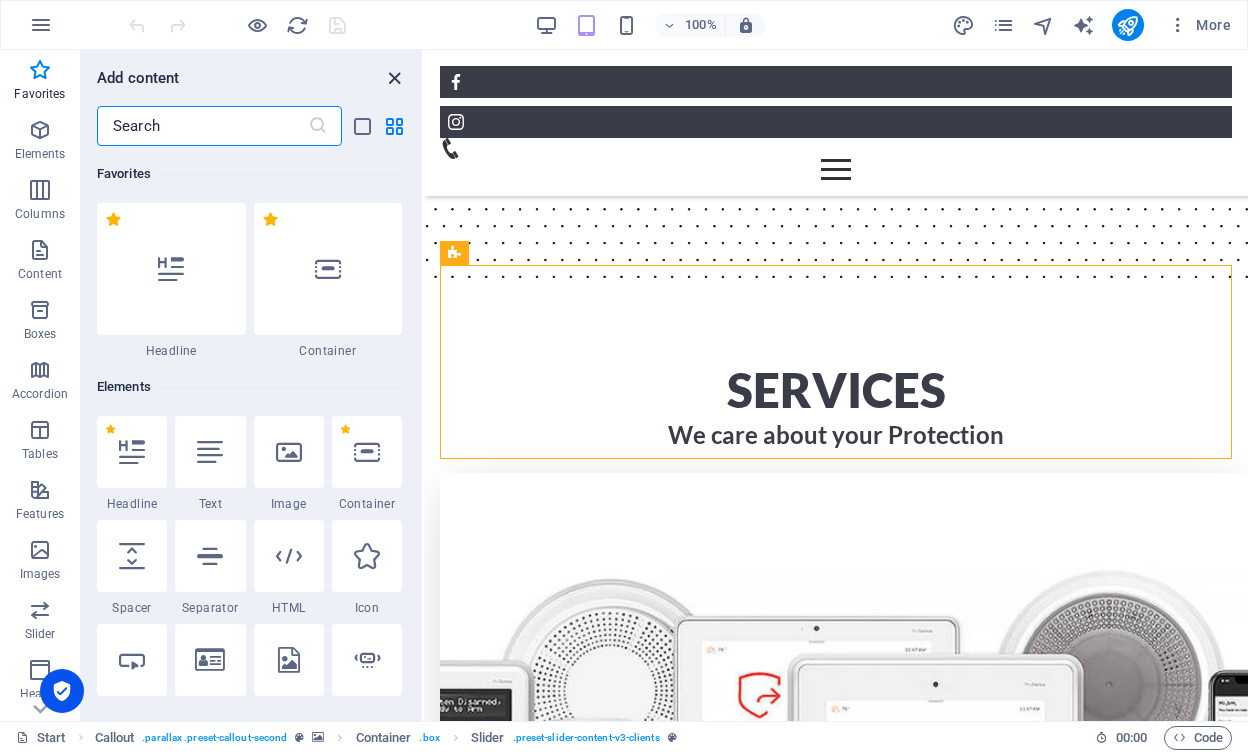 click at bounding box center (394, 78) 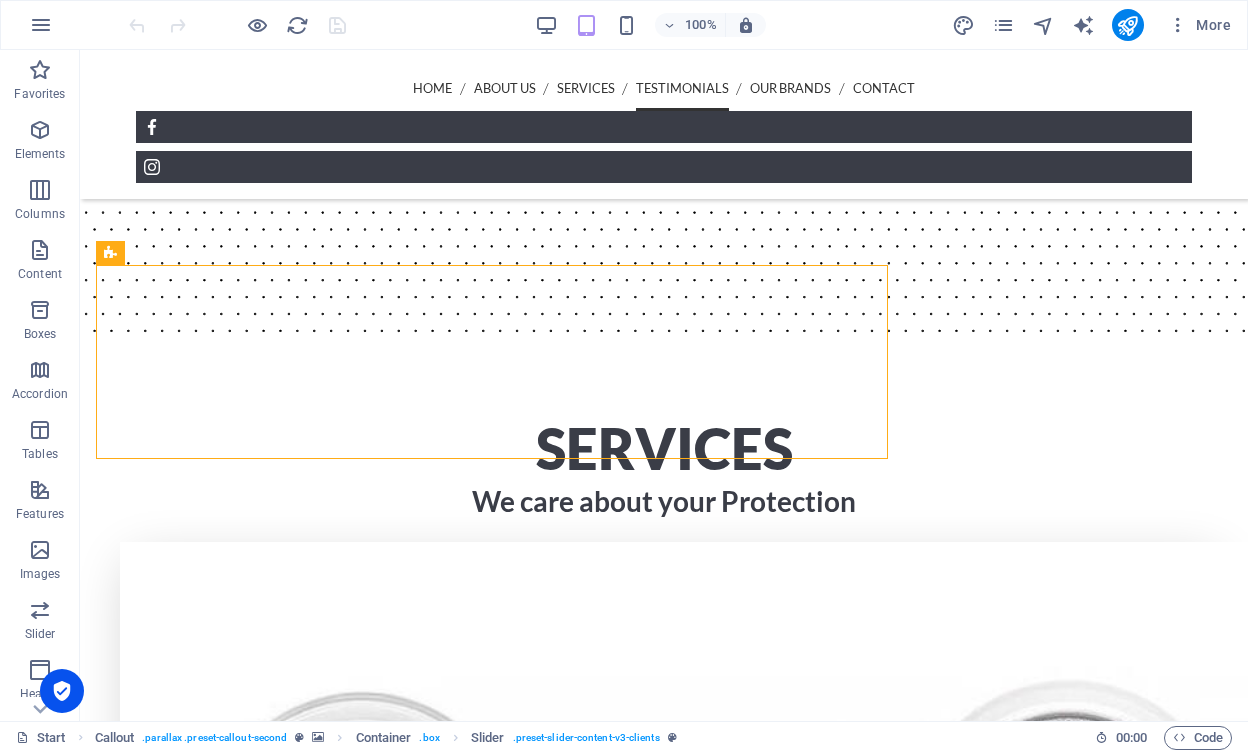 scroll, scrollTop: 3803, scrollLeft: 0, axis: vertical 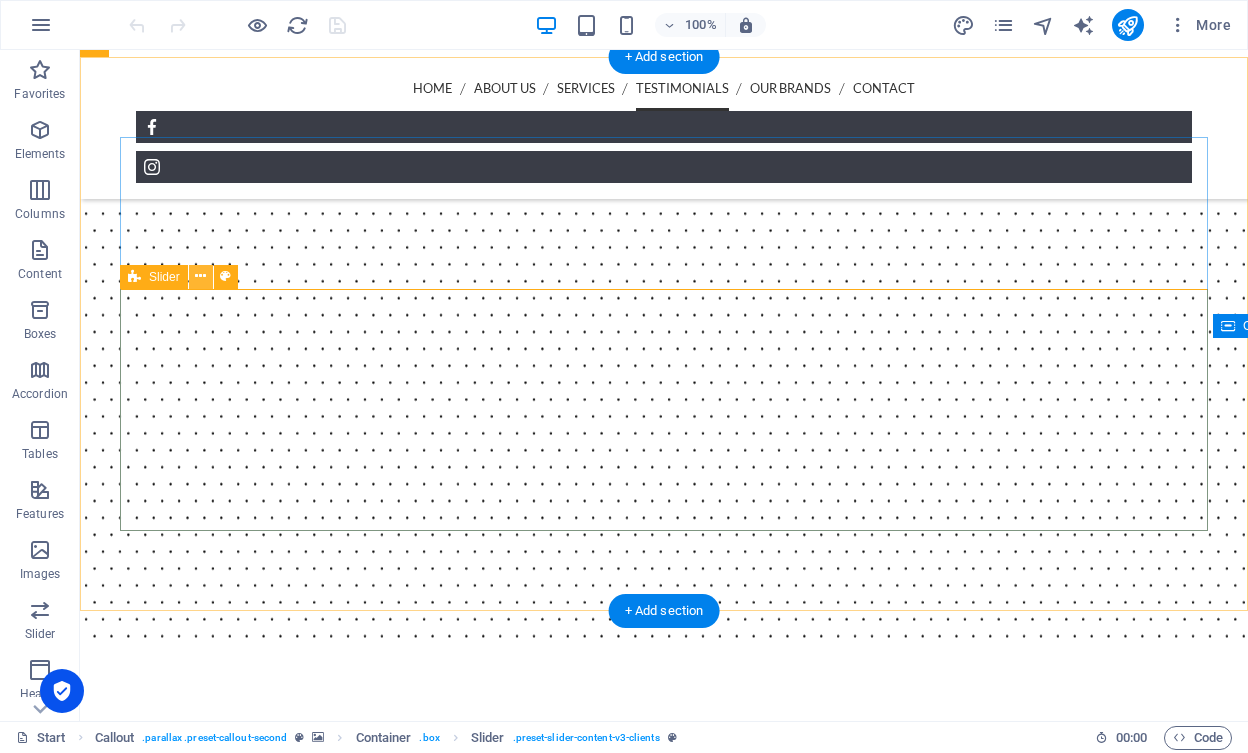 click at bounding box center (200, 276) 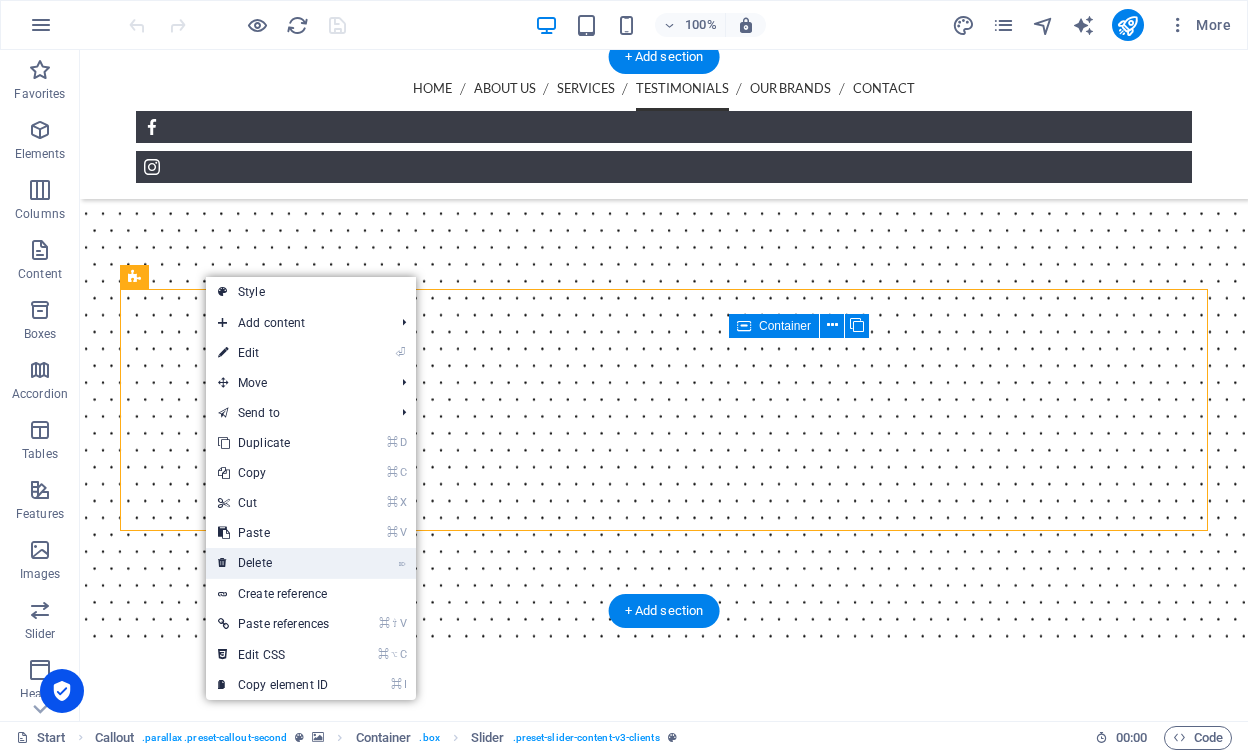 click at bounding box center [223, 563] 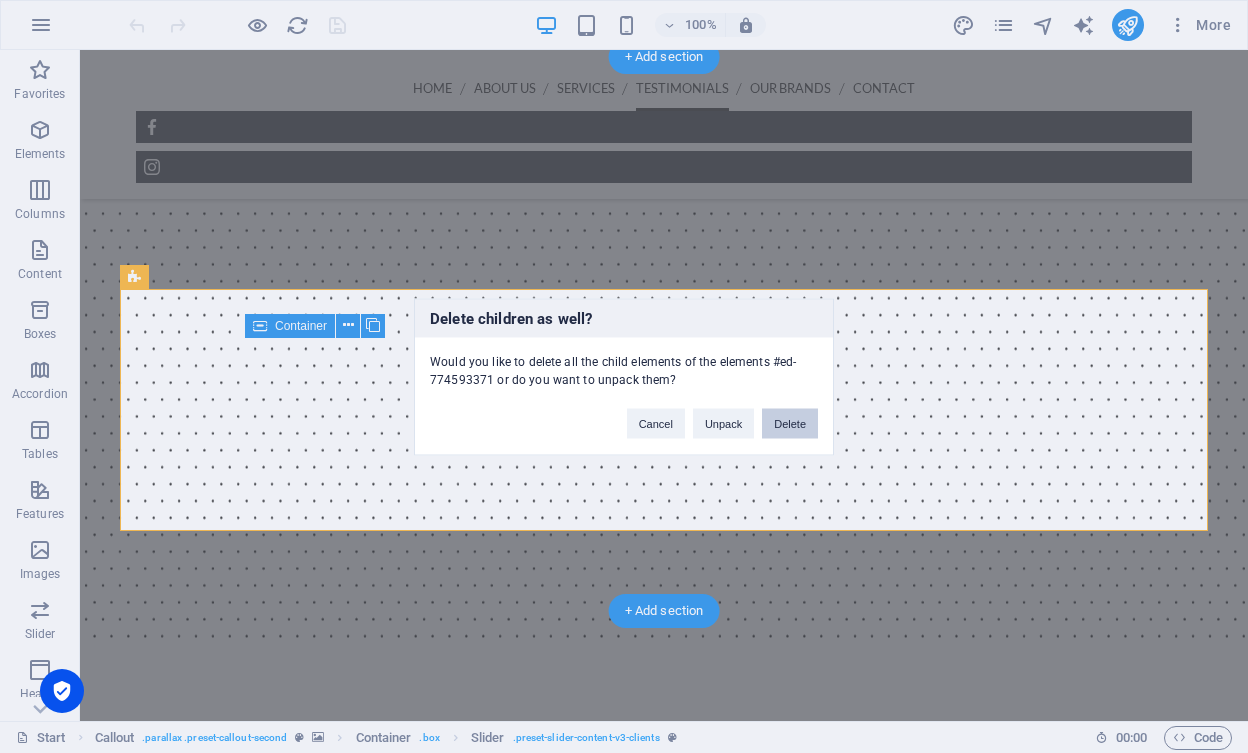 click on "Delete" at bounding box center [790, 423] 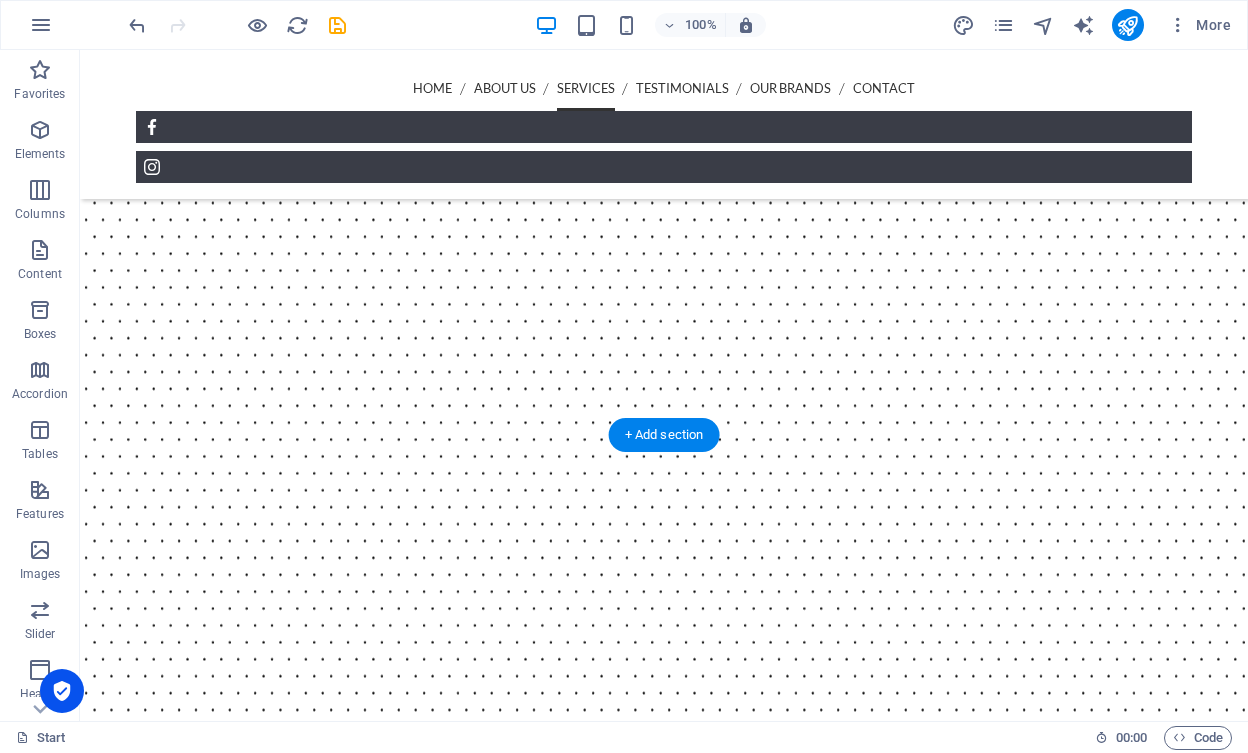 scroll, scrollTop: 3426, scrollLeft: 0, axis: vertical 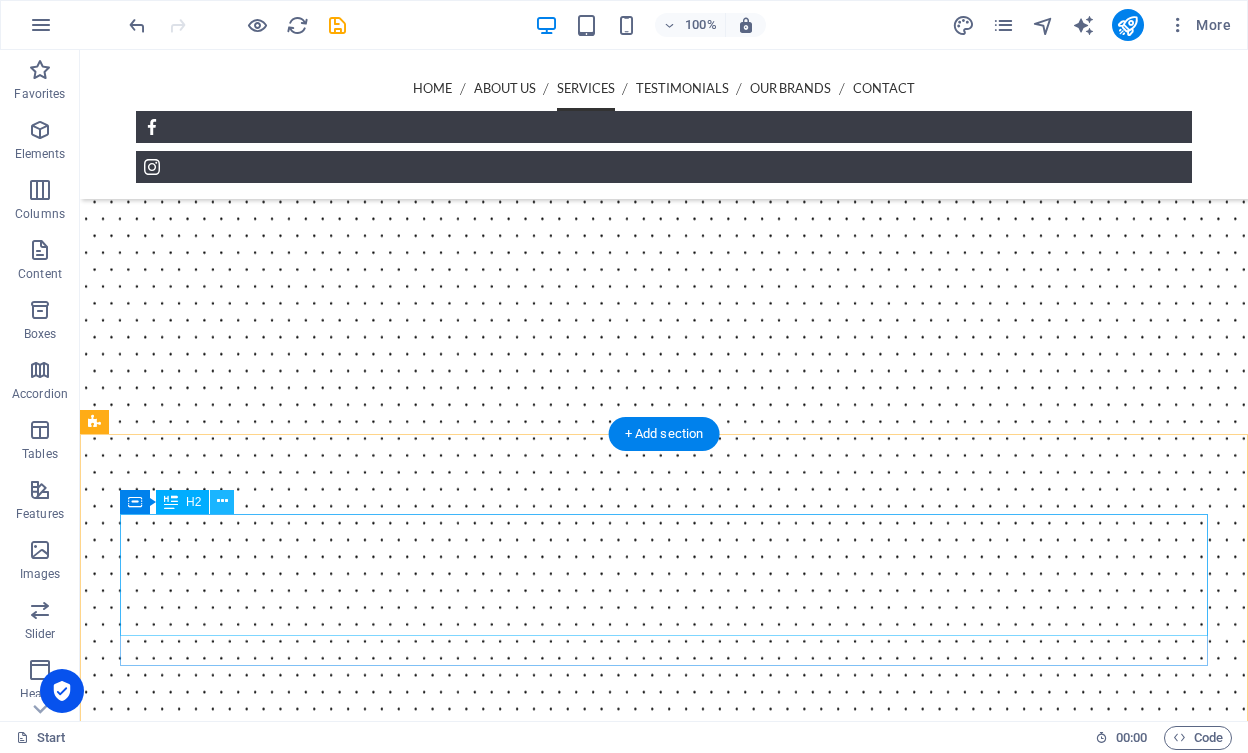 click at bounding box center [222, 501] 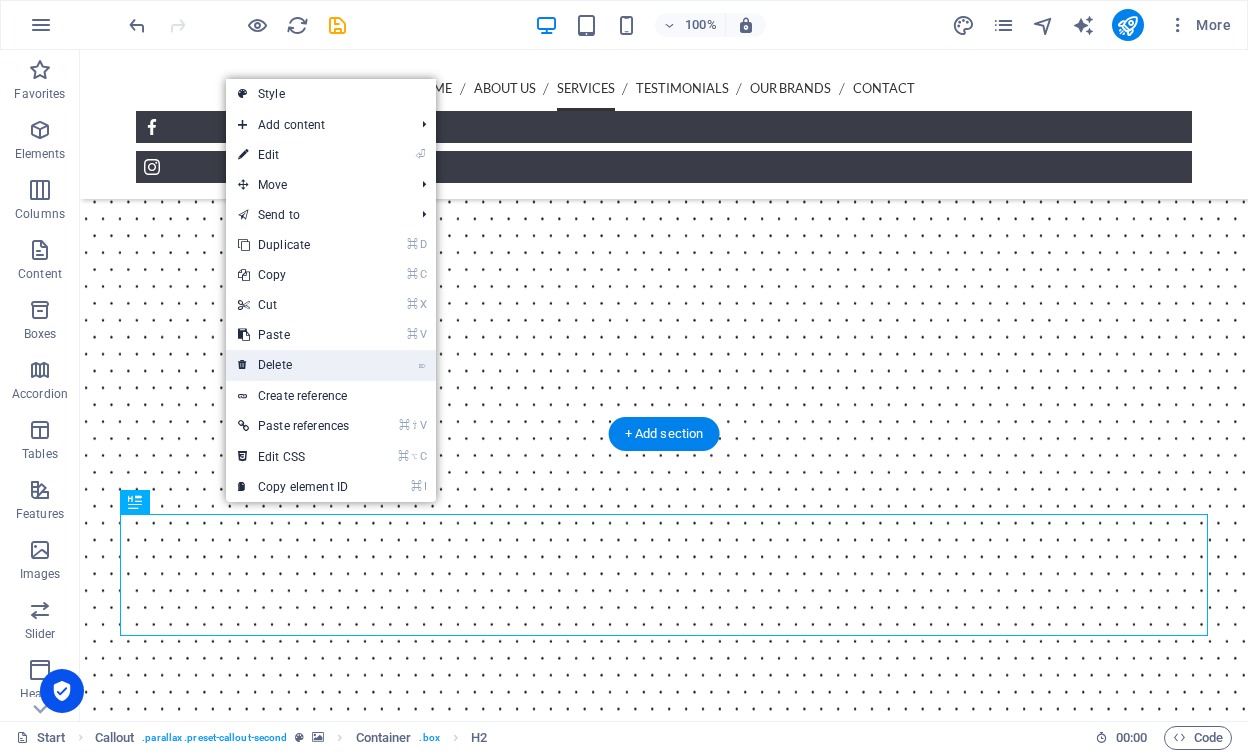 click on "⌦  Delete" at bounding box center [293, 365] 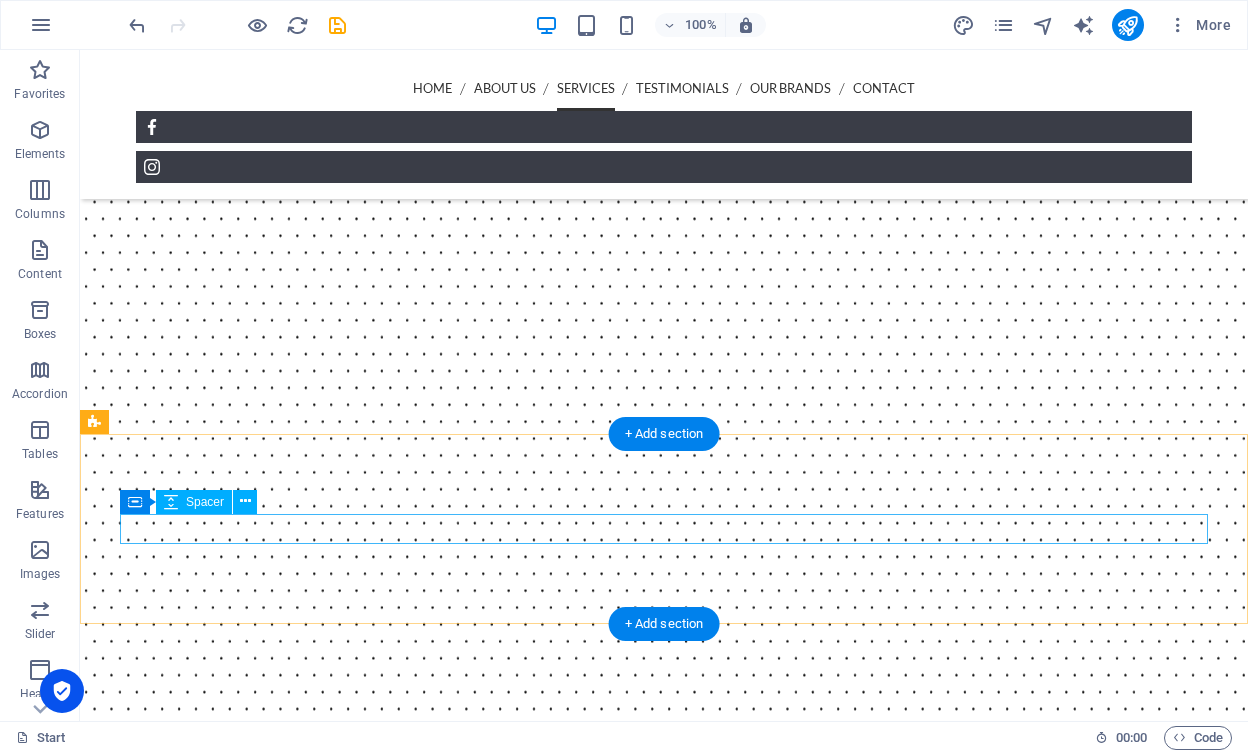 click at bounding box center (664, 6749) 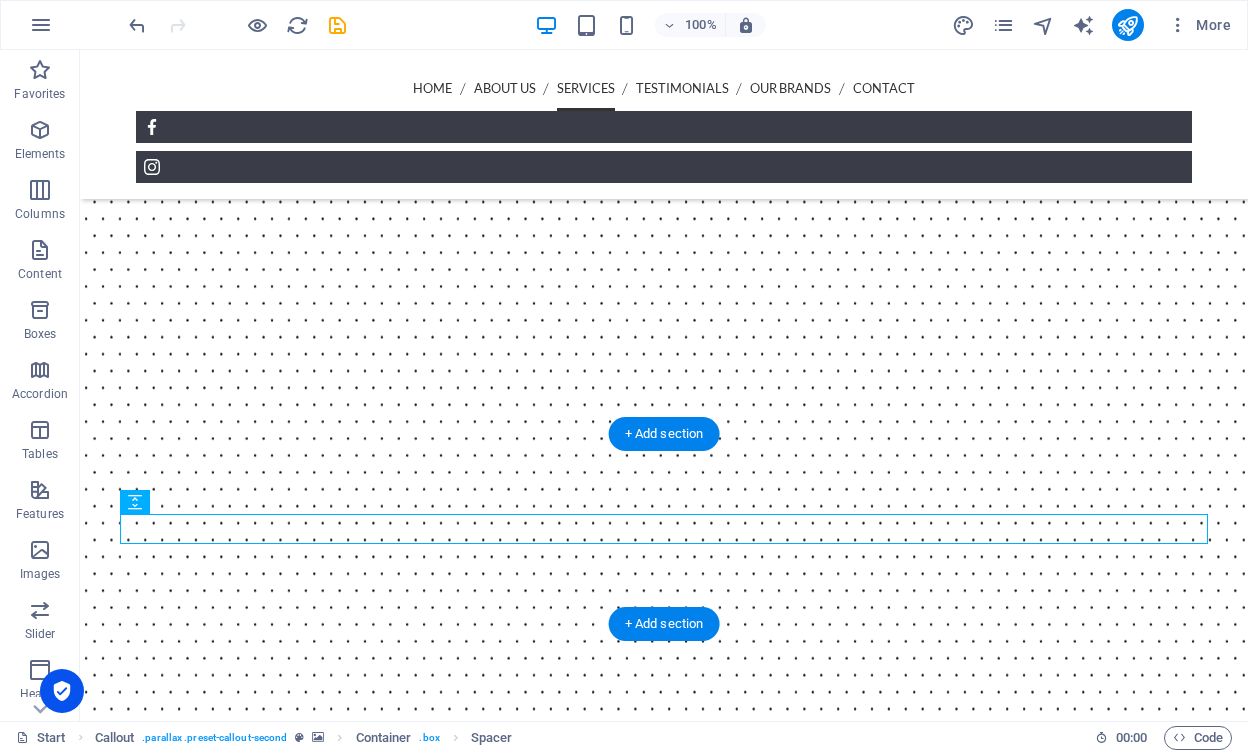 click at bounding box center (664, 6371) 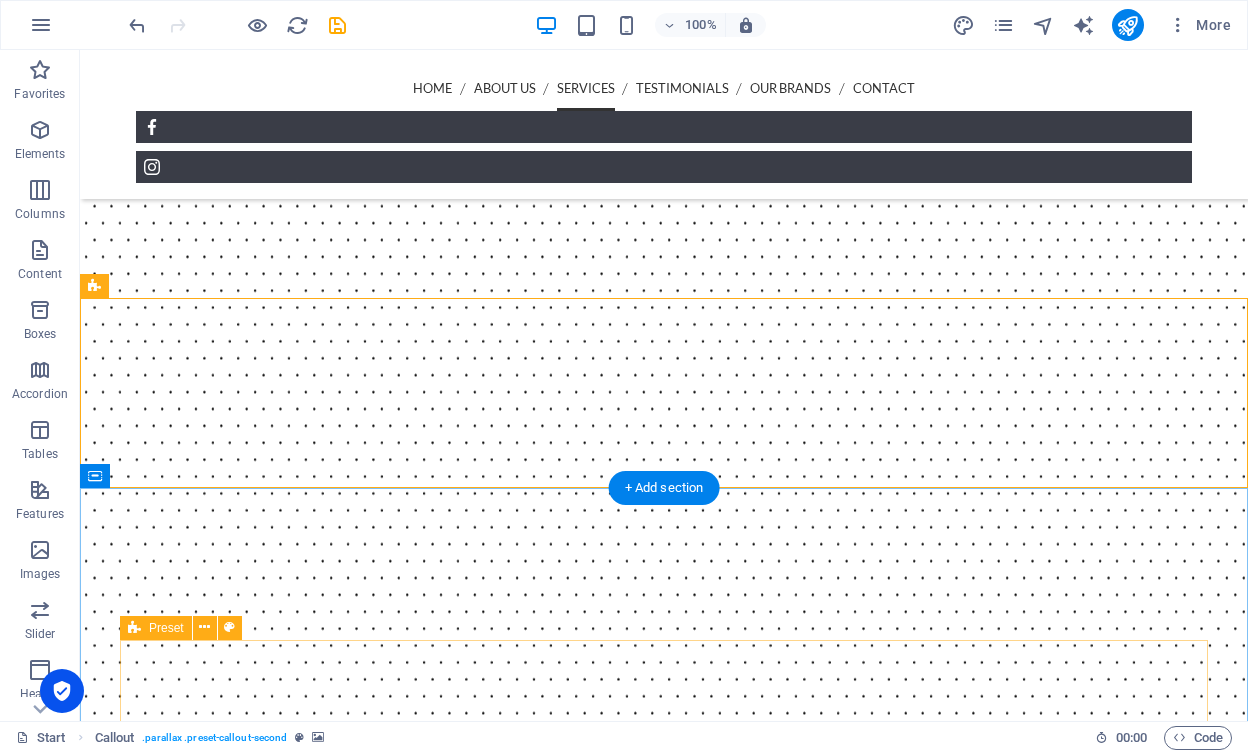 scroll, scrollTop: 3554, scrollLeft: 0, axis: vertical 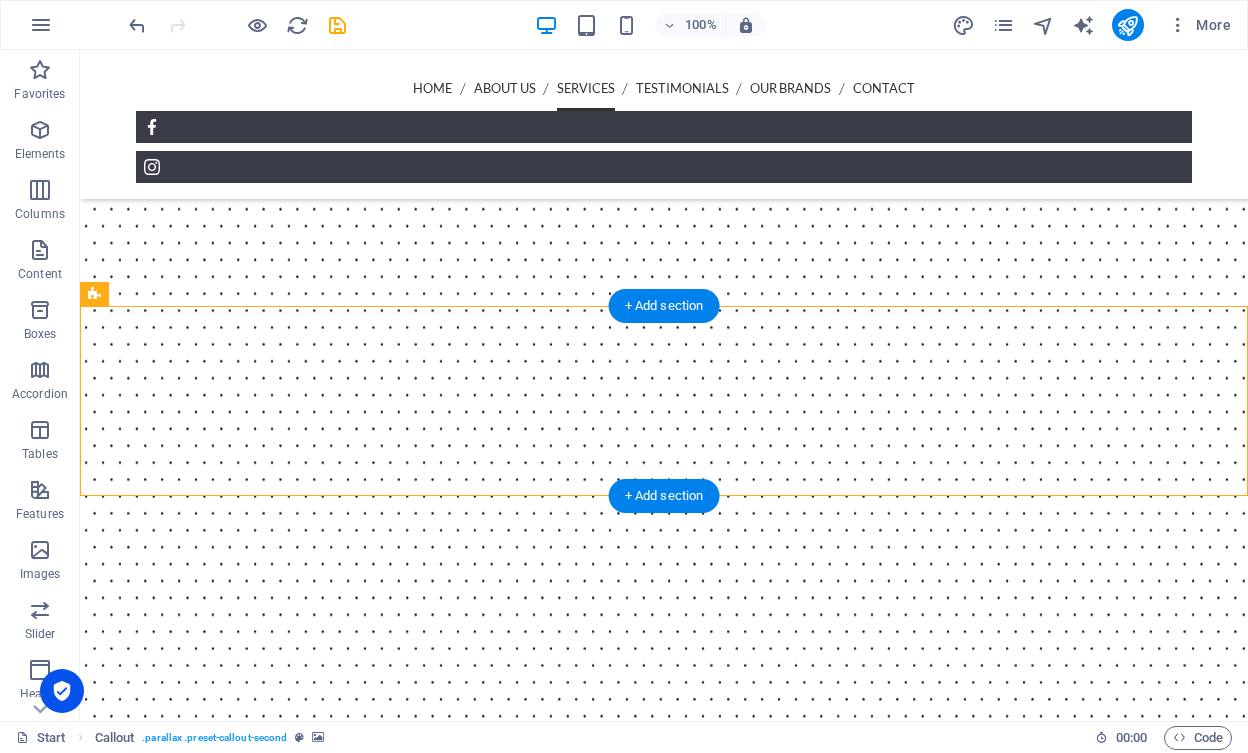click at bounding box center [664, 6282] 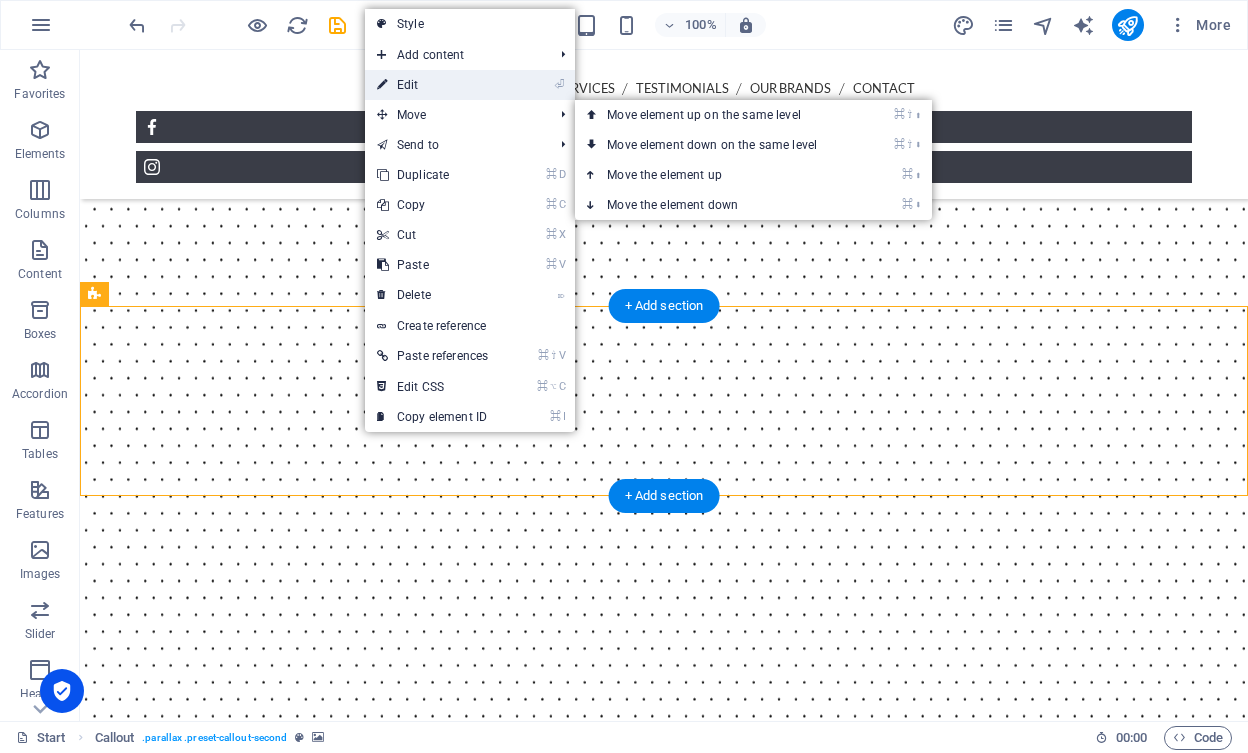 click on "⏎  Edit" at bounding box center (432, 85) 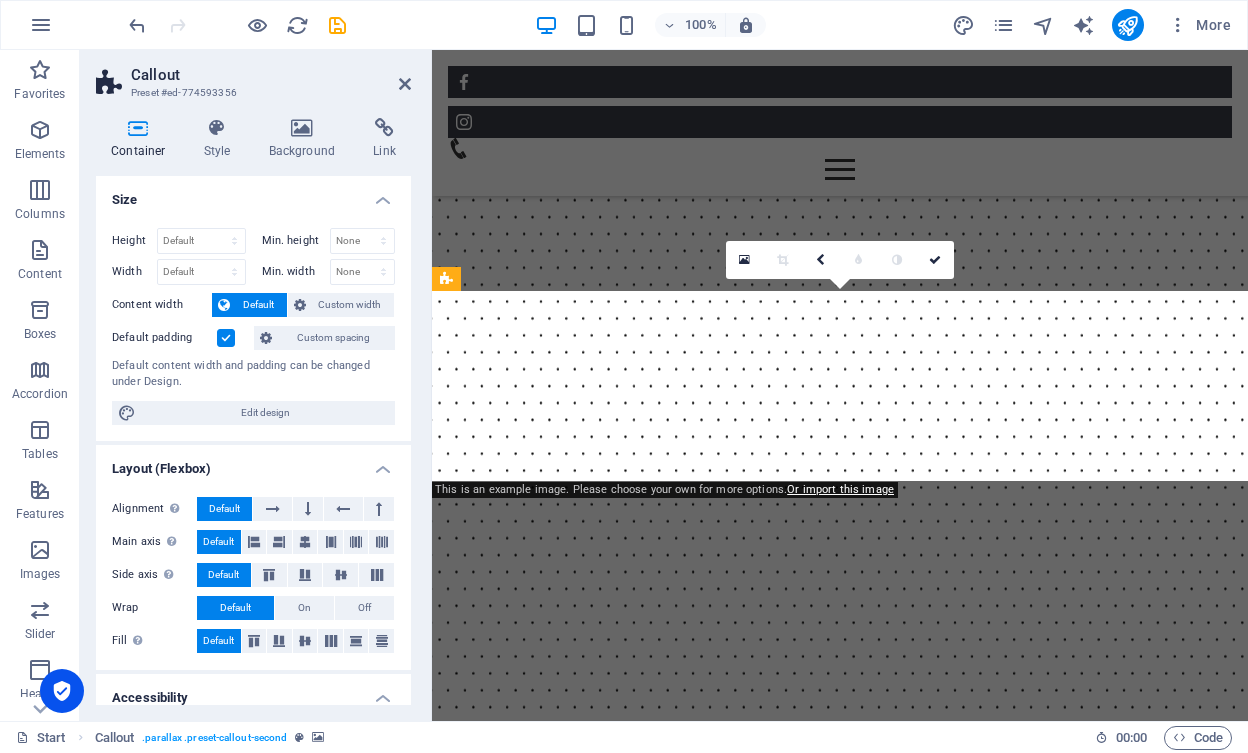 scroll, scrollTop: 4058, scrollLeft: 0, axis: vertical 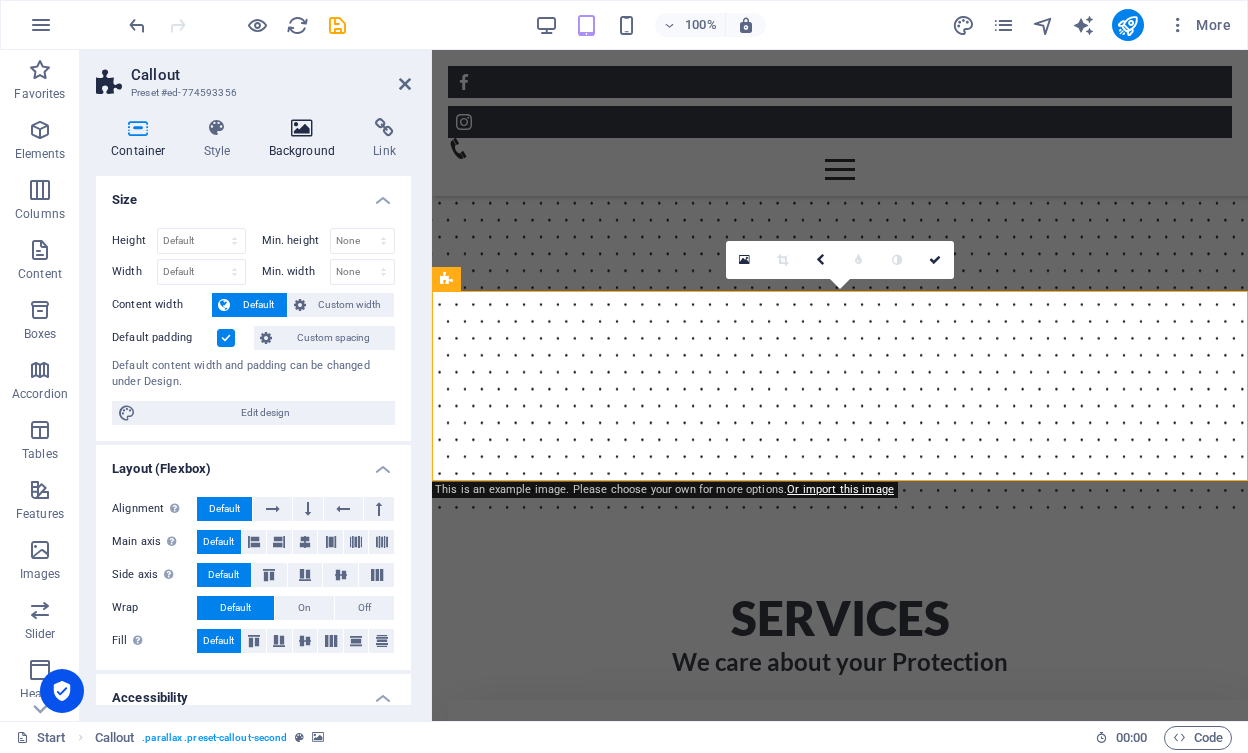 click at bounding box center [302, 128] 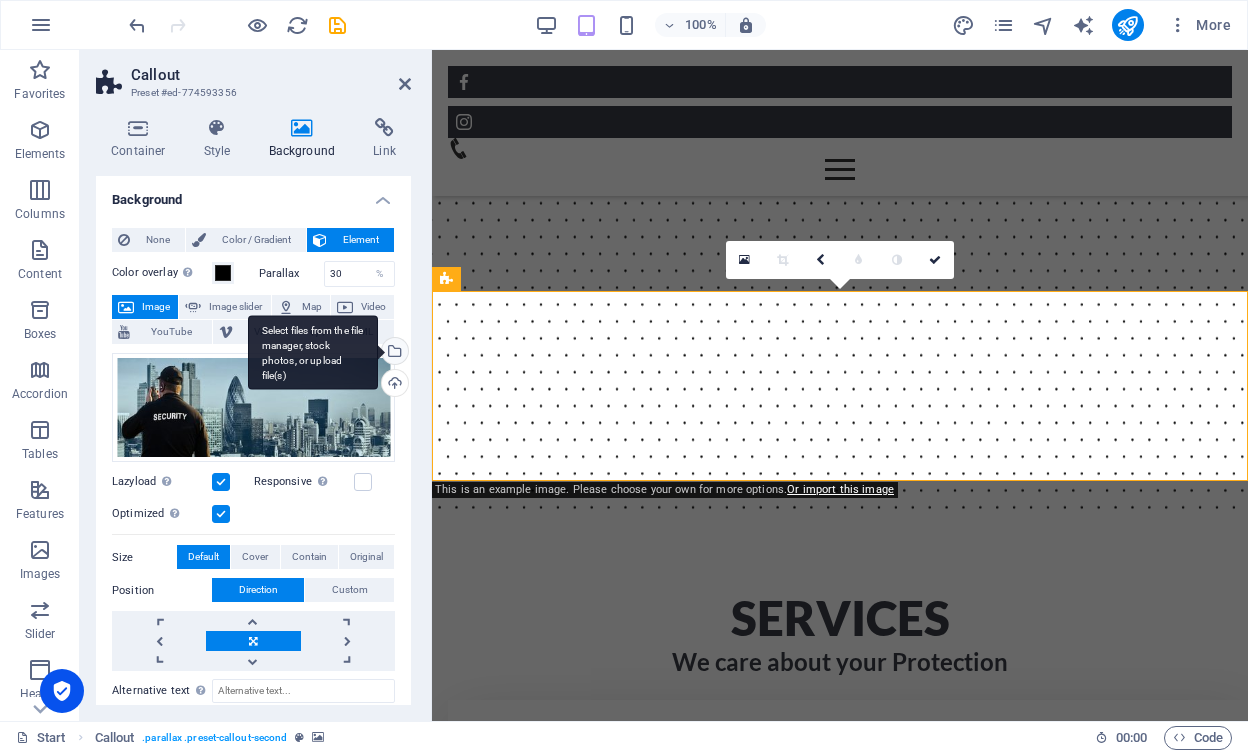click on "Select files from the file manager, stock photos, or upload file(s)" at bounding box center (393, 353) 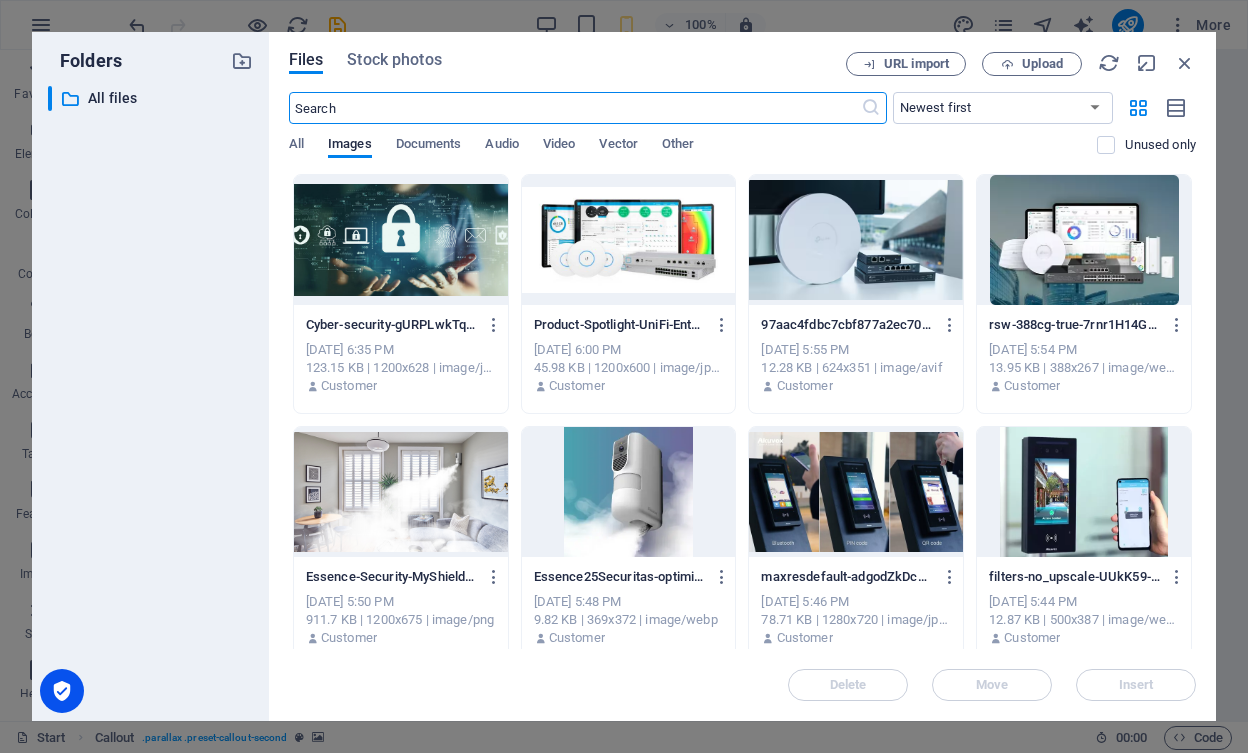 scroll, scrollTop: 5001, scrollLeft: 0, axis: vertical 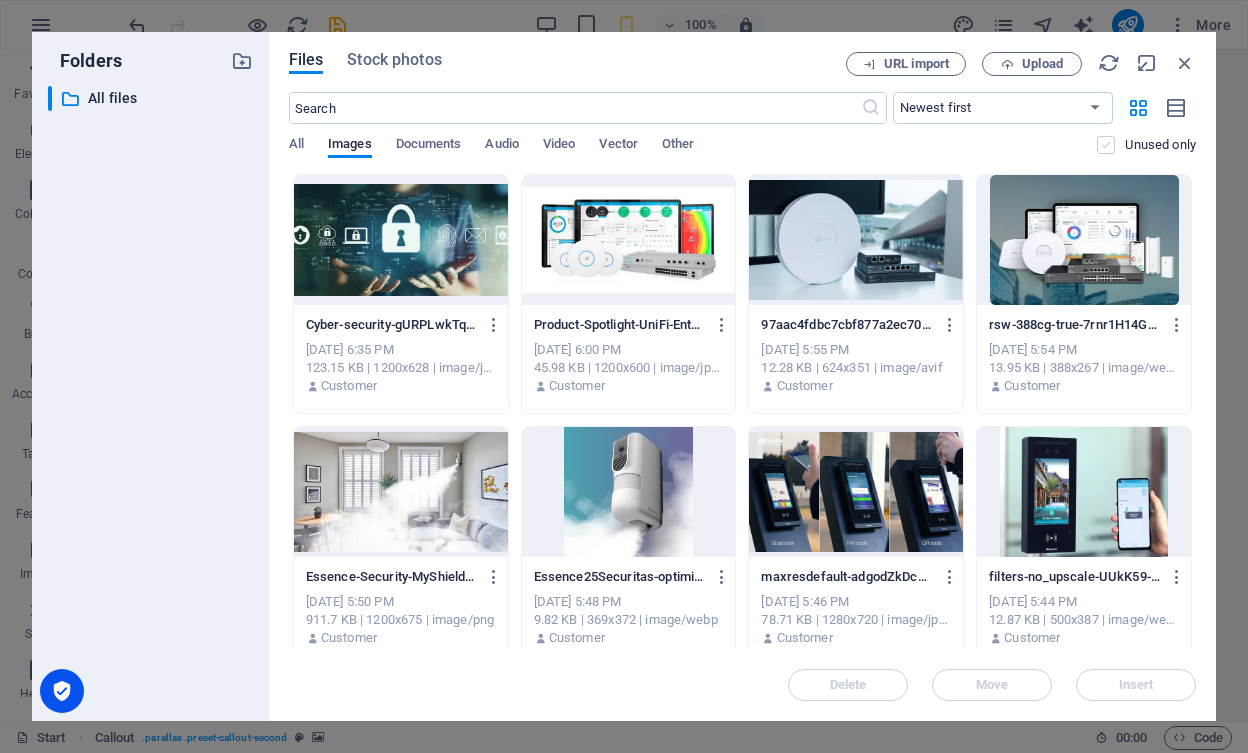 click at bounding box center (1106, 145) 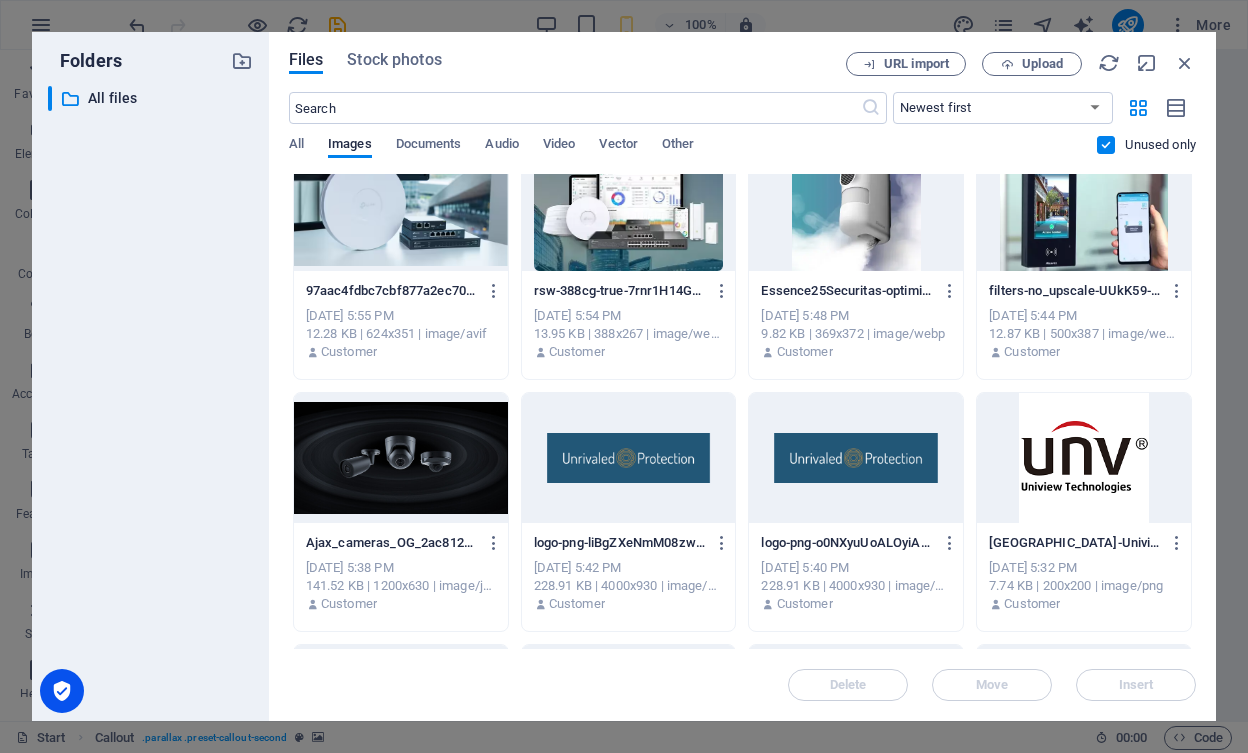 scroll, scrollTop: 30, scrollLeft: 0, axis: vertical 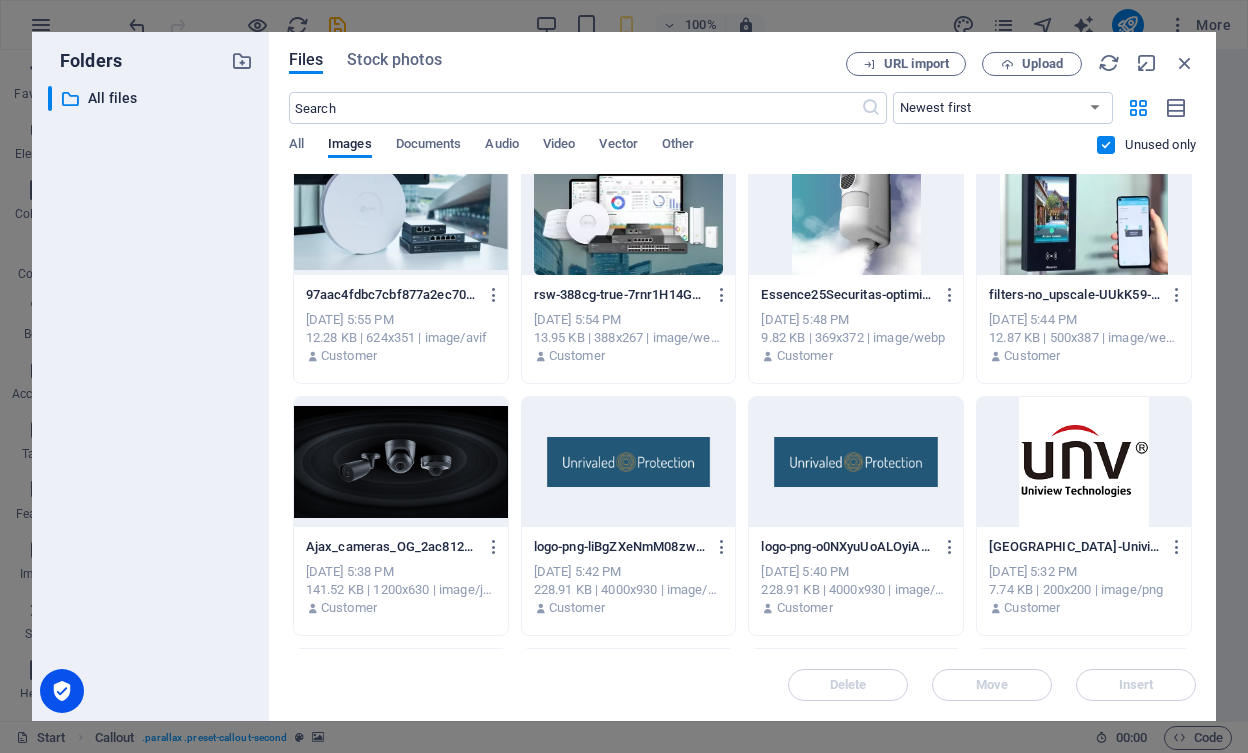 click at bounding box center [1106, 145] 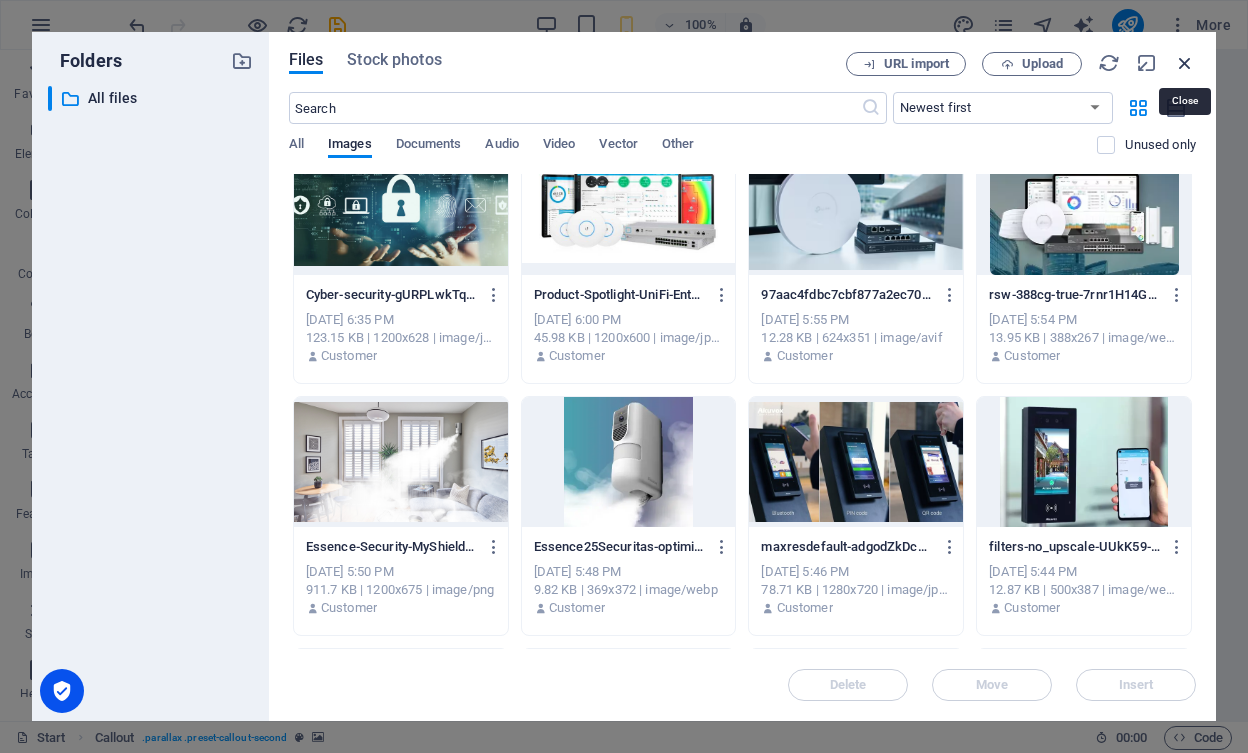 click at bounding box center [1185, 63] 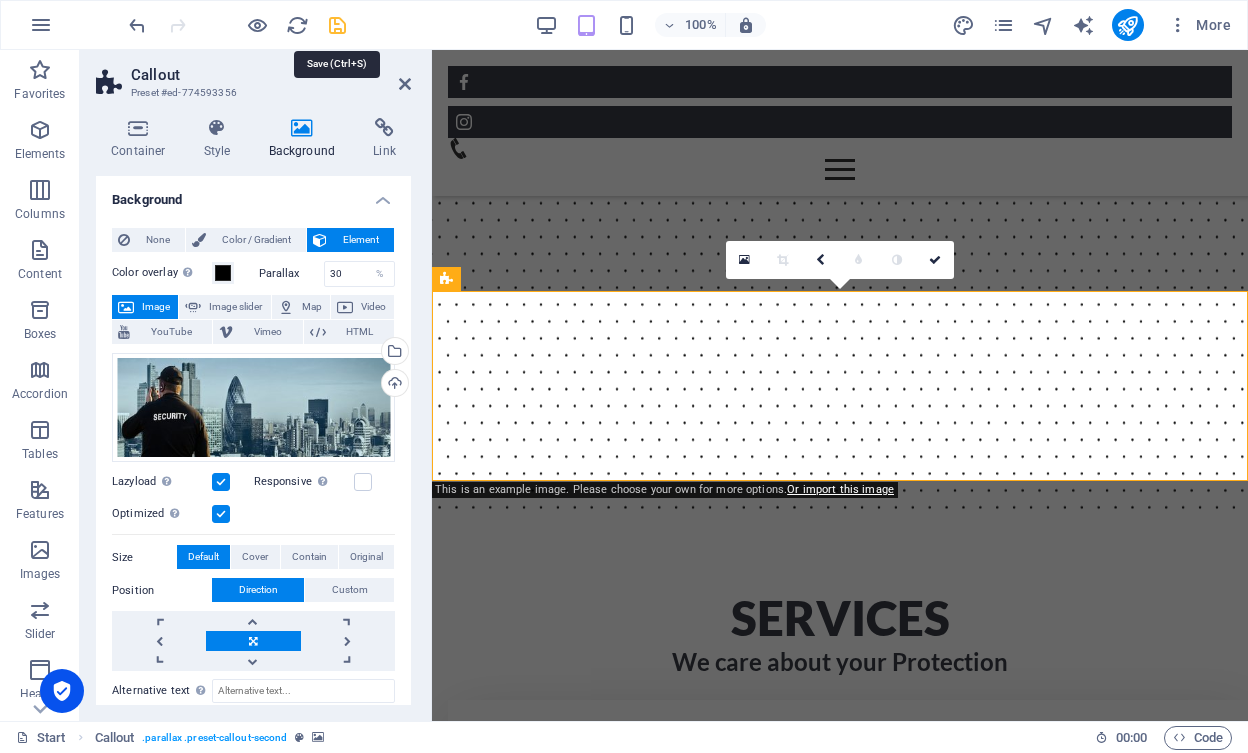 click at bounding box center [337, 25] 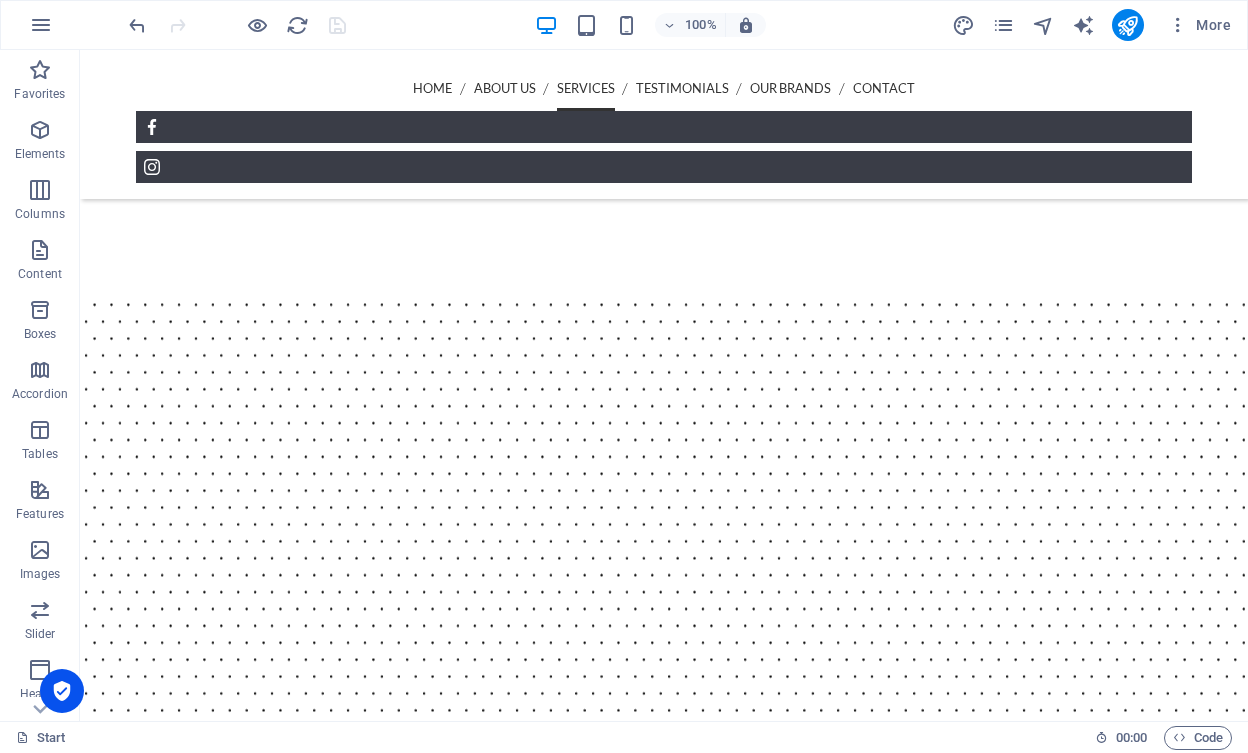 scroll, scrollTop: 3018, scrollLeft: 0, axis: vertical 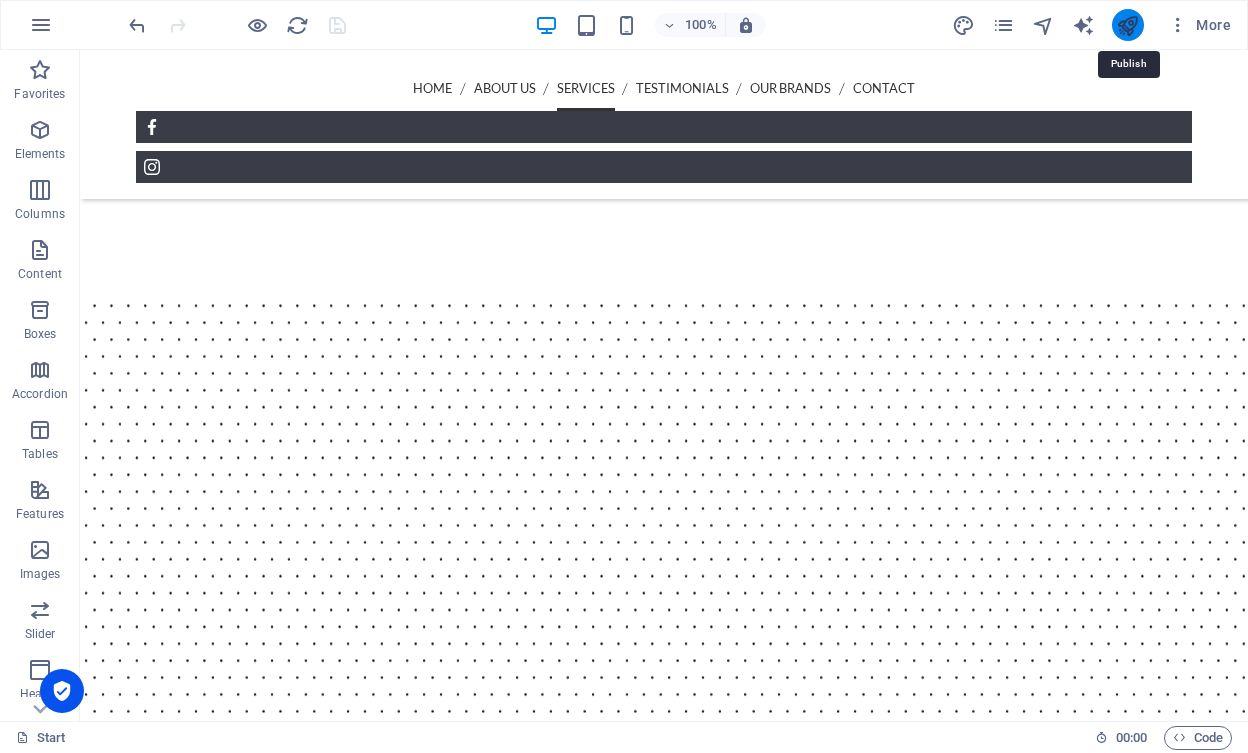 click at bounding box center (1127, 25) 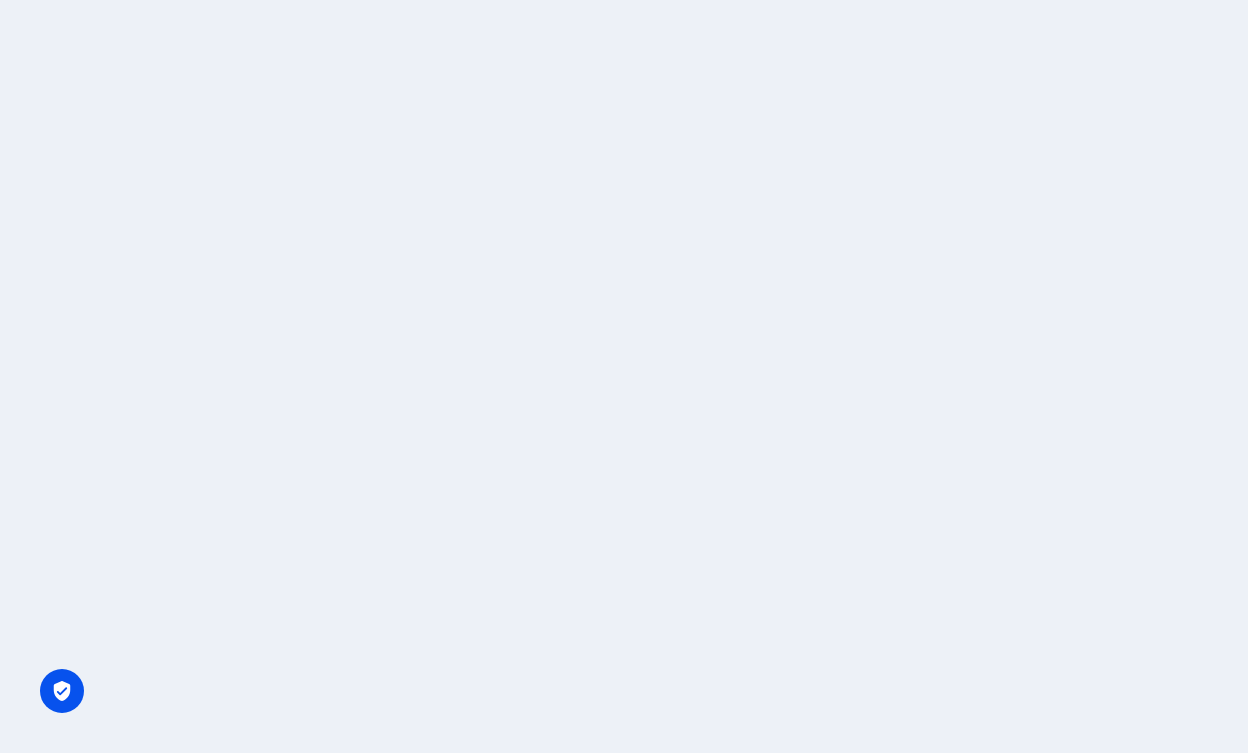 scroll, scrollTop: 0, scrollLeft: 0, axis: both 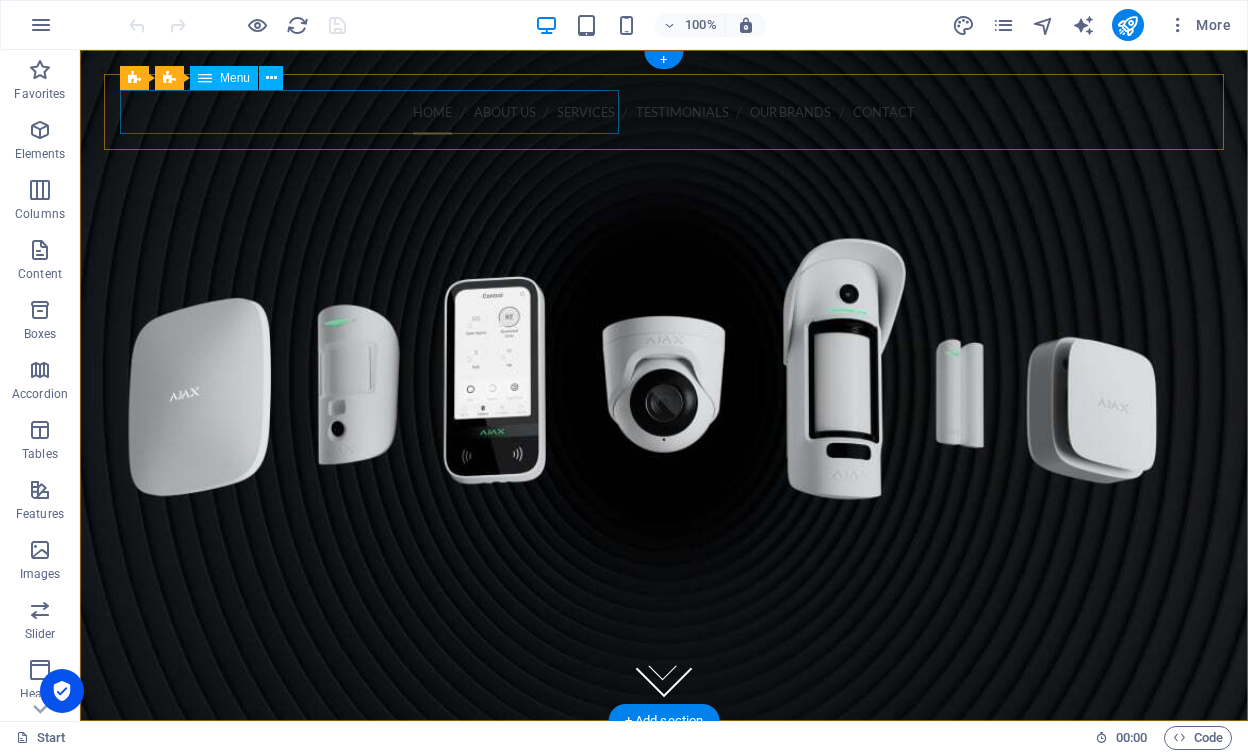click on "Home About us Services Testimonials Our Brands Contact" at bounding box center [664, 112] 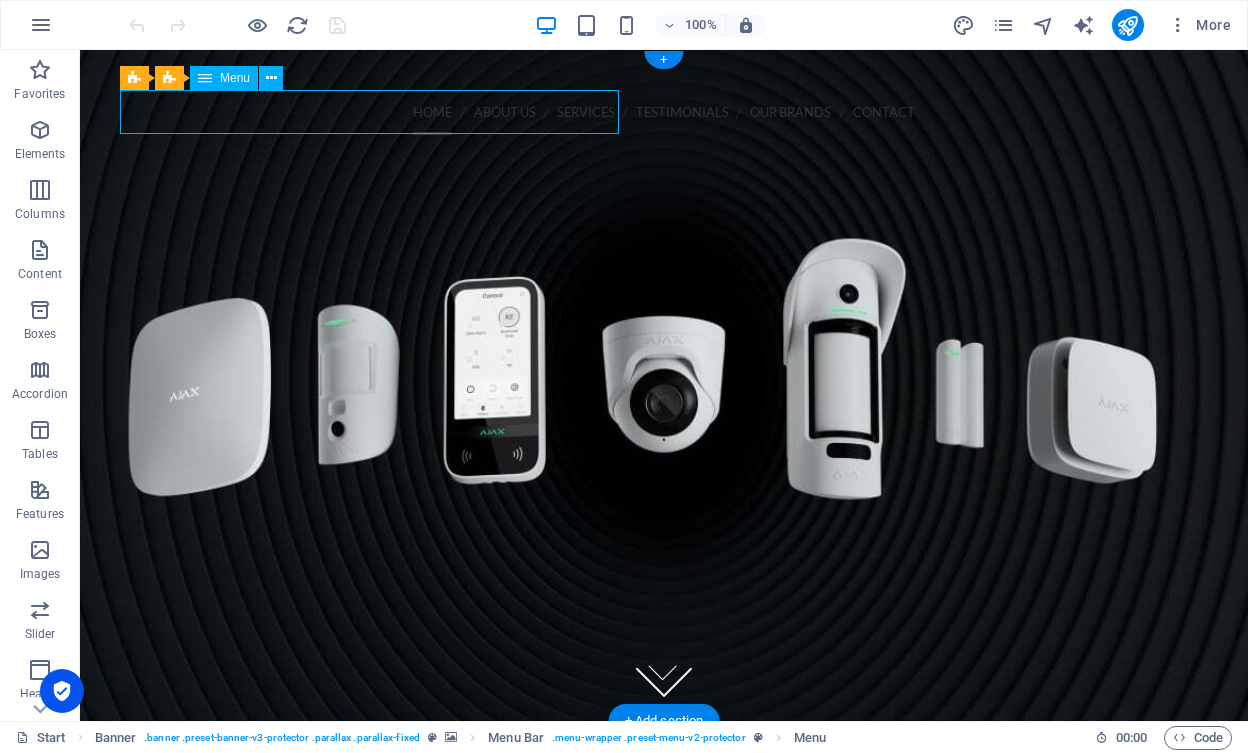 click on "Home About us Services Testimonials Our Brands Contact" at bounding box center [664, 112] 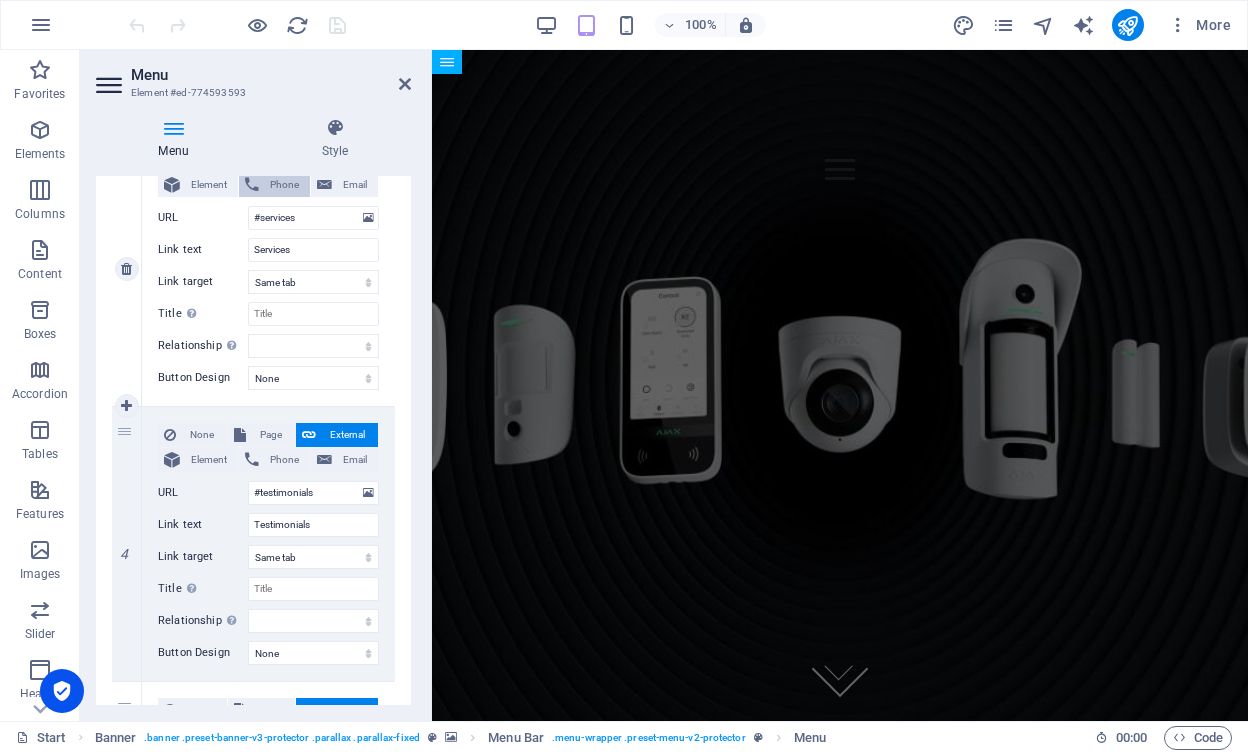 scroll, scrollTop: 788, scrollLeft: 0, axis: vertical 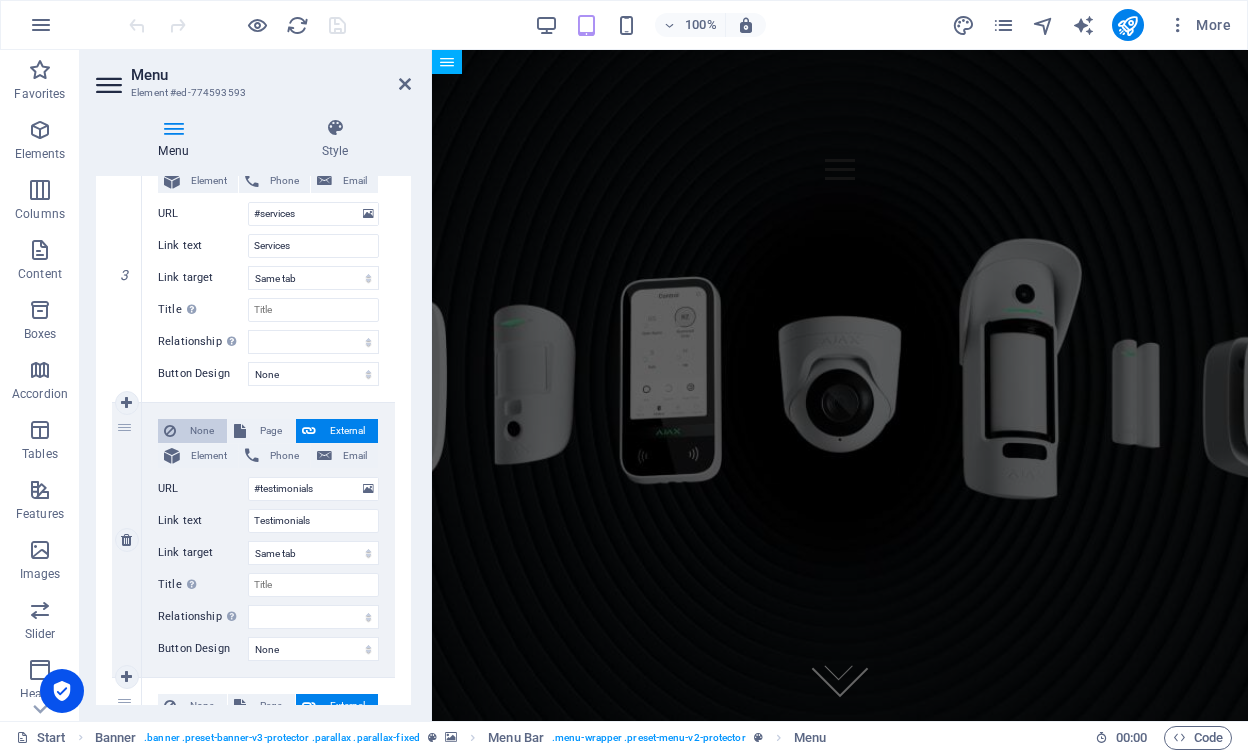 click on "None" at bounding box center (192, 431) 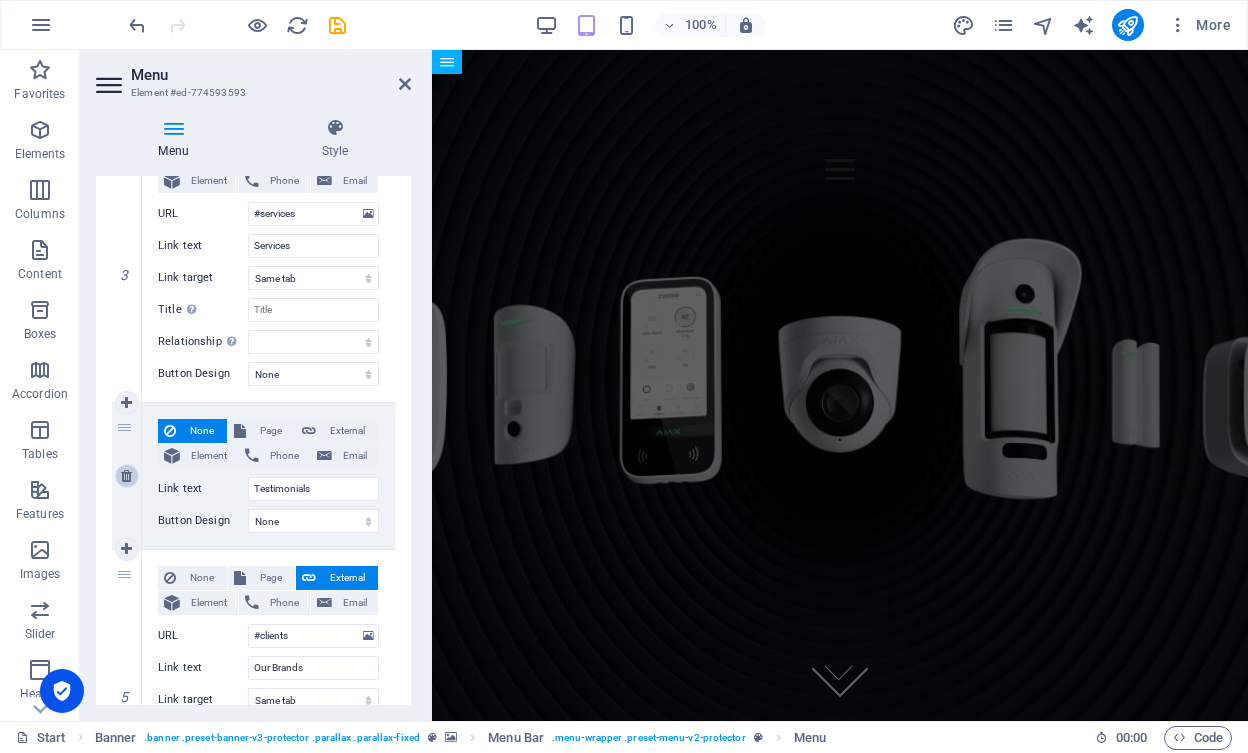 click at bounding box center [126, 476] 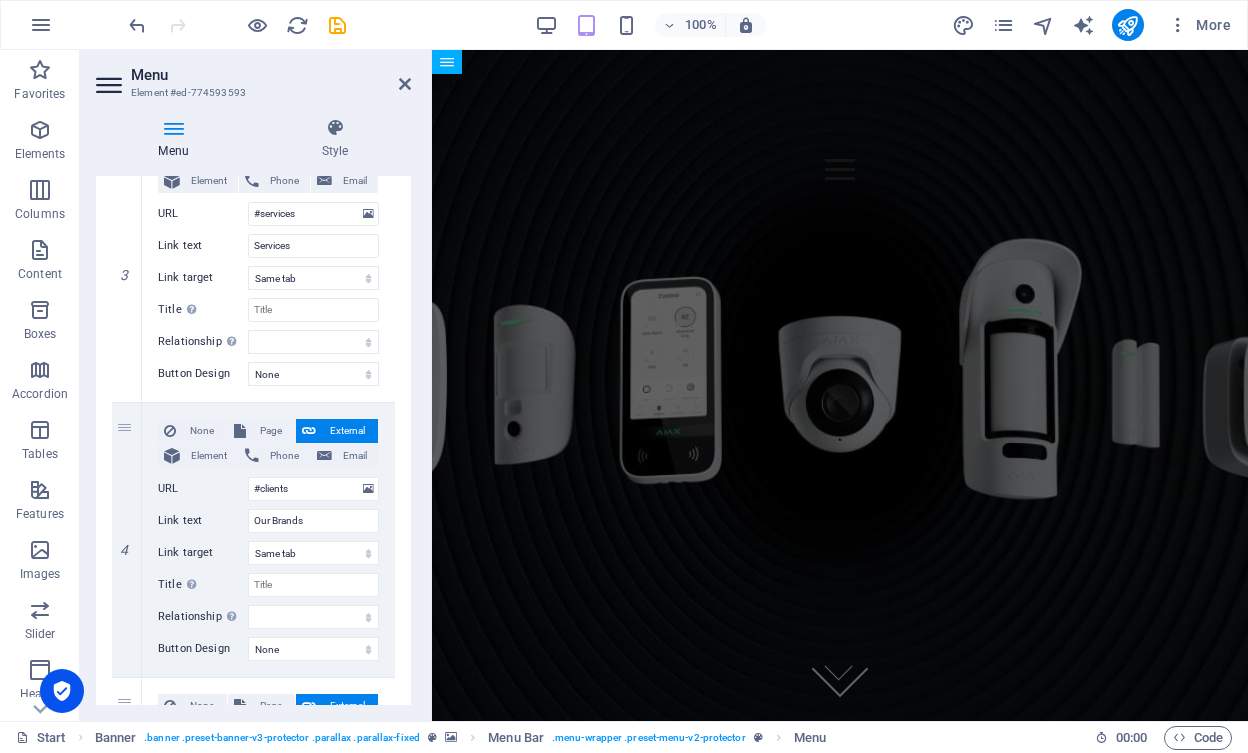 click on "100% More" at bounding box center [682, 25] 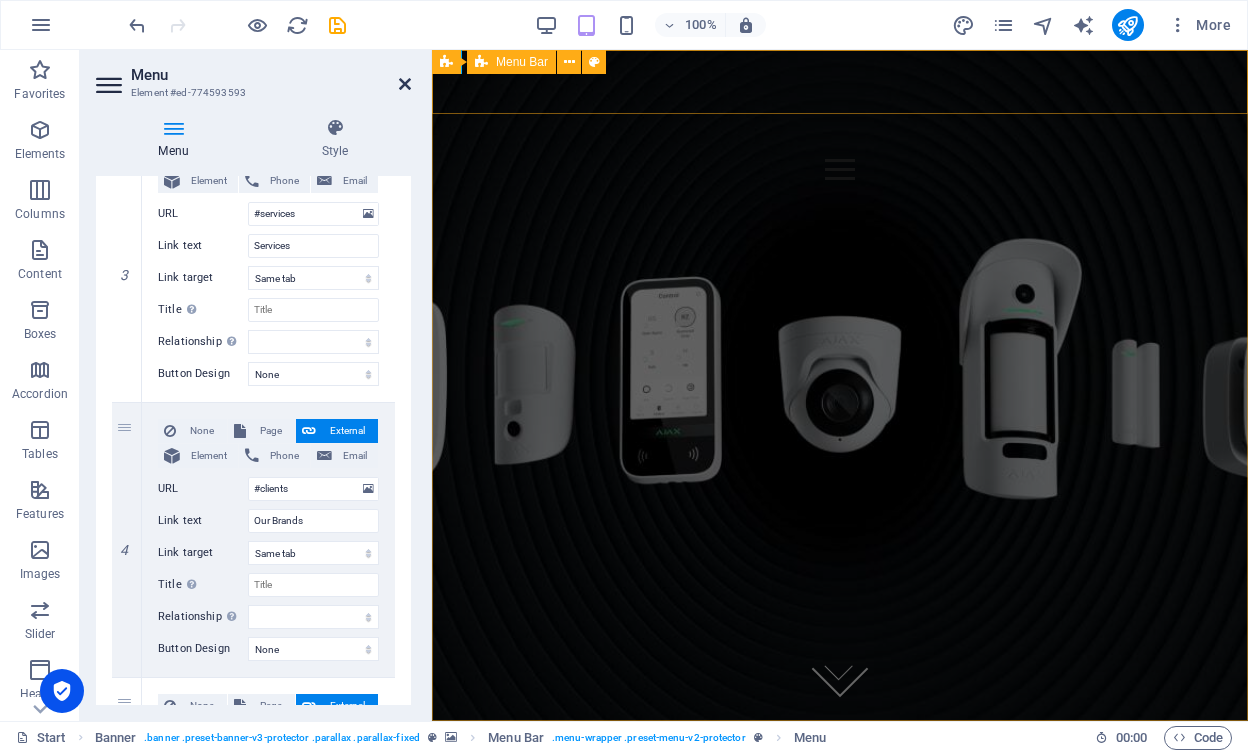 click at bounding box center [405, 84] 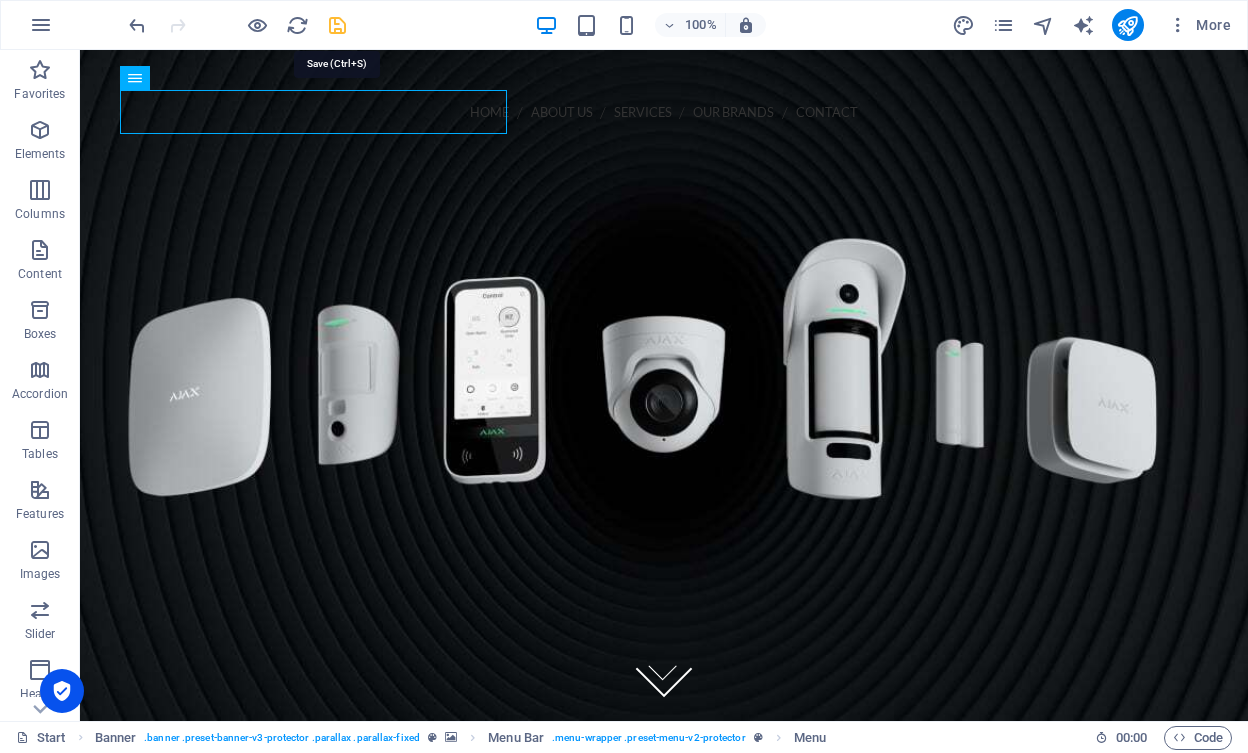 click at bounding box center [337, 25] 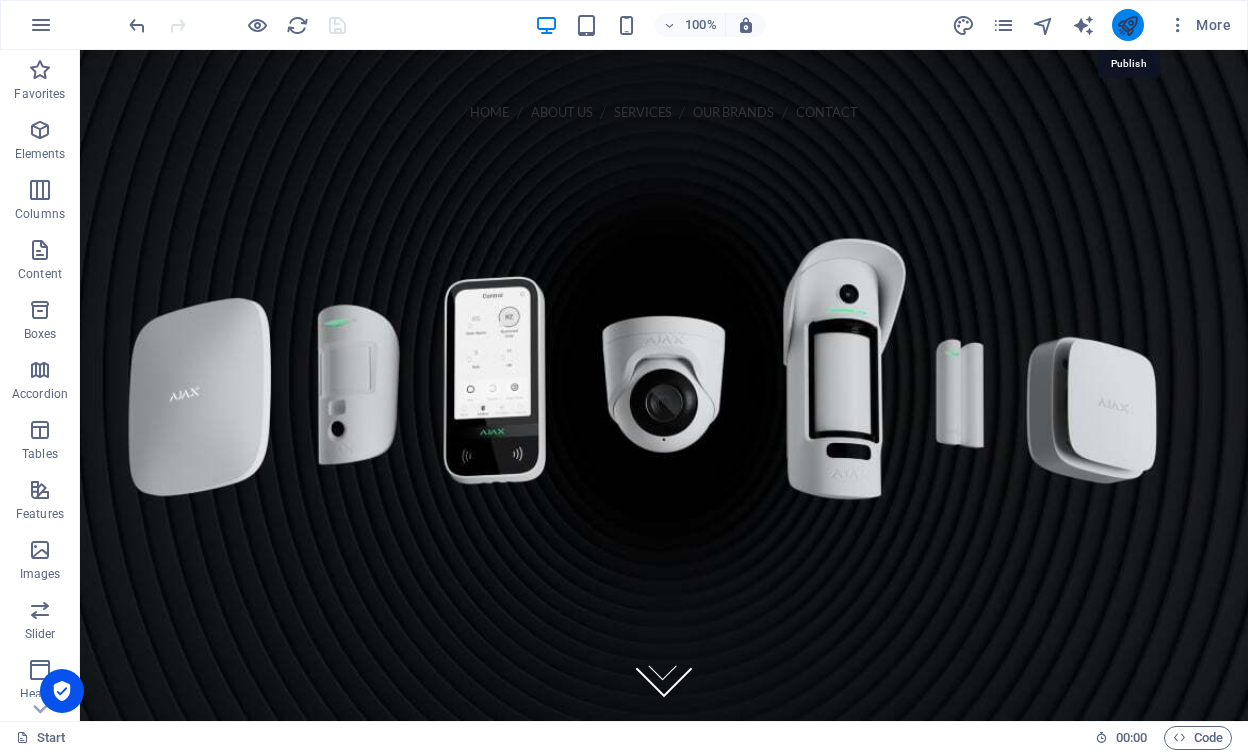 click at bounding box center [1127, 25] 